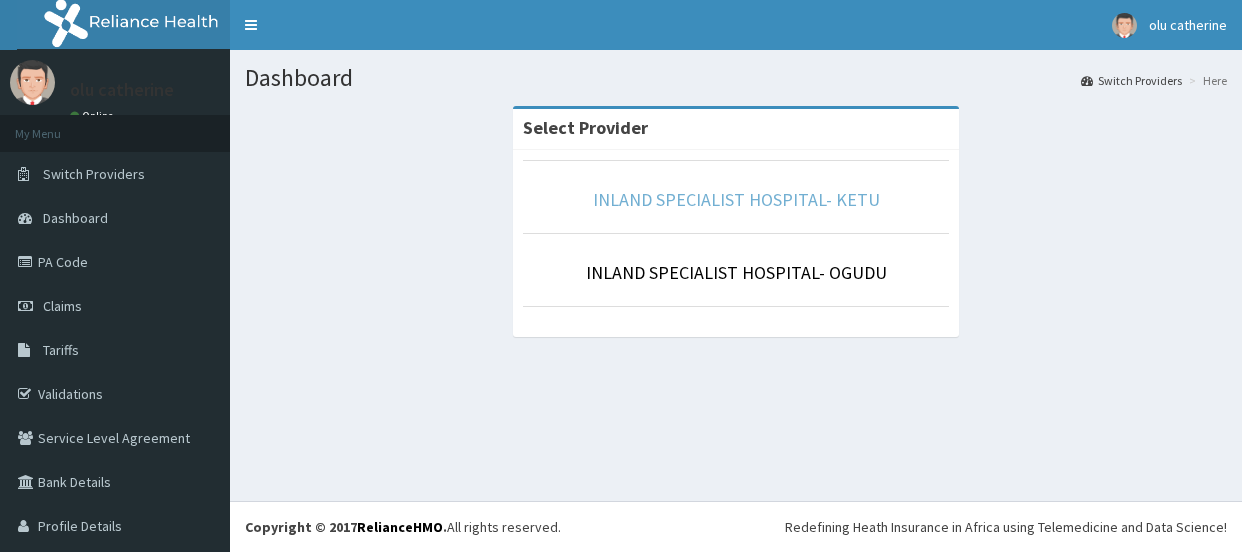 scroll, scrollTop: 0, scrollLeft: 0, axis: both 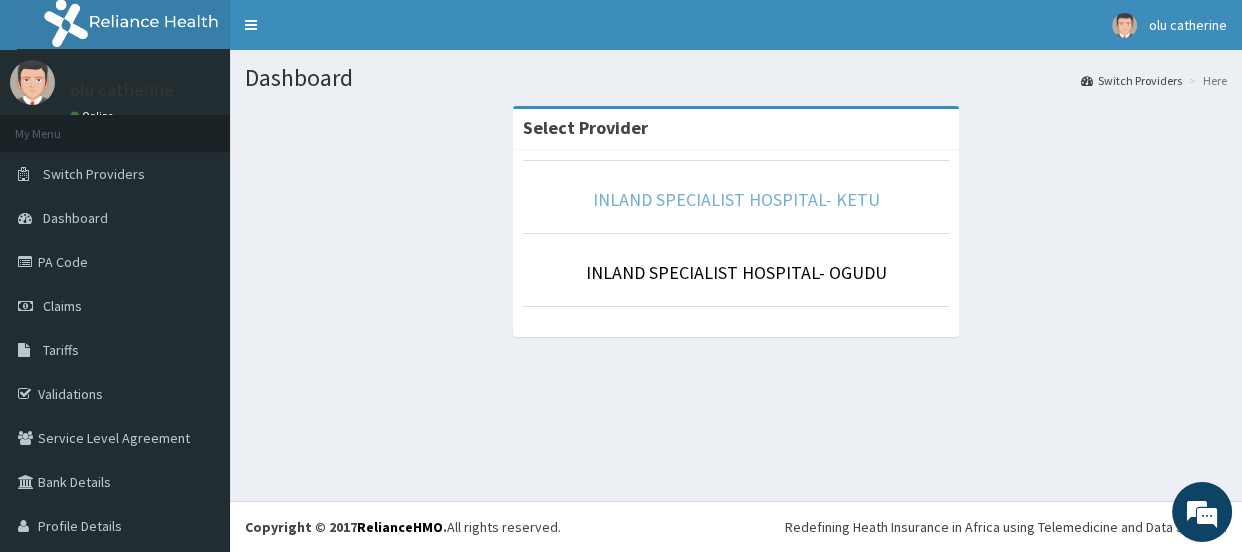click on "INLAND SPECIALIST HOSPITAL- KETU" at bounding box center (736, 199) 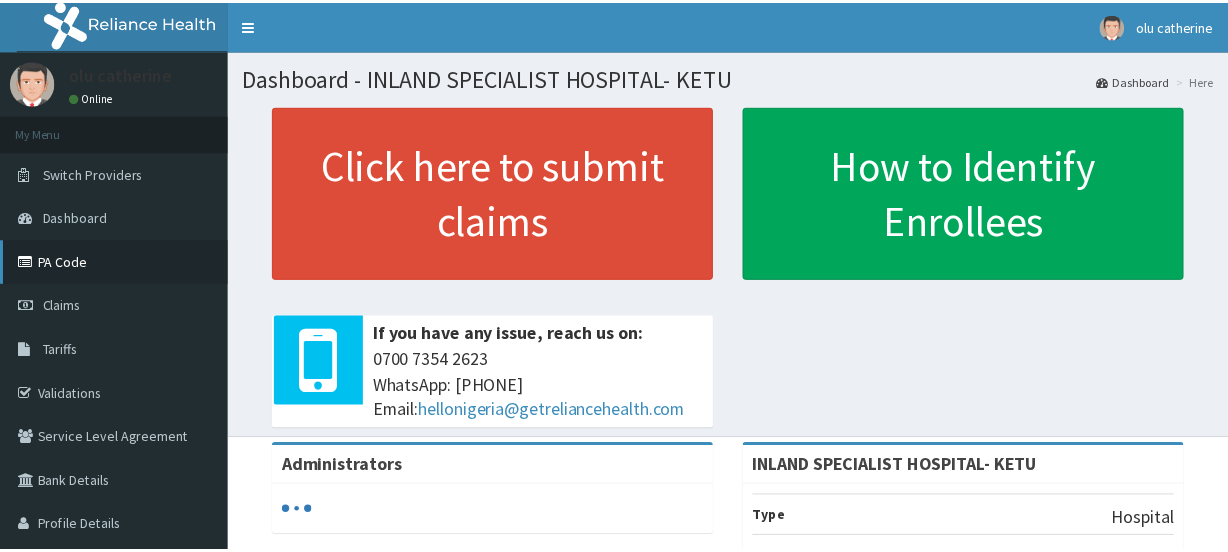 scroll, scrollTop: 0, scrollLeft: 0, axis: both 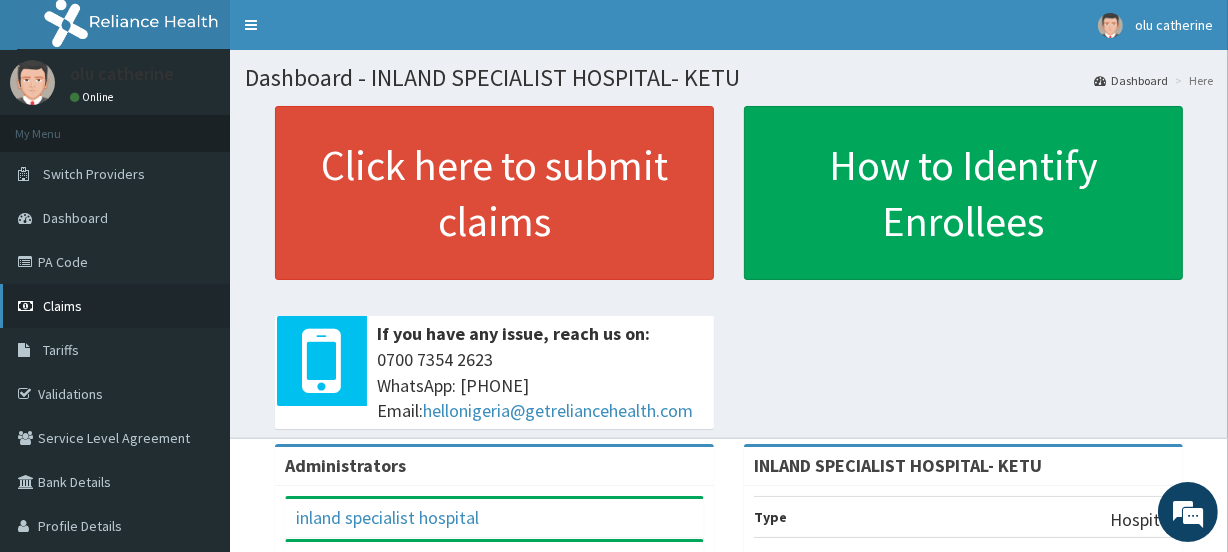 click on "Claims" at bounding box center (62, 306) 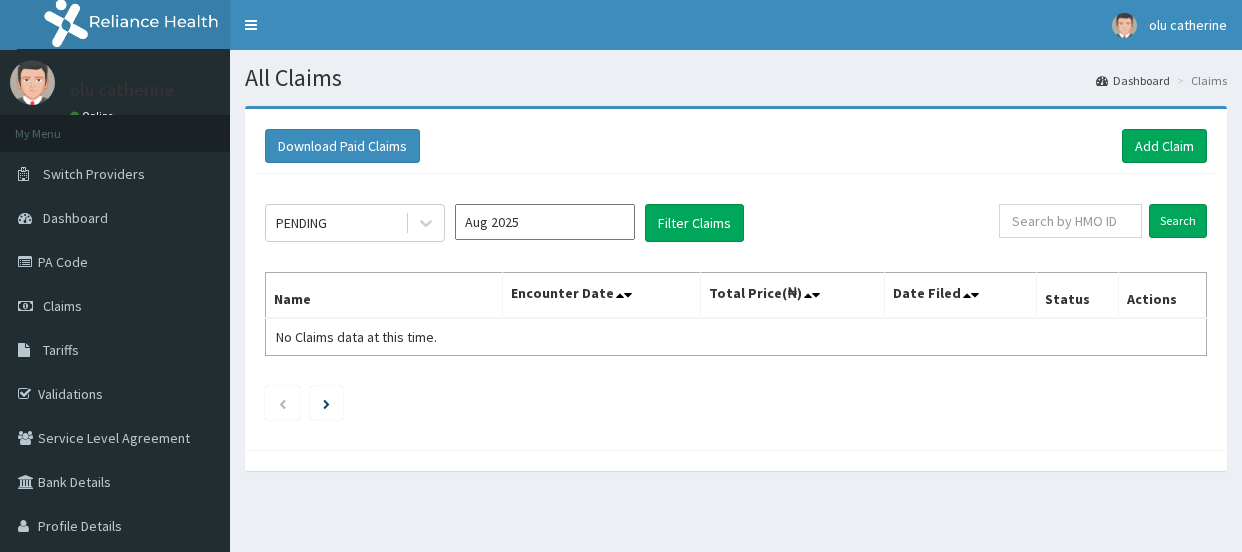 scroll, scrollTop: 0, scrollLeft: 0, axis: both 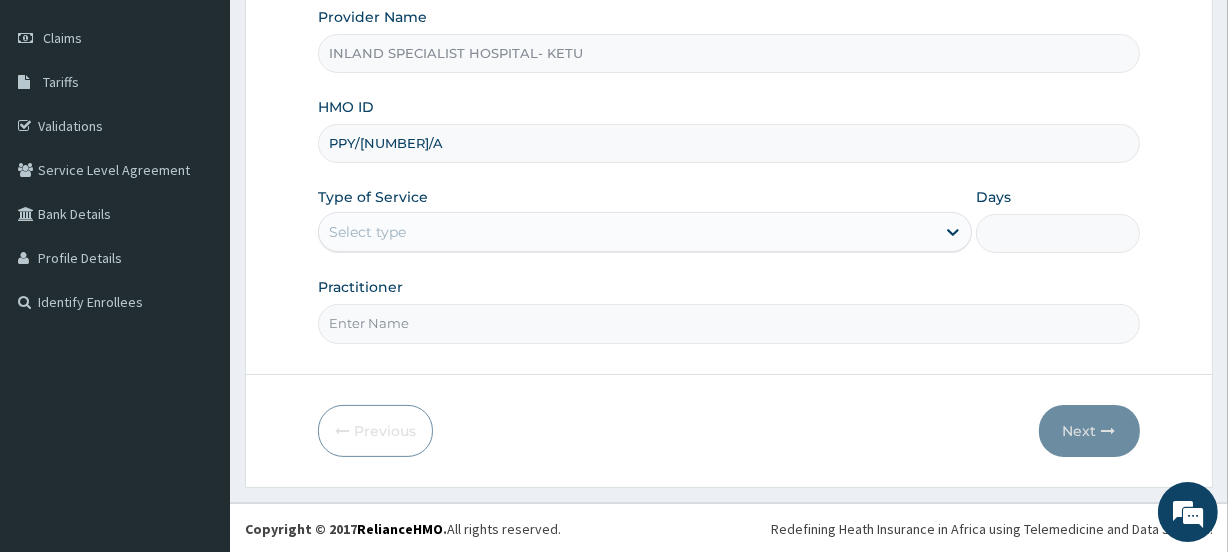 type on "PPY/[NUMBER]/A" 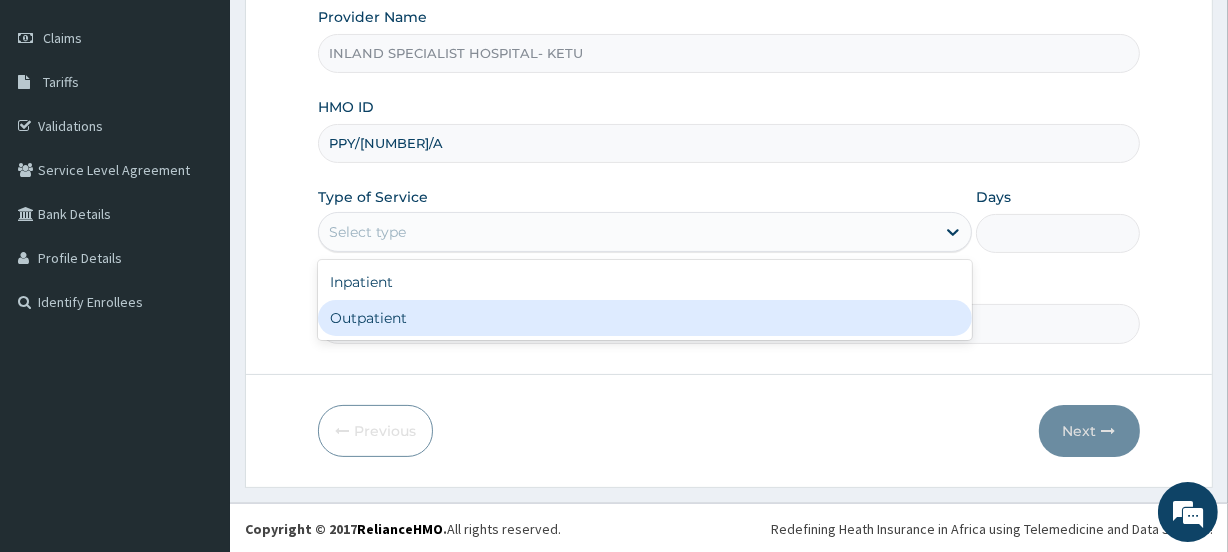 click on "Outpatient" at bounding box center (645, 318) 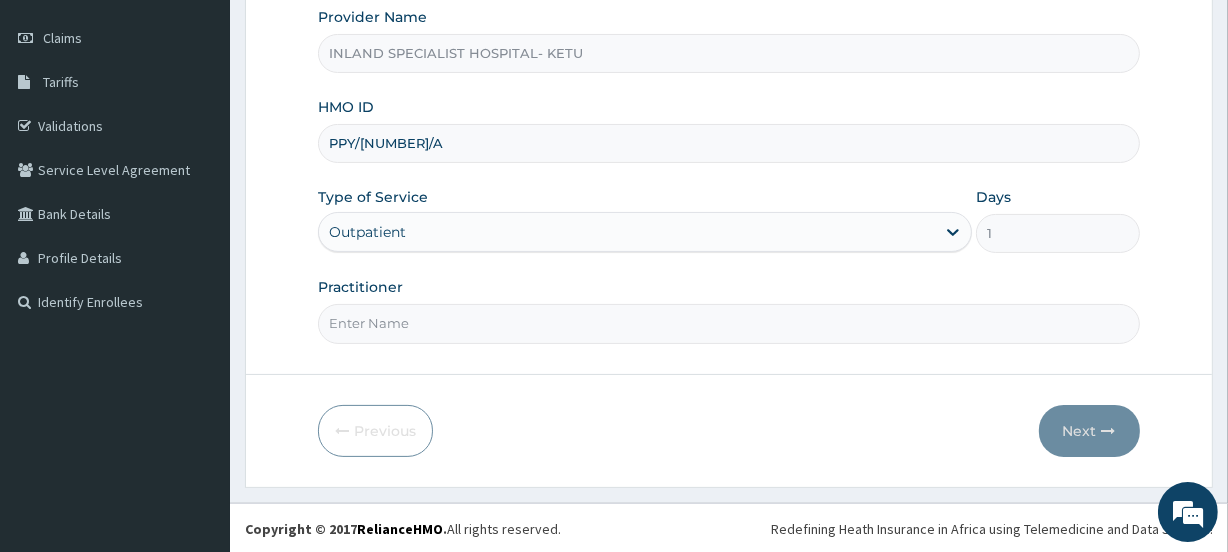 click on "Practitioner" at bounding box center (728, 323) 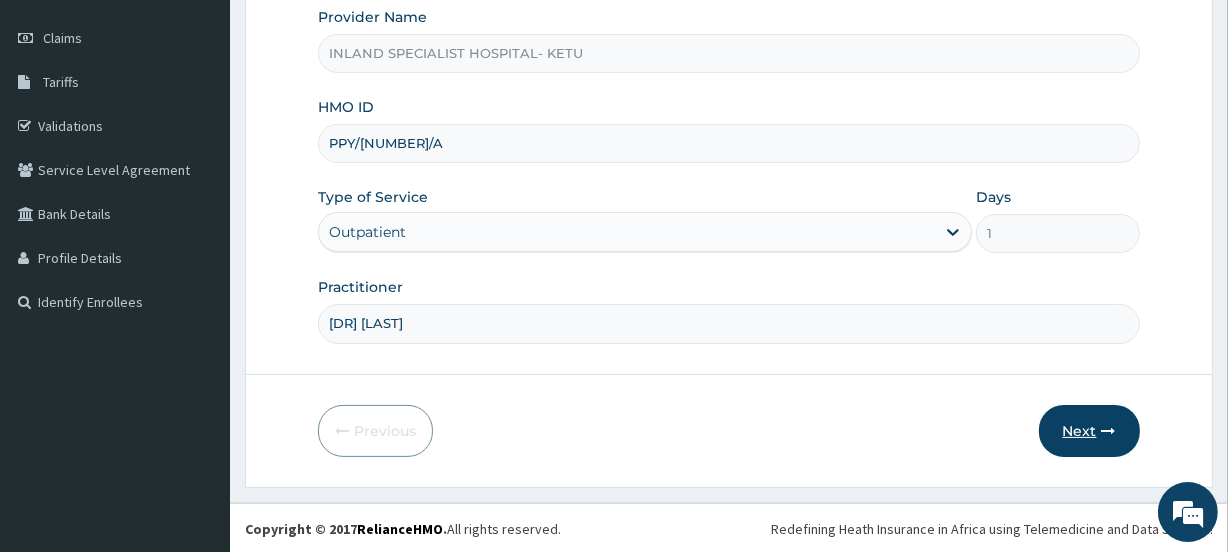 type on "[DR] [LAST]" 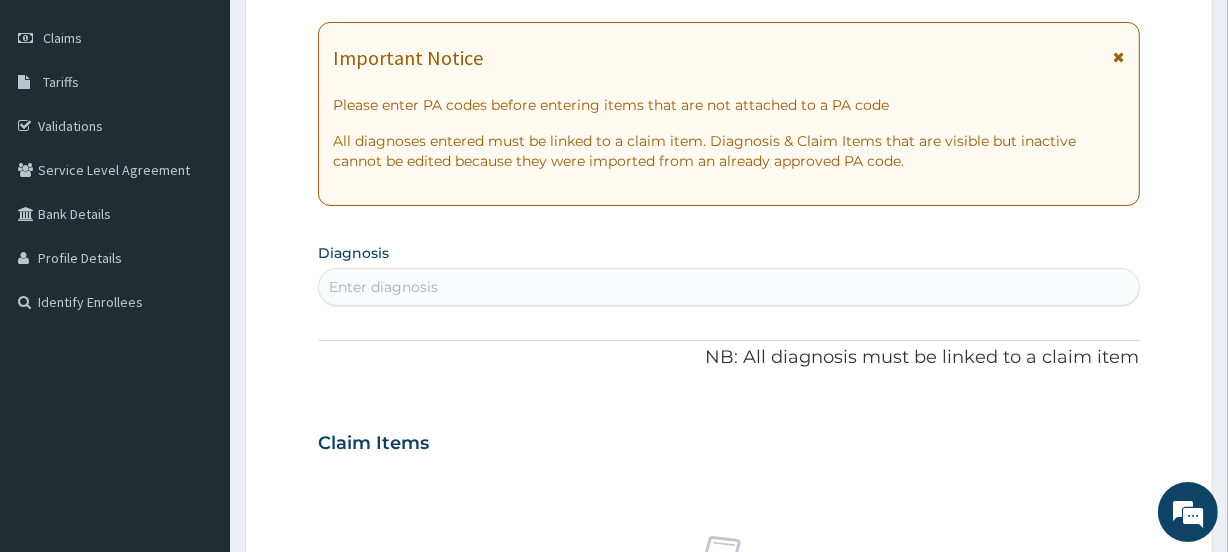 scroll, scrollTop: 0, scrollLeft: 0, axis: both 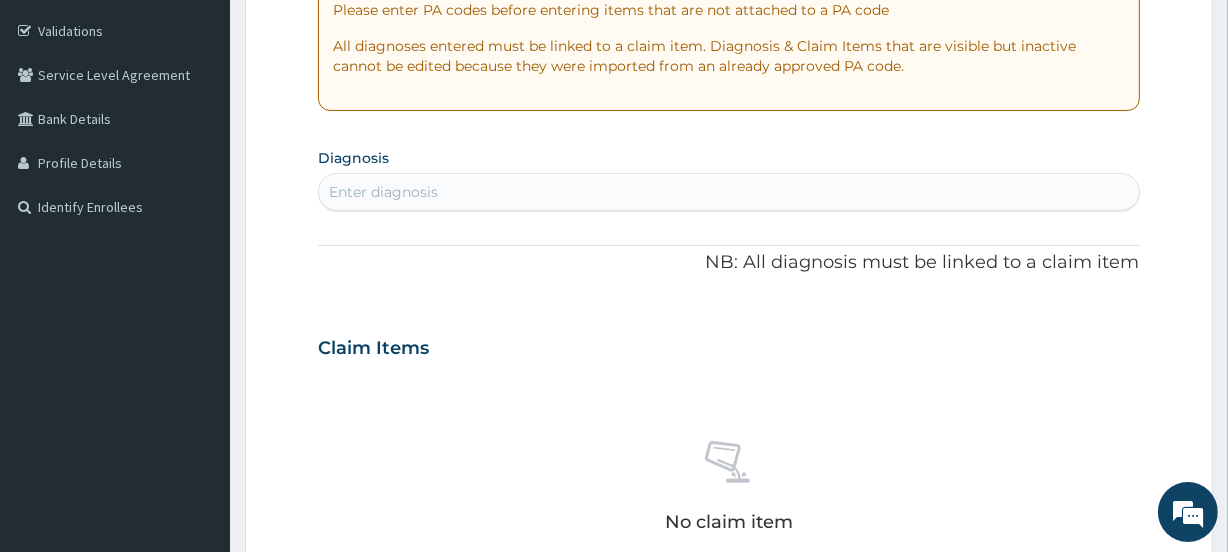 click on "Enter diagnosis" at bounding box center (383, 192) 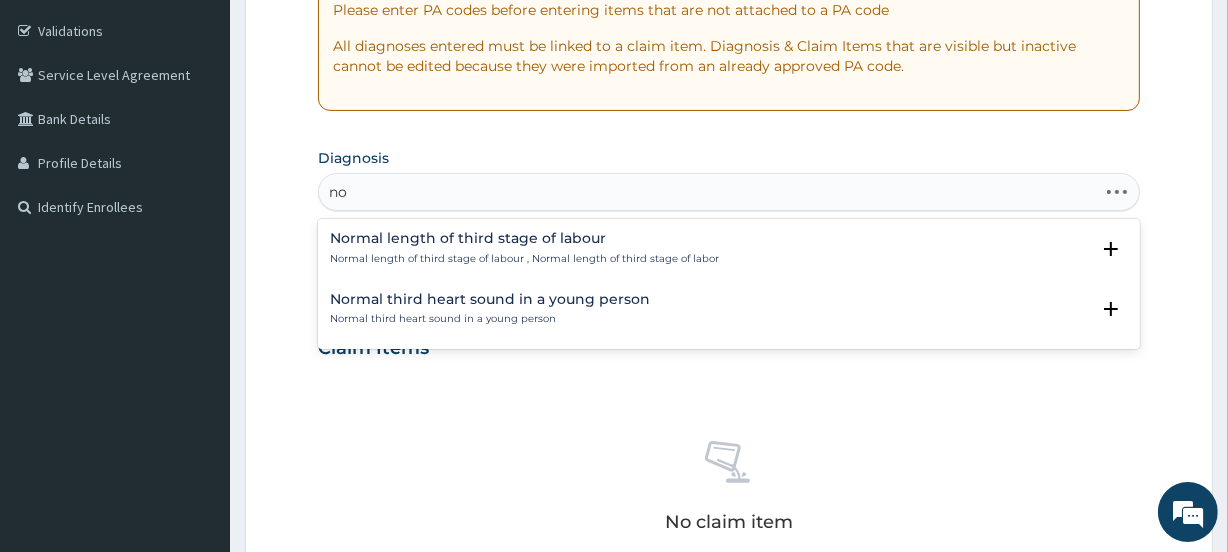 type on "n" 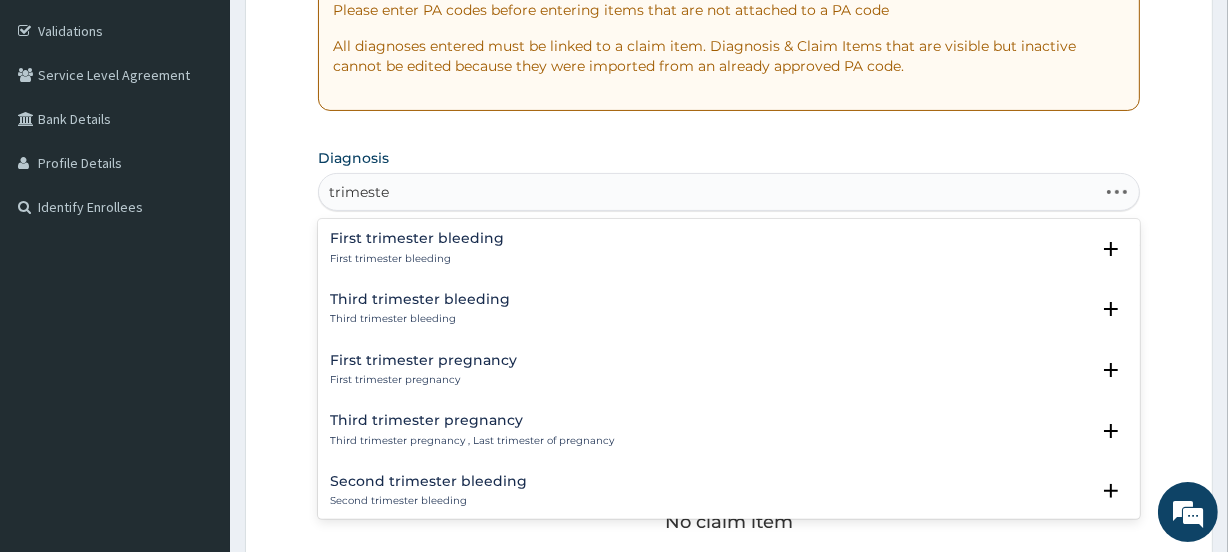 type on "trimester" 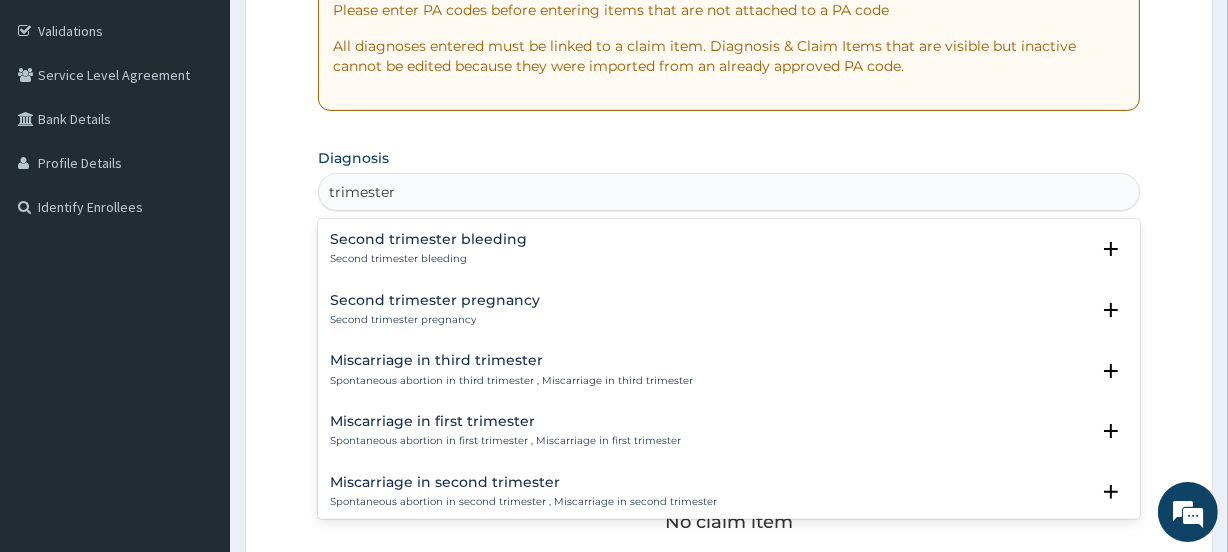 scroll, scrollTop: 0, scrollLeft: 0, axis: both 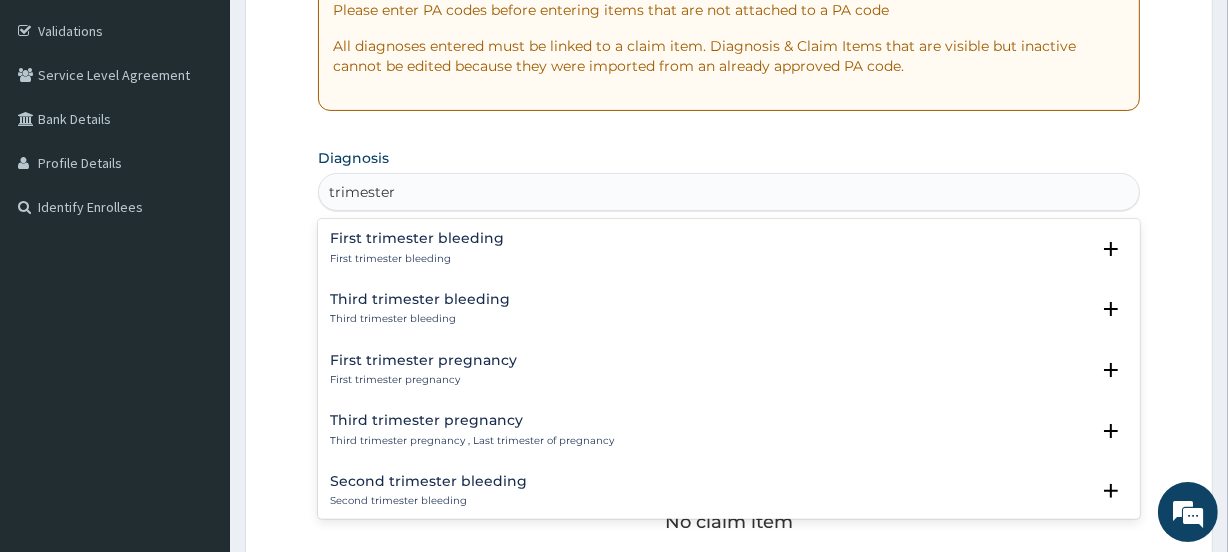 click on "Third trimester pregnancy" at bounding box center (472, 420) 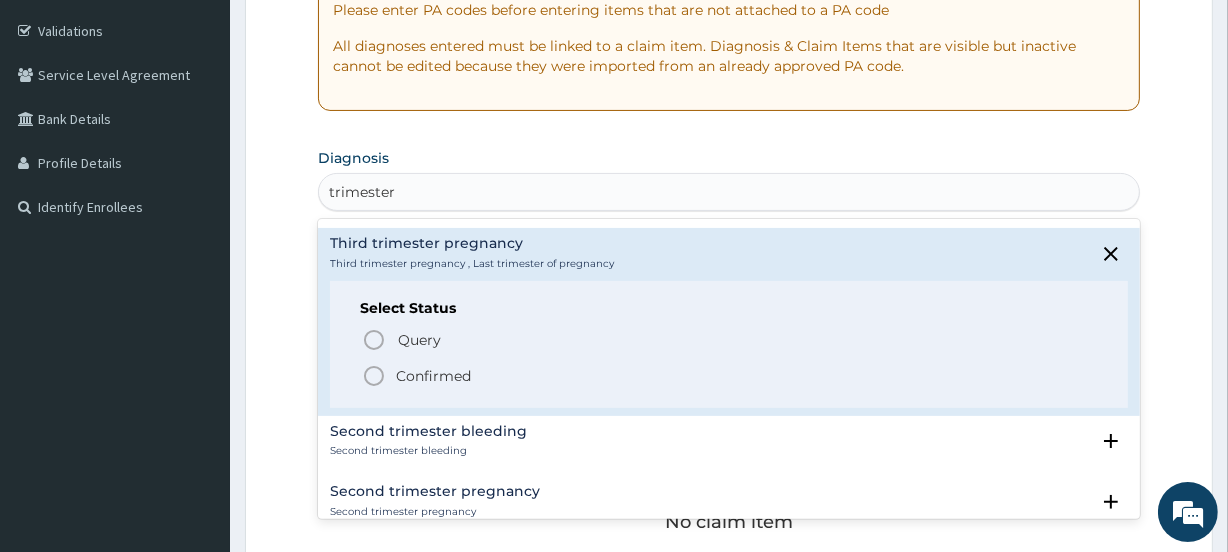 scroll, scrollTop: 120, scrollLeft: 0, axis: vertical 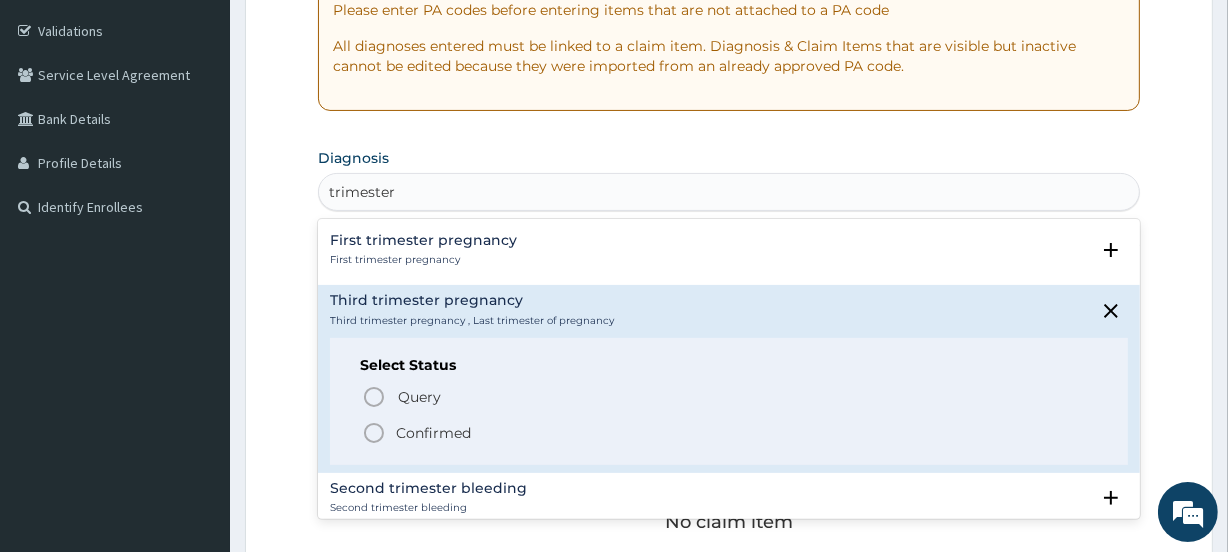 click 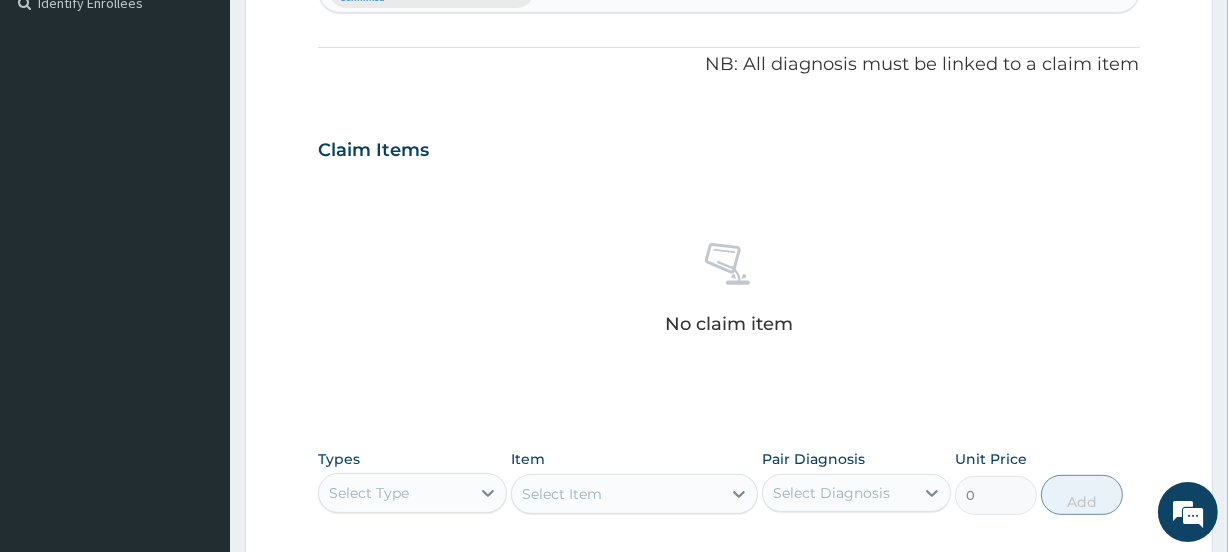 scroll, scrollTop: 606, scrollLeft: 0, axis: vertical 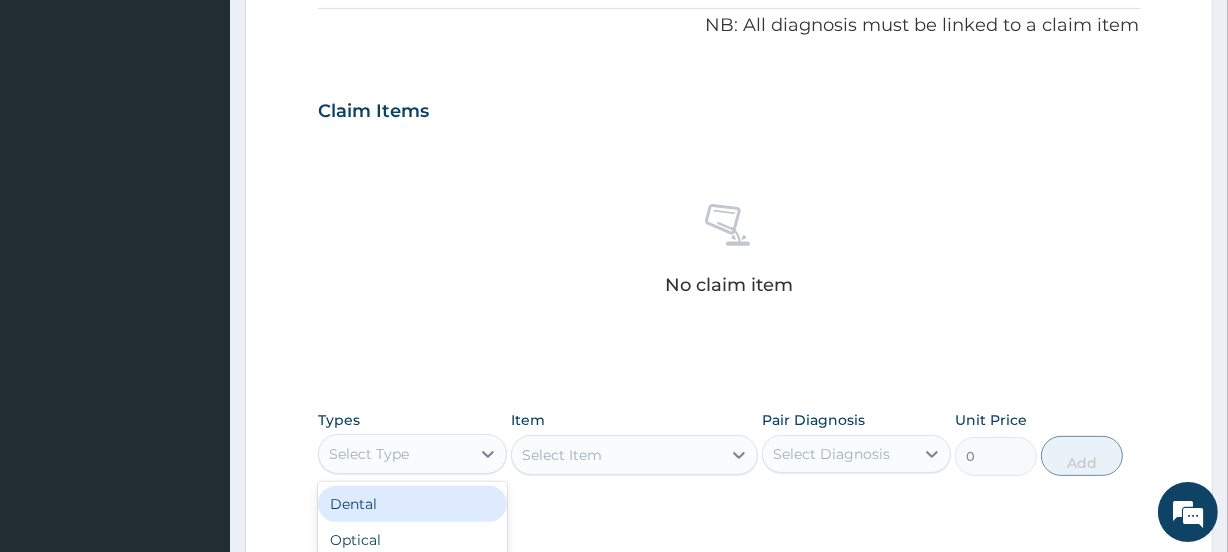 click on "Select Type" at bounding box center [394, 454] 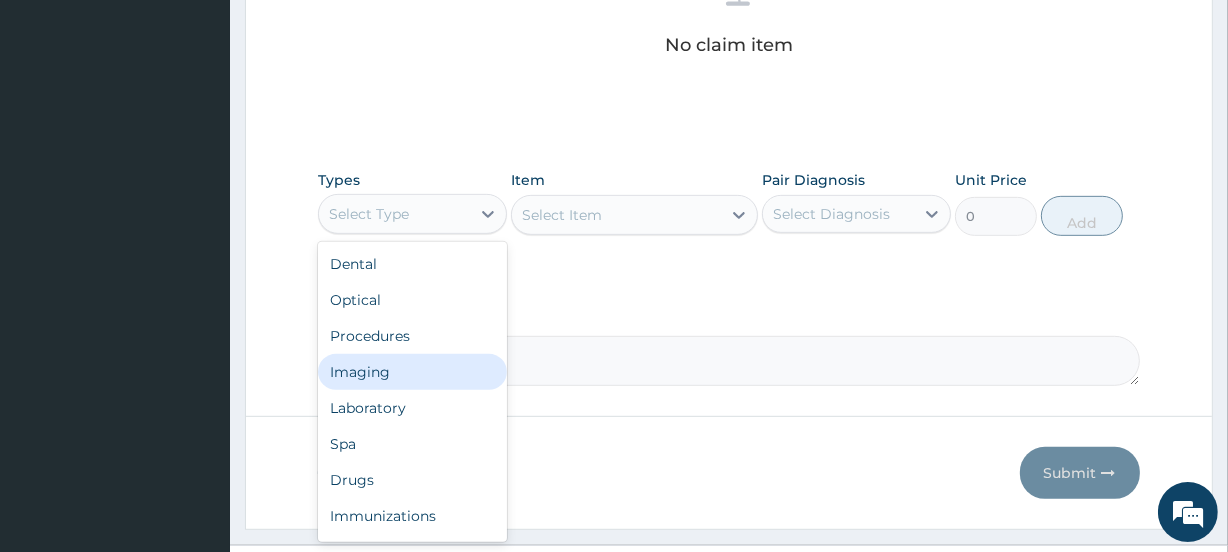 scroll, scrollTop: 889, scrollLeft: 0, axis: vertical 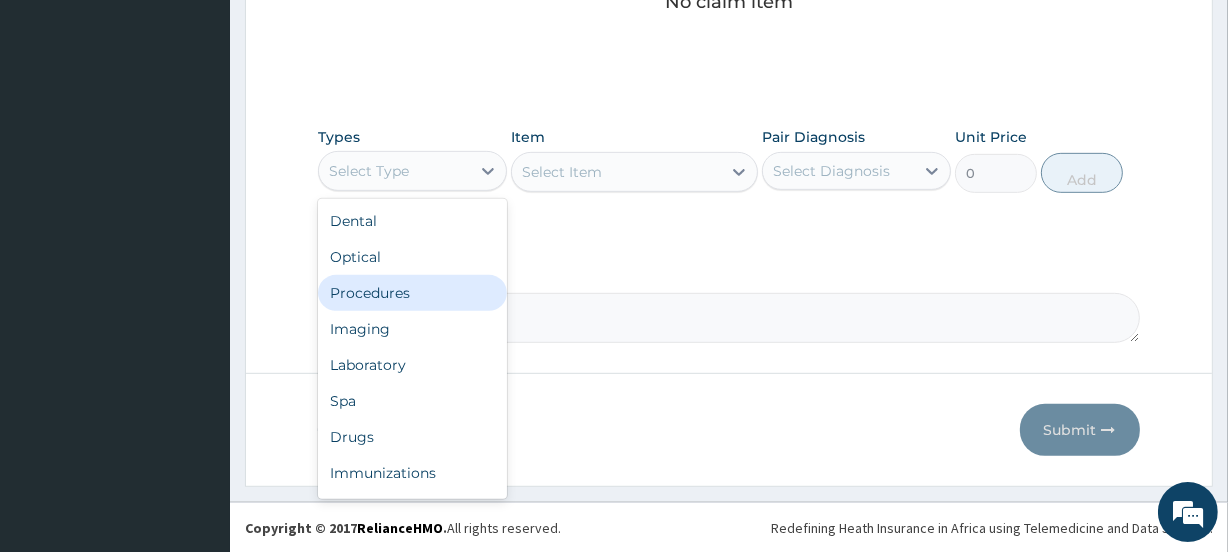click on "Procedures" at bounding box center [412, 293] 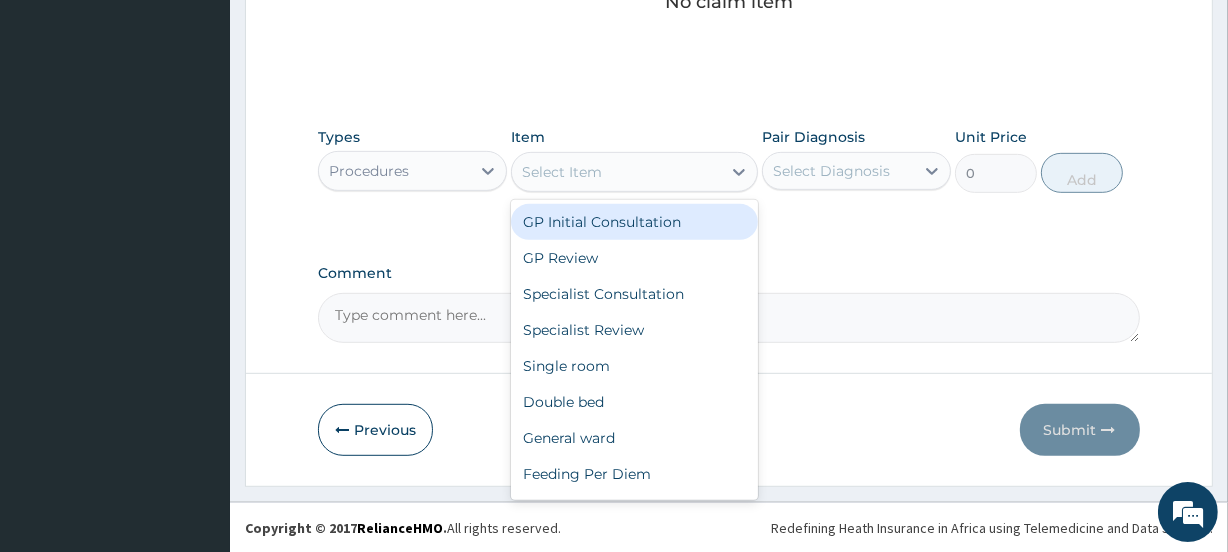 click on "Select Item" at bounding box center [562, 172] 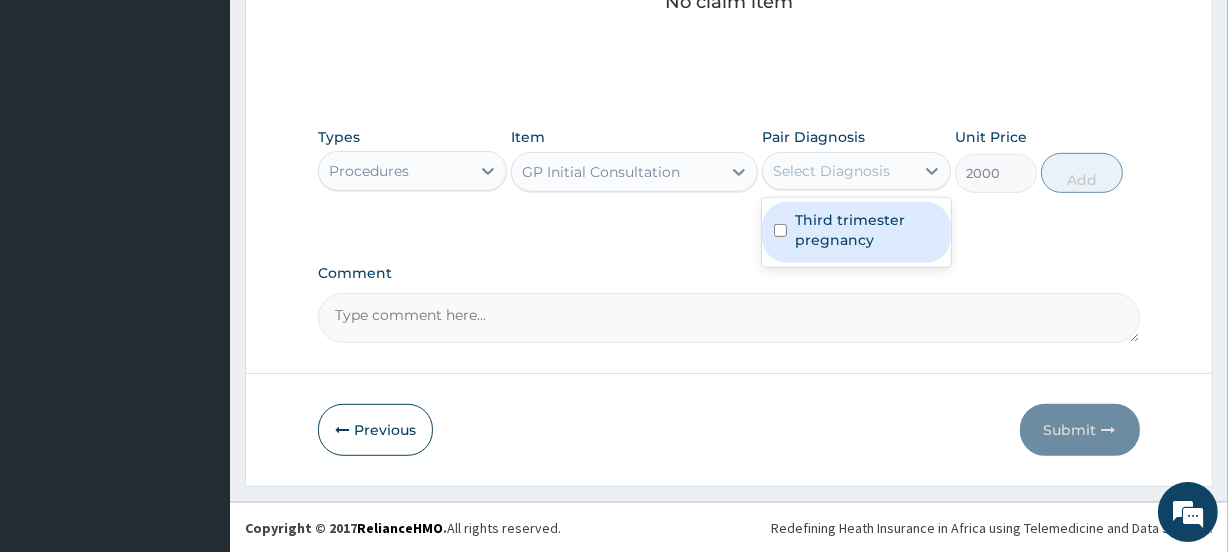 click on "Select Diagnosis" at bounding box center (831, 171) 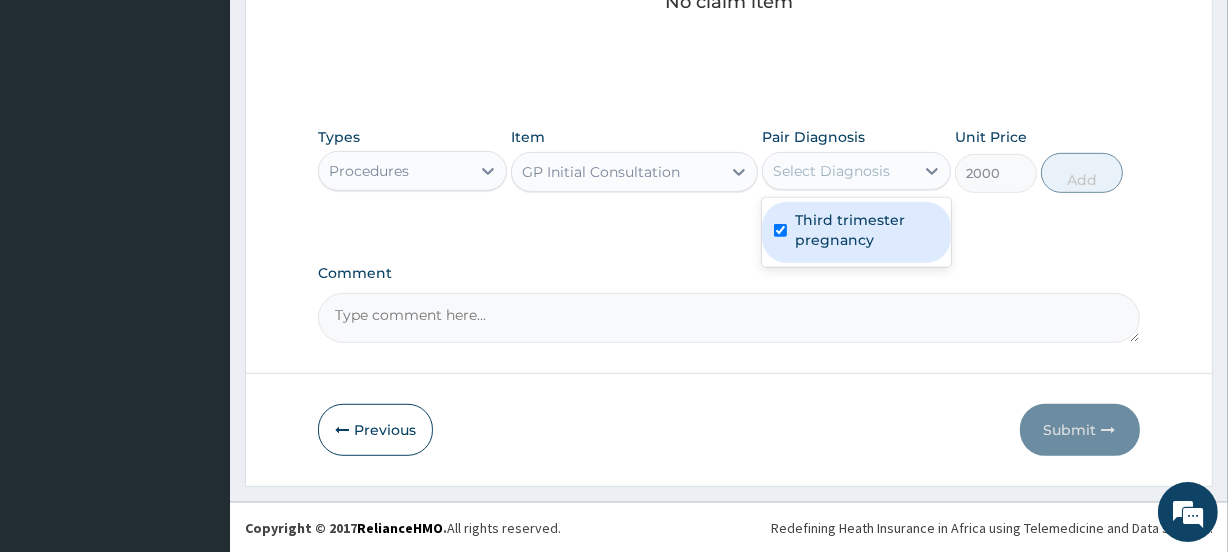 checkbox on "true" 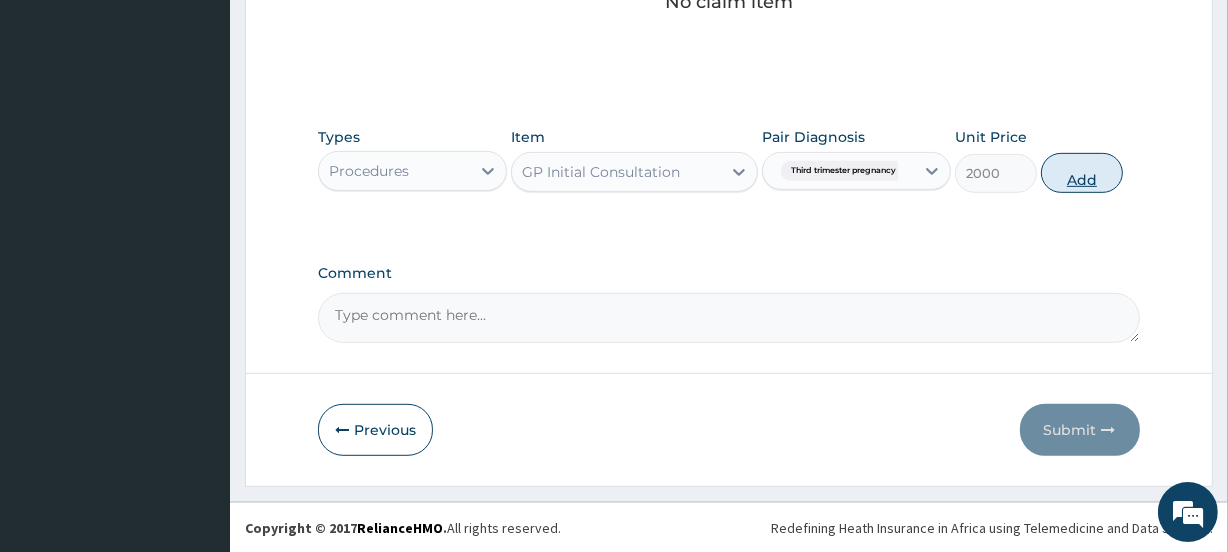 click on "Add" at bounding box center [1082, 173] 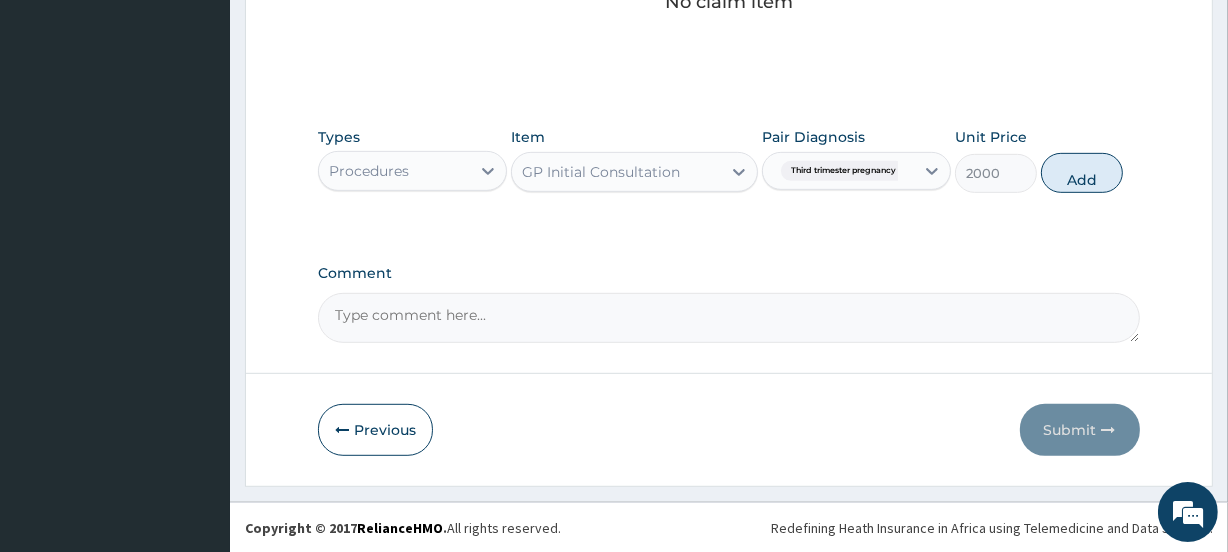 type on "0" 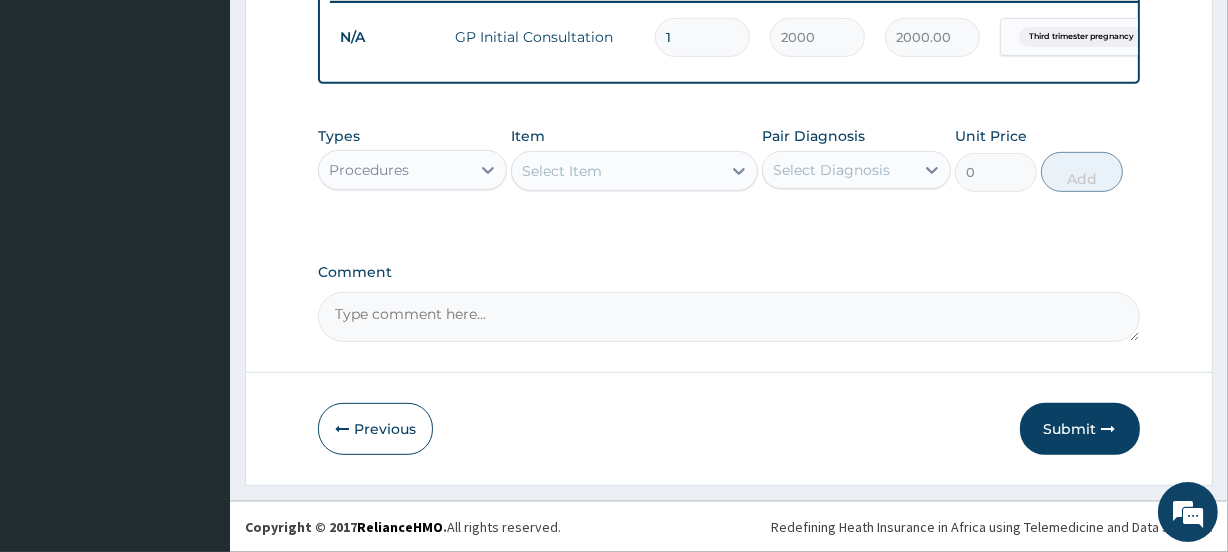 scroll, scrollTop: 807, scrollLeft: 0, axis: vertical 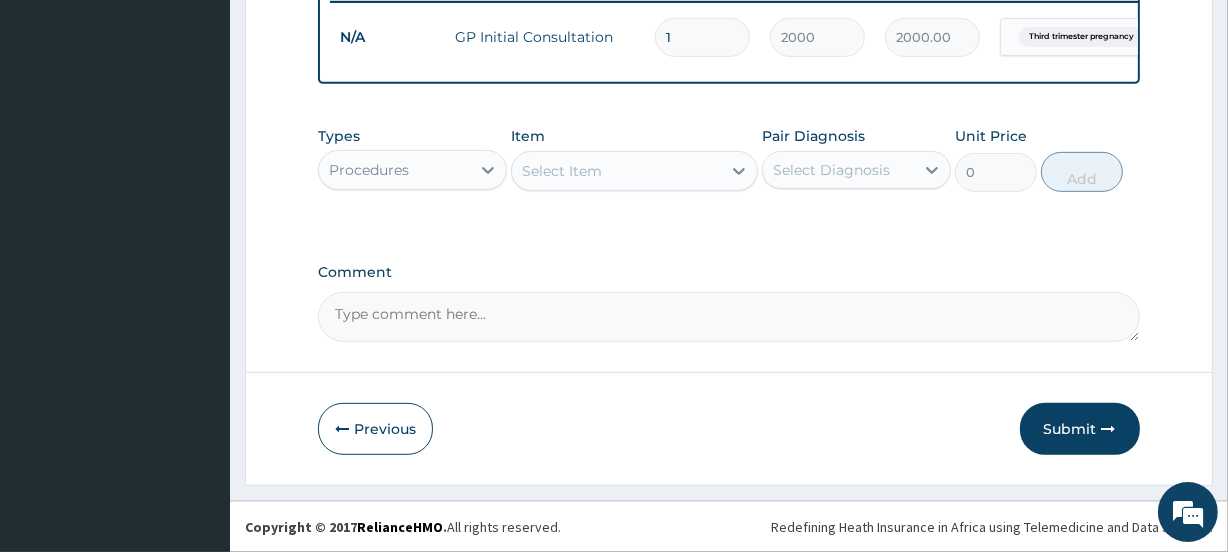 click on "Procedures" at bounding box center (369, 170) 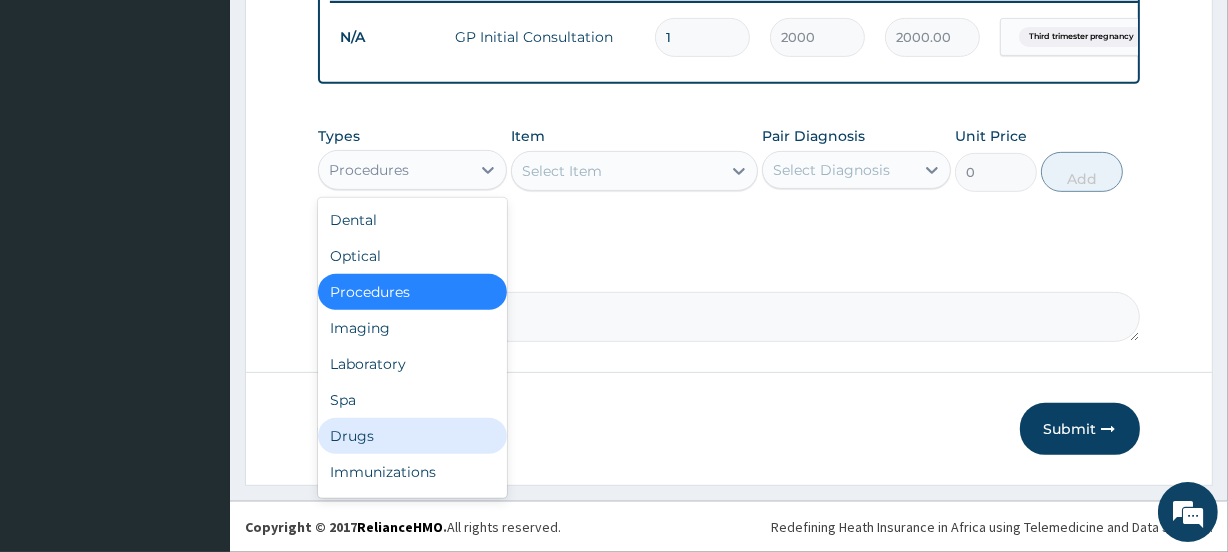 click on "Drugs" at bounding box center [412, 436] 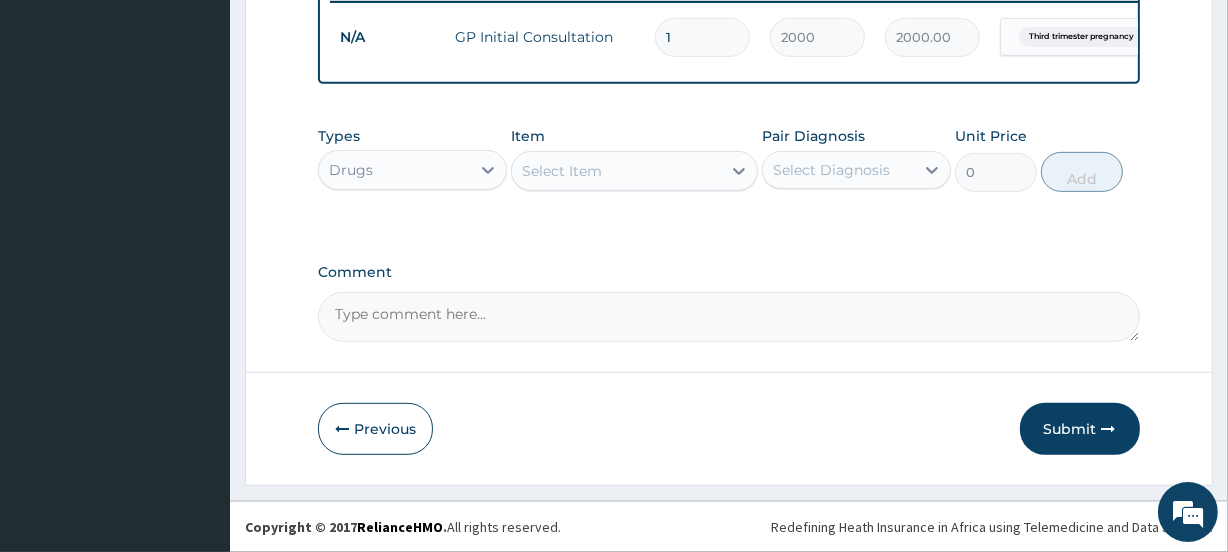 click on "Select Item" at bounding box center (616, 171) 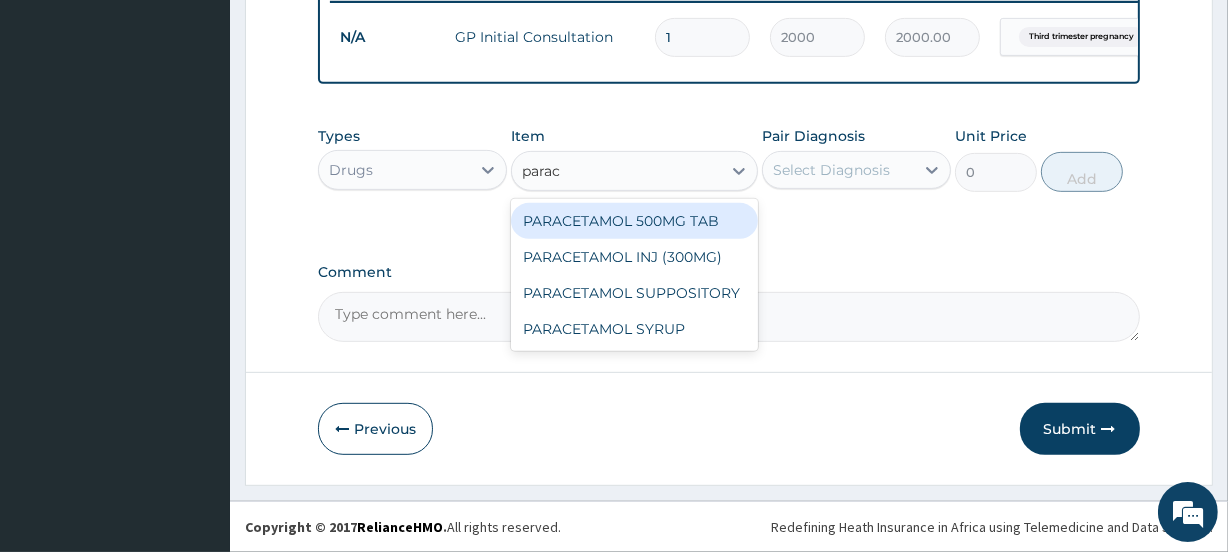 type on "parace" 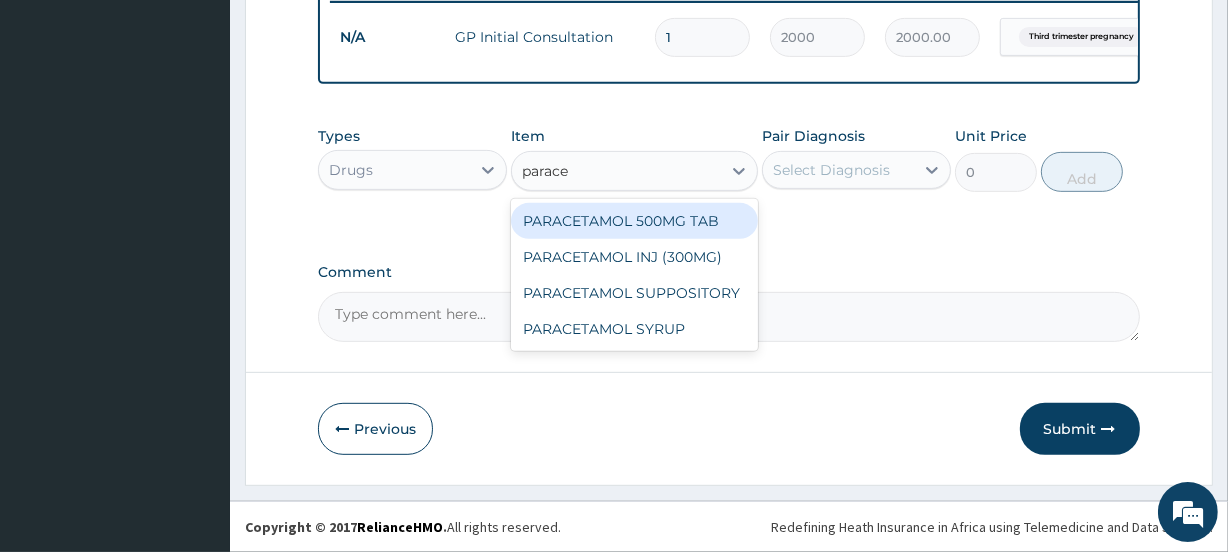 click on "PARACETAMOL 500MG TAB" at bounding box center (634, 221) 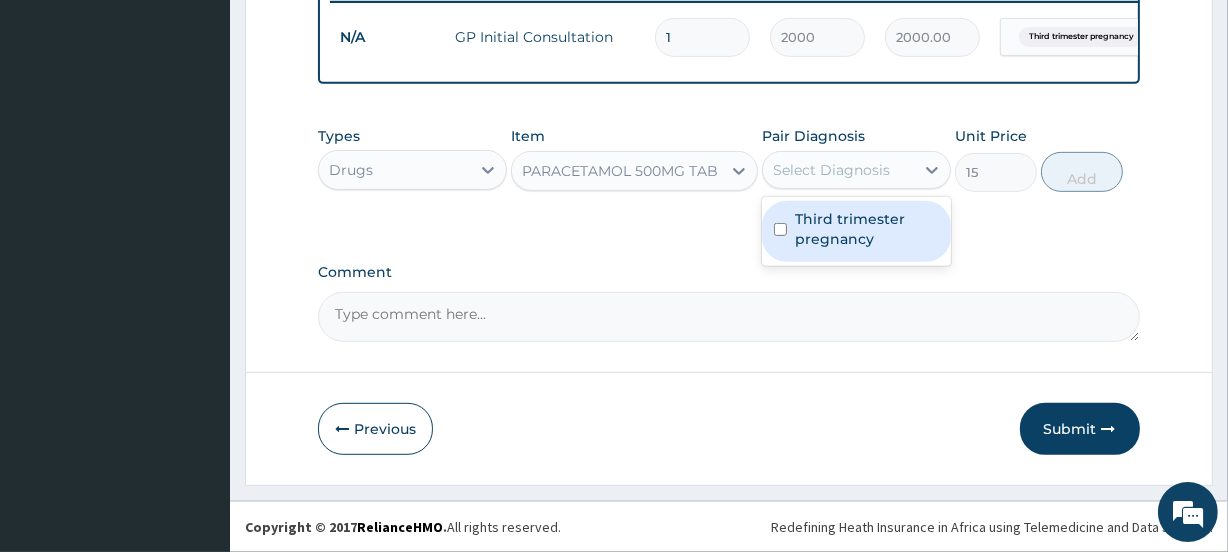click on "Select Diagnosis" at bounding box center (831, 170) 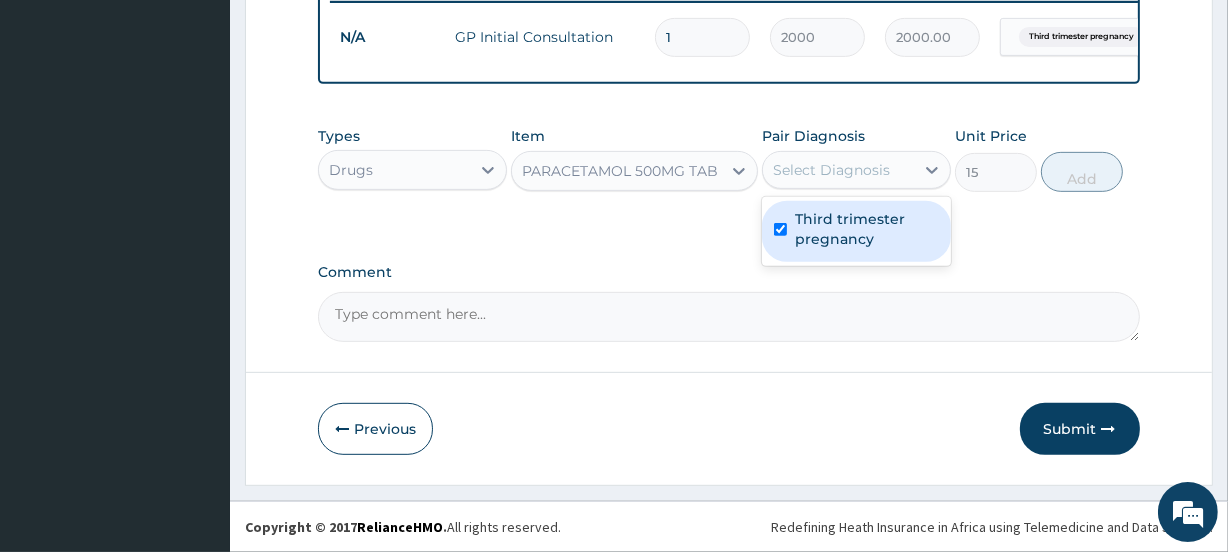 checkbox on "true" 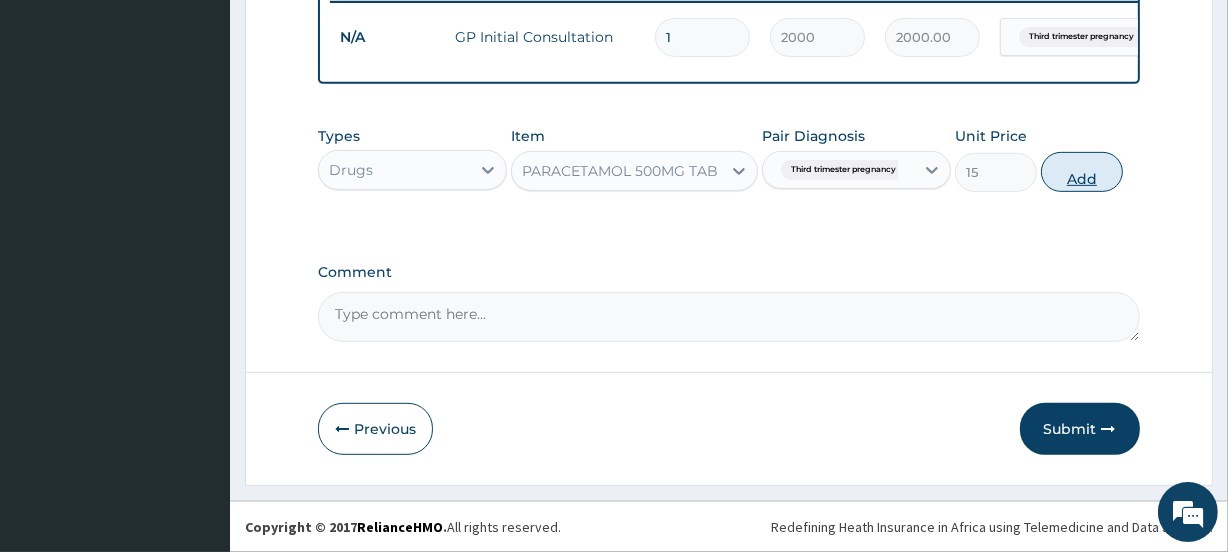 click on "Add" at bounding box center [1082, 172] 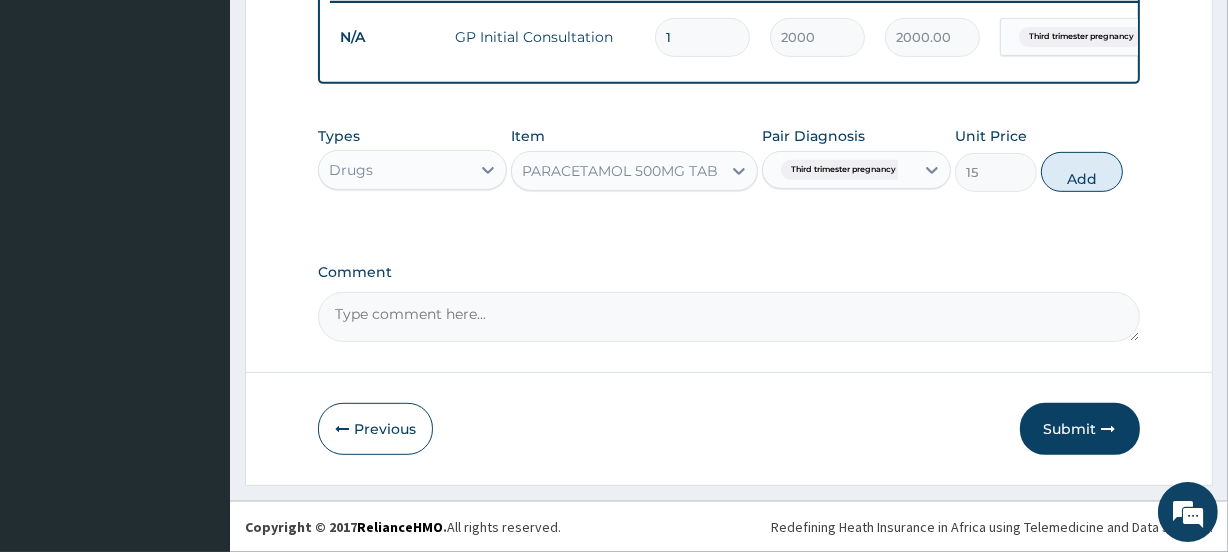 type on "0" 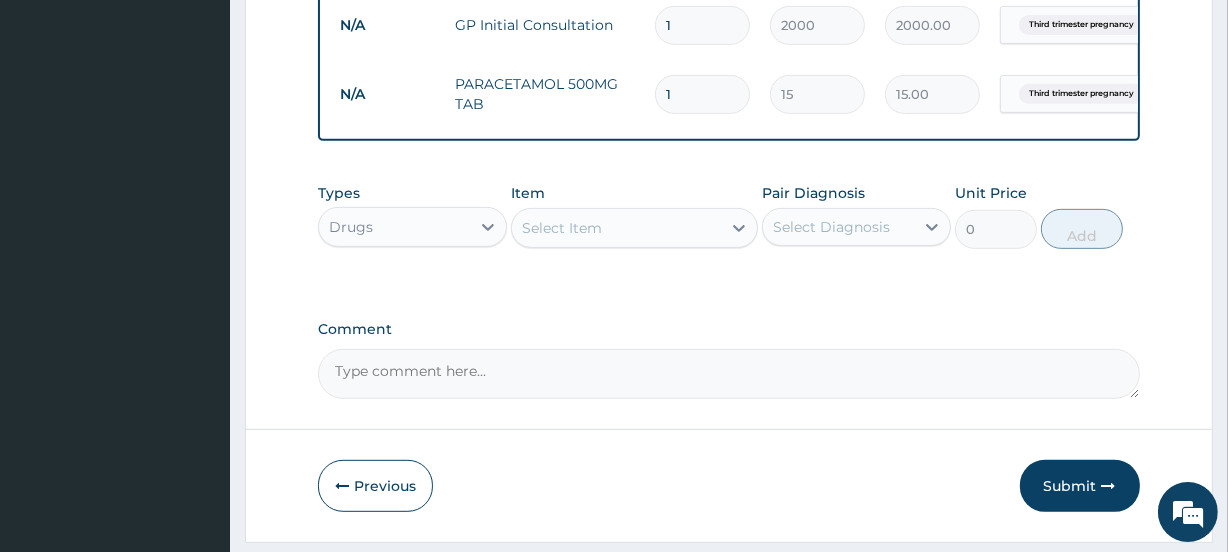 type on "18" 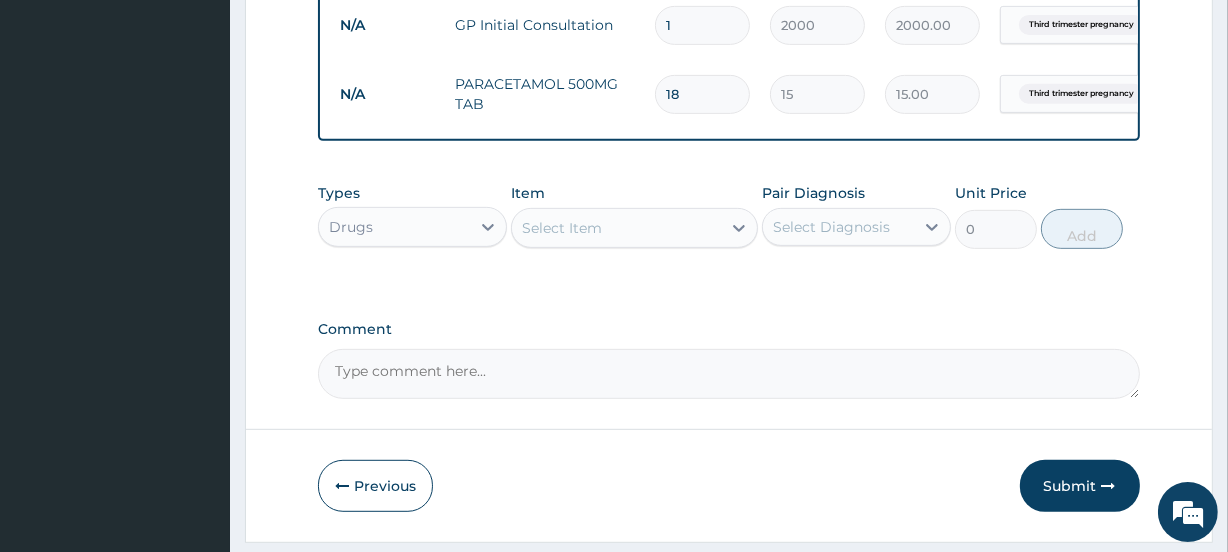 type on "270.00" 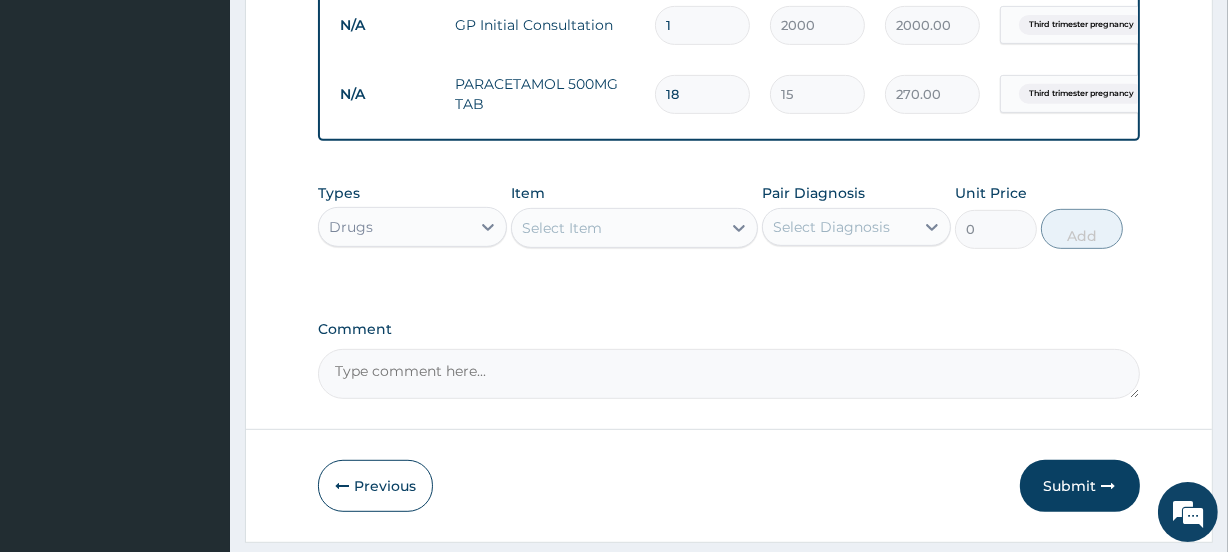 type on "18" 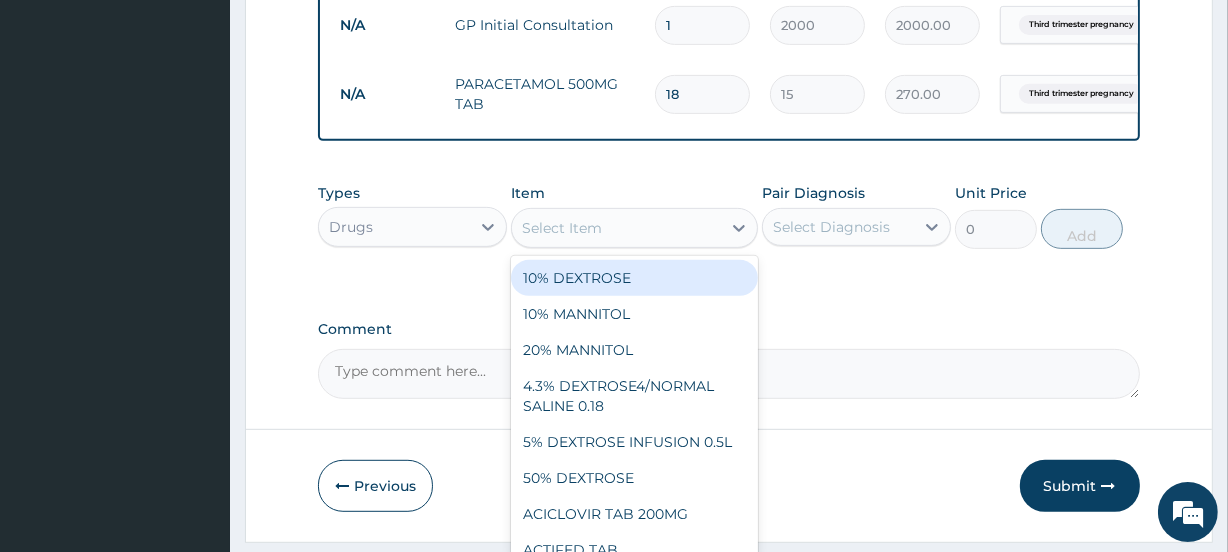 click on "Select Item" at bounding box center [562, 228] 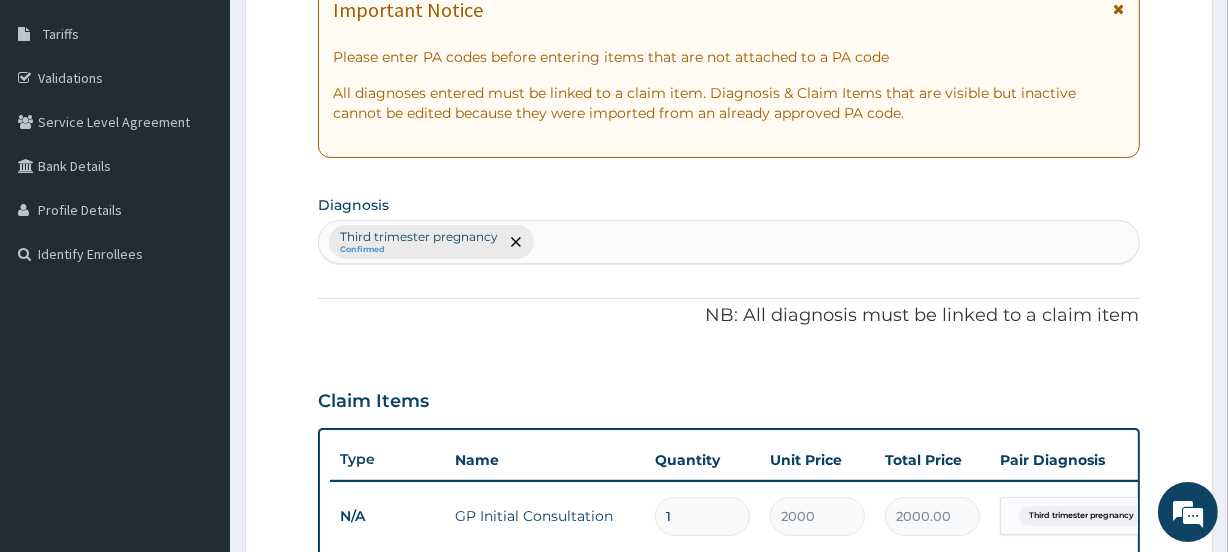 scroll, scrollTop: 322, scrollLeft: 0, axis: vertical 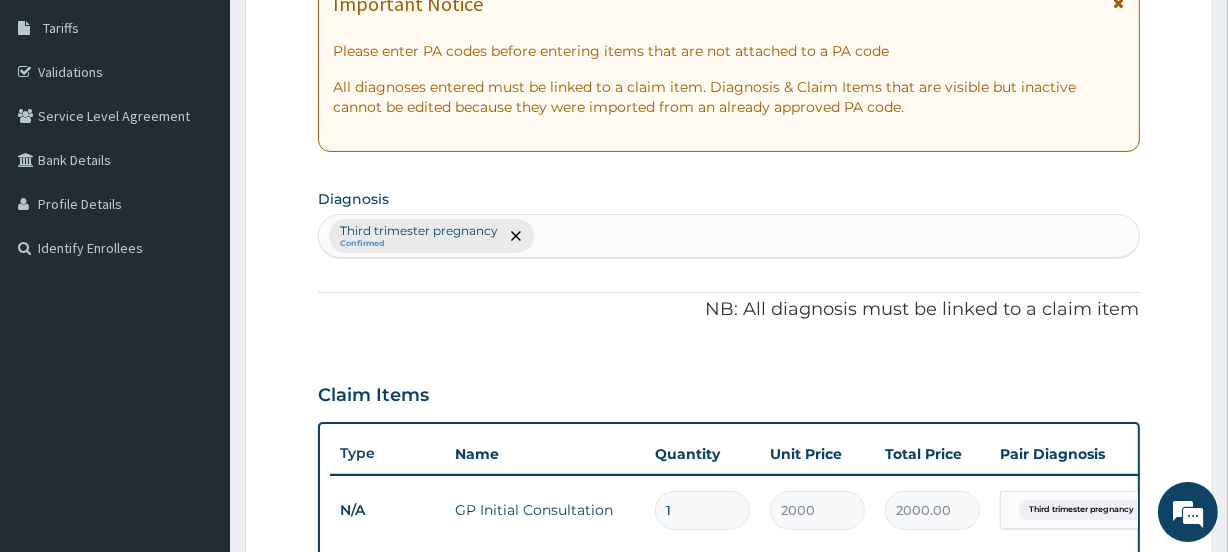click on "Third trimester pregnancy Confirmed" at bounding box center (728, 236) 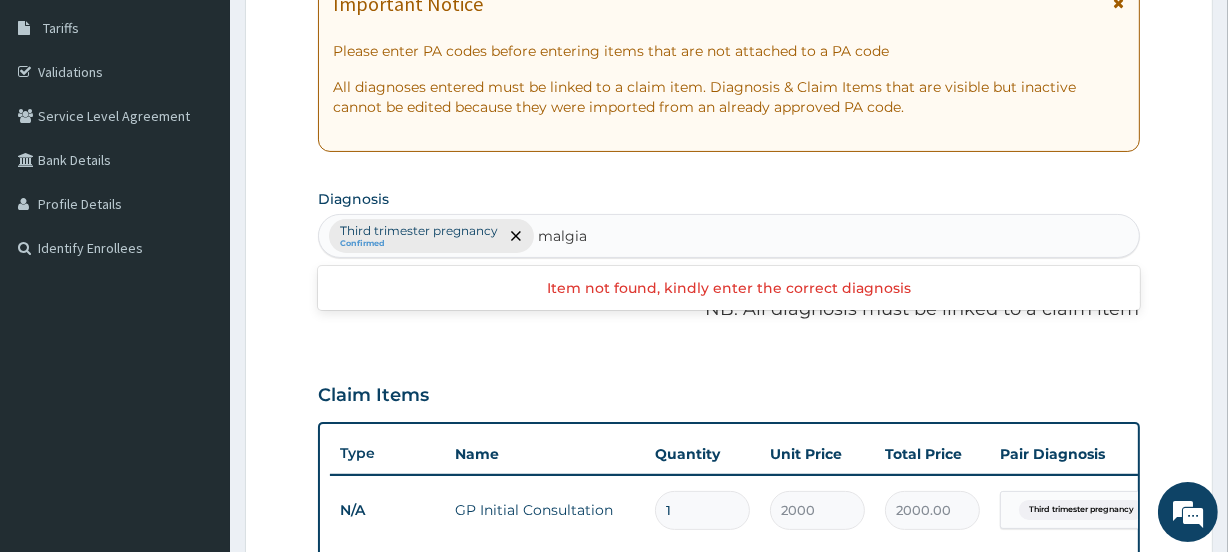click on "malgia" at bounding box center (563, 236) 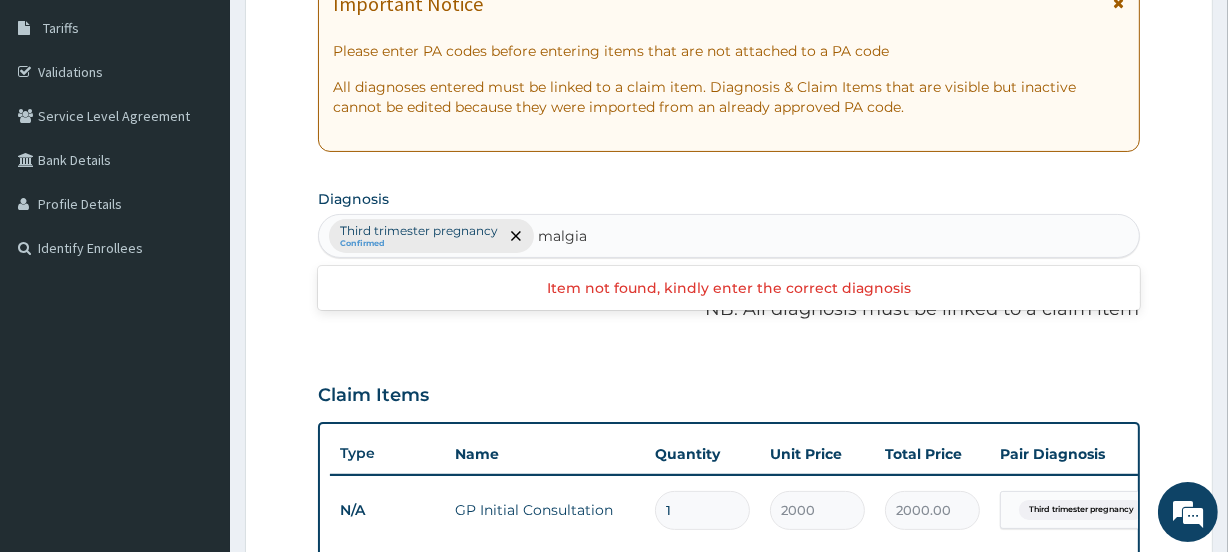 type on "myalgia" 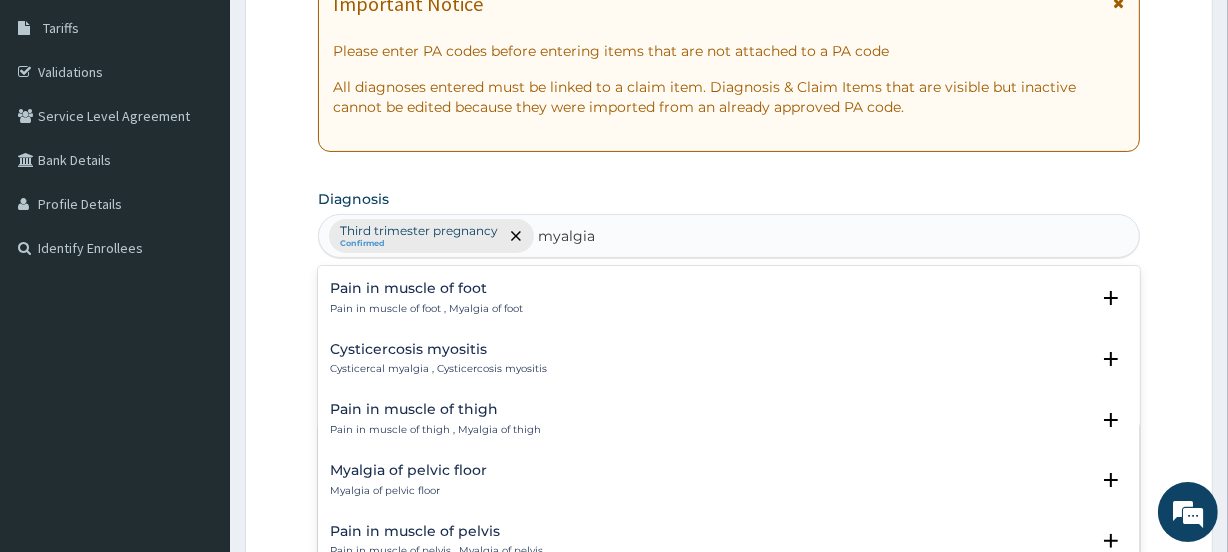 scroll, scrollTop: 0, scrollLeft: 0, axis: both 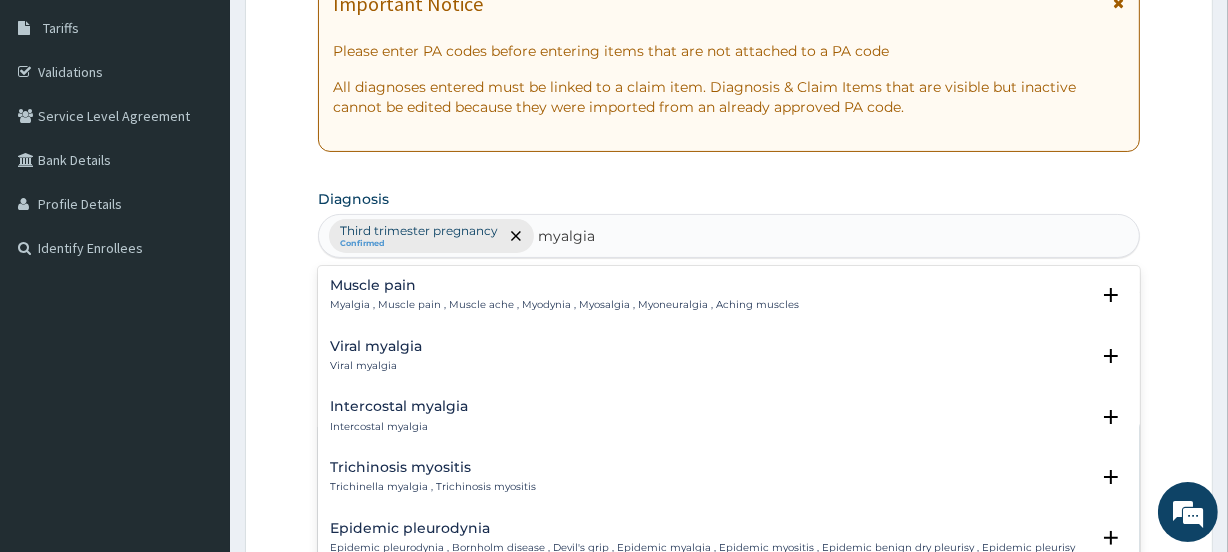 click on "Muscle pain Myalgia , Muscle pain , Muscle ache , Myodynia , Myosalgia , Myoneuralgia , Aching muscles" at bounding box center (564, 295) 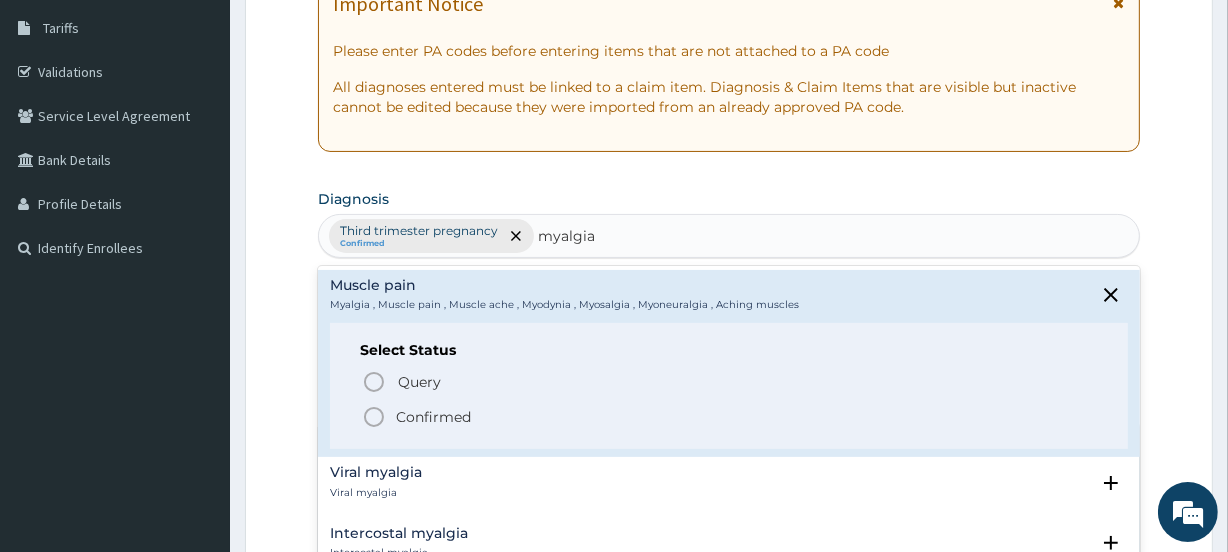 click 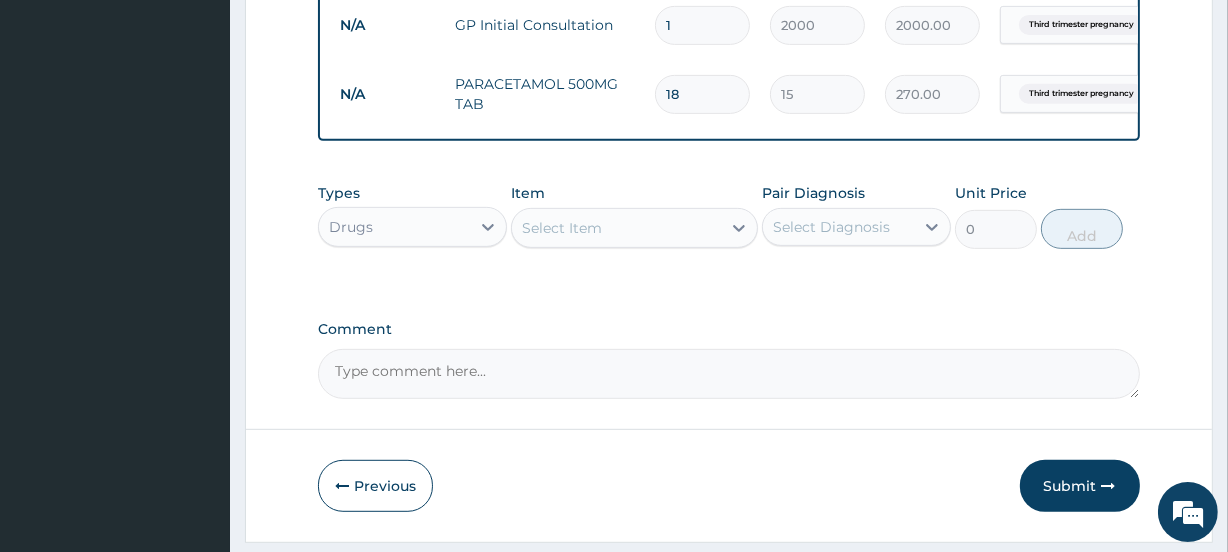 scroll, scrollTop: 877, scrollLeft: 0, axis: vertical 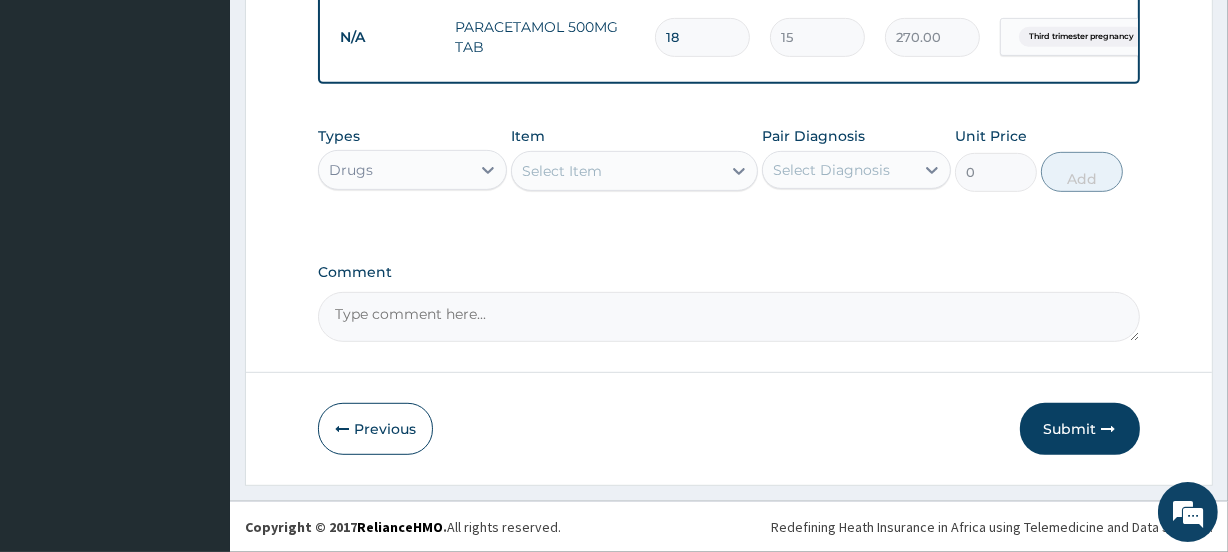 click on "Select Item" at bounding box center [562, 171] 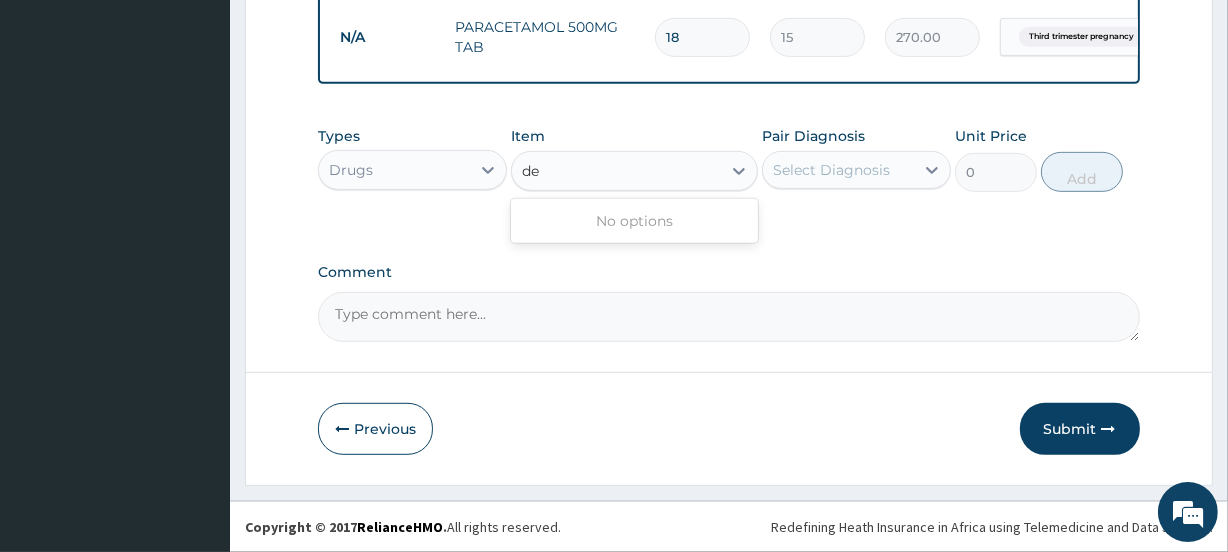 type on "d" 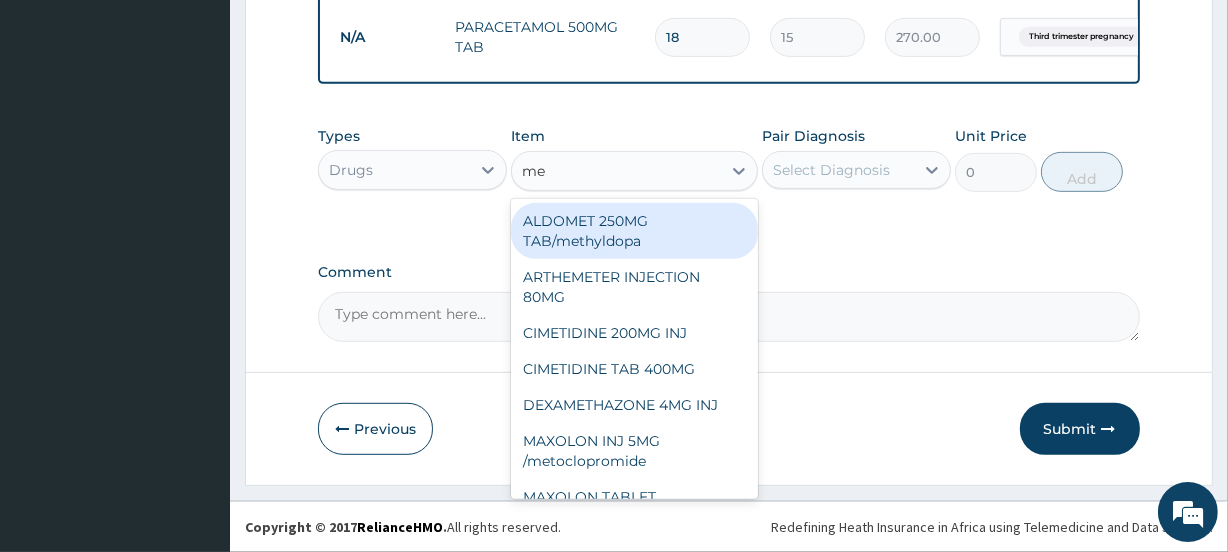 type on "m" 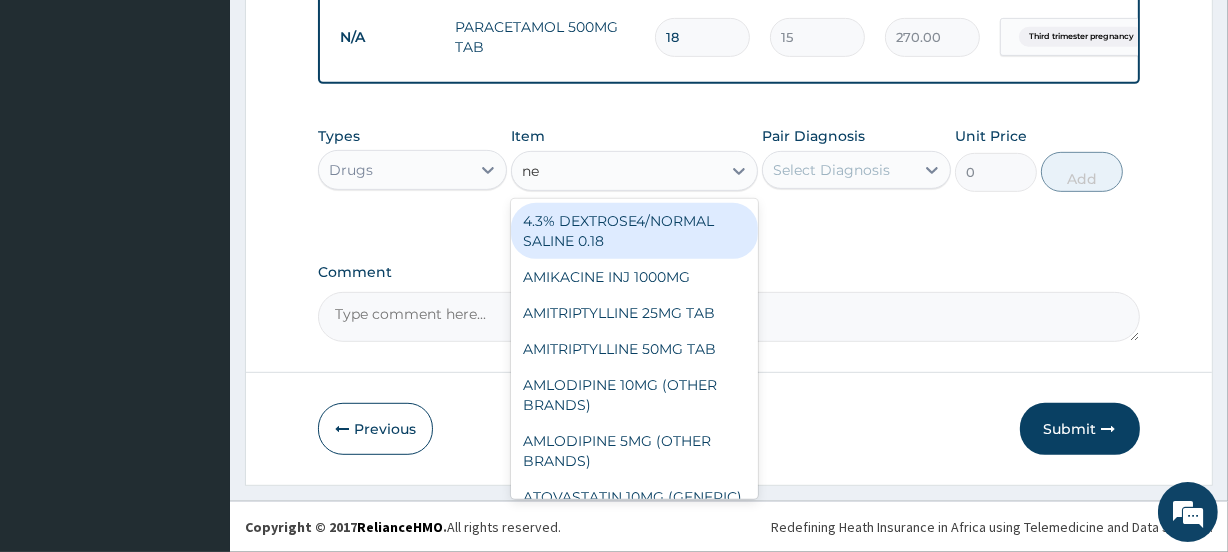 type on "neu" 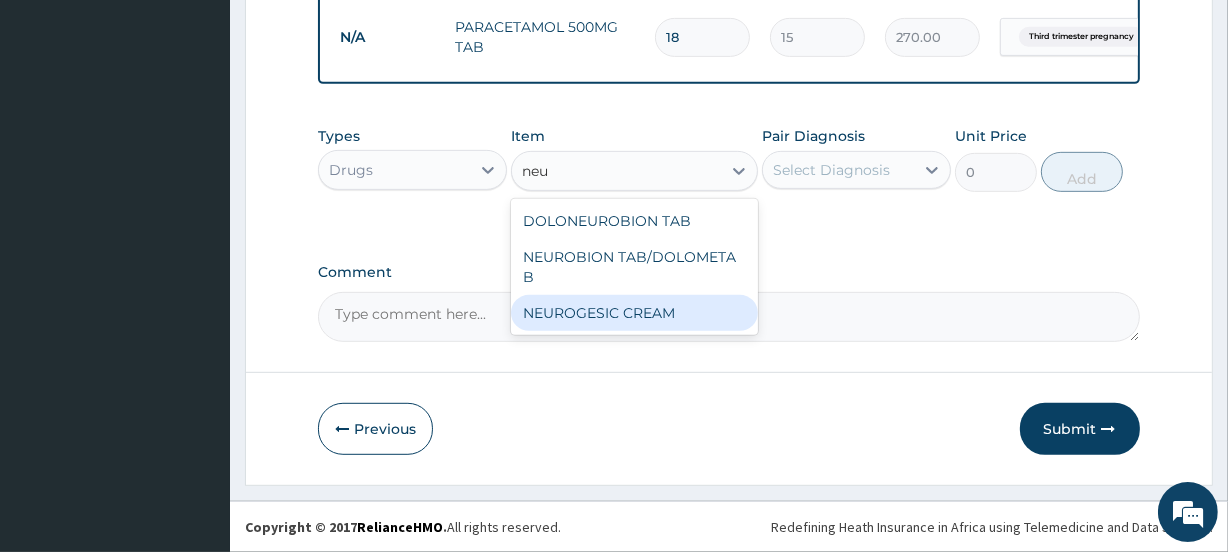 click on "NEUROGESIC CREAM" at bounding box center [634, 313] 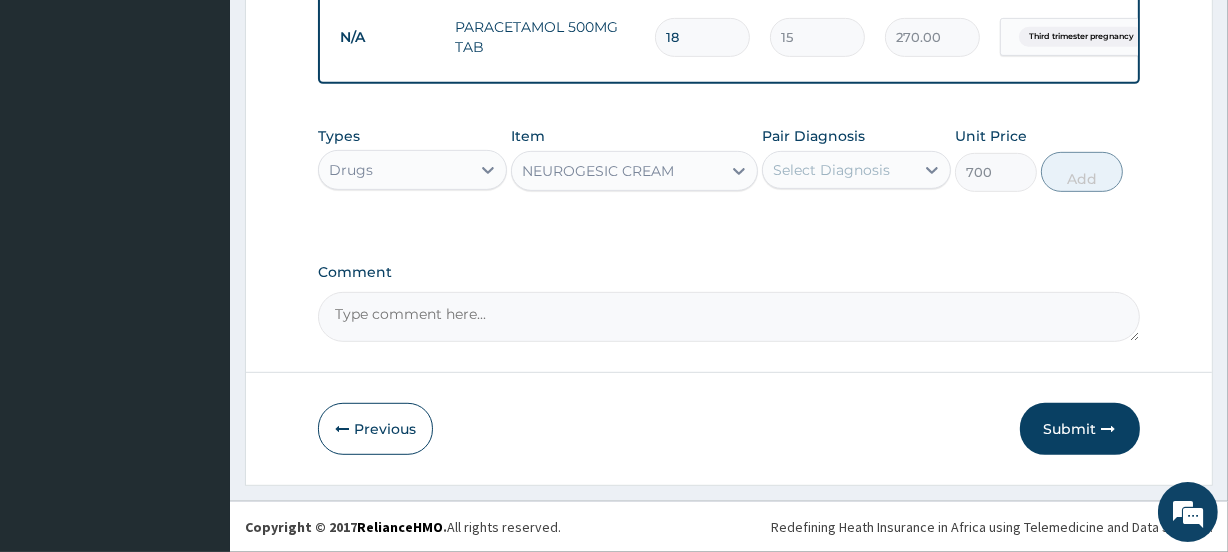 click on "Select Diagnosis" at bounding box center (838, 170) 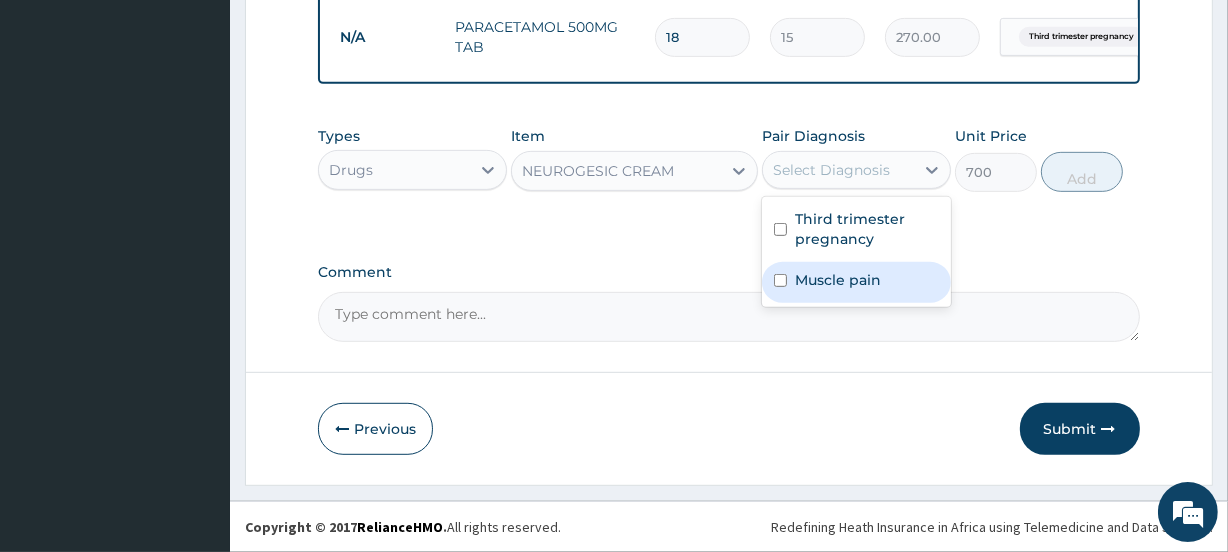 click on "Muscle pain" at bounding box center [838, 280] 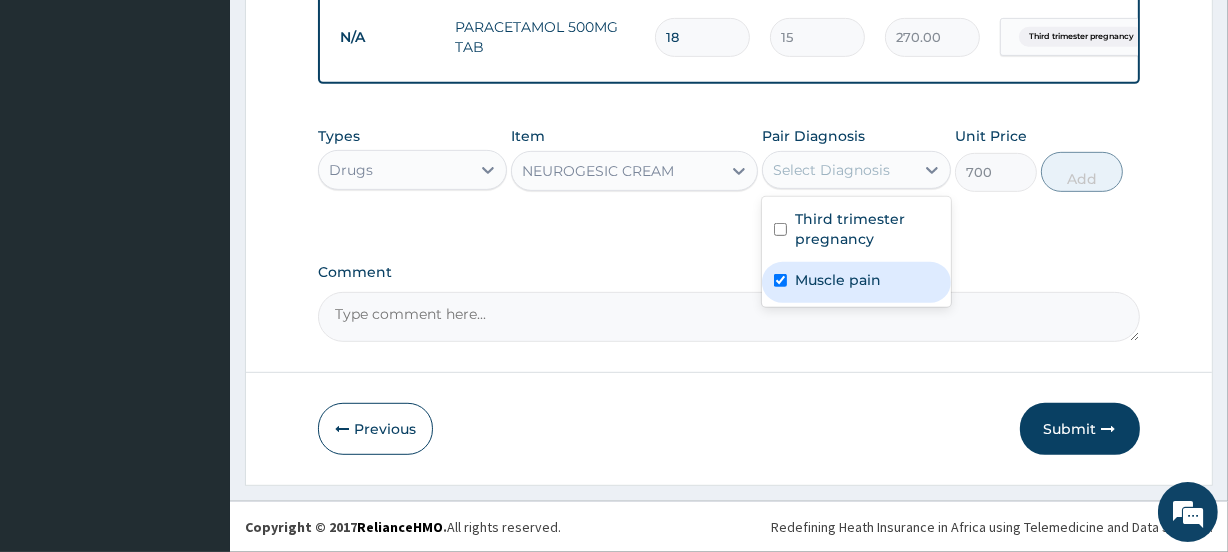 checkbox on "true" 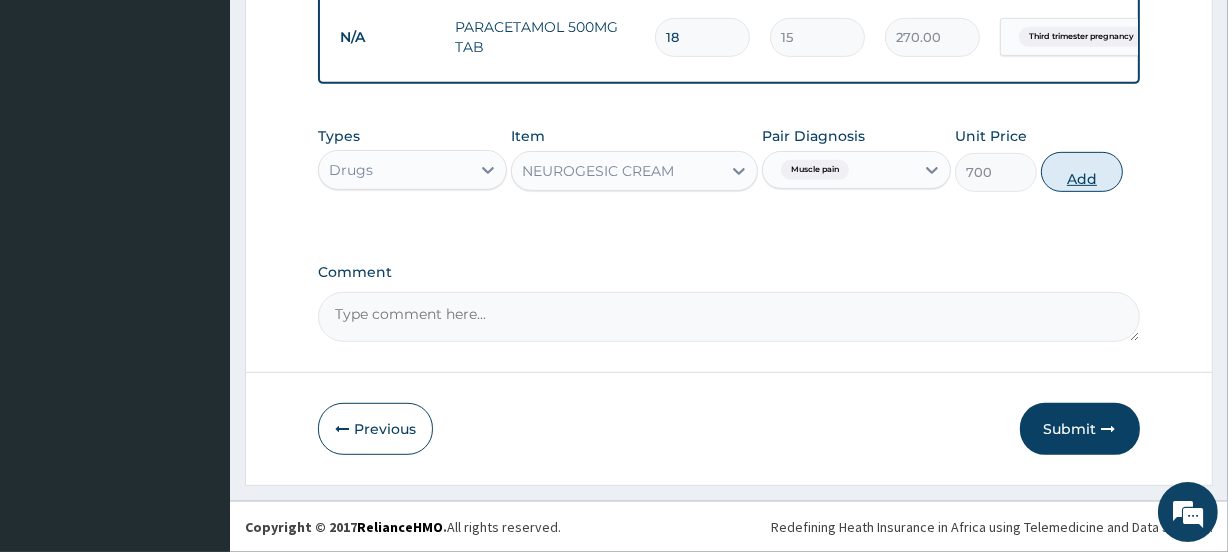 click on "Add" at bounding box center (1082, 172) 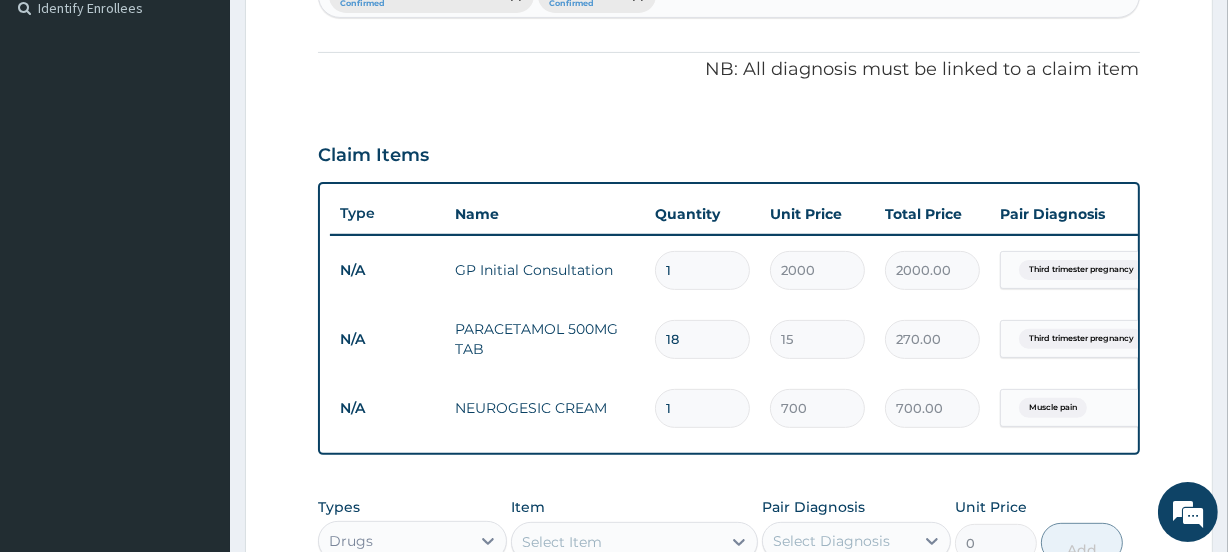 scroll, scrollTop: 634, scrollLeft: 0, axis: vertical 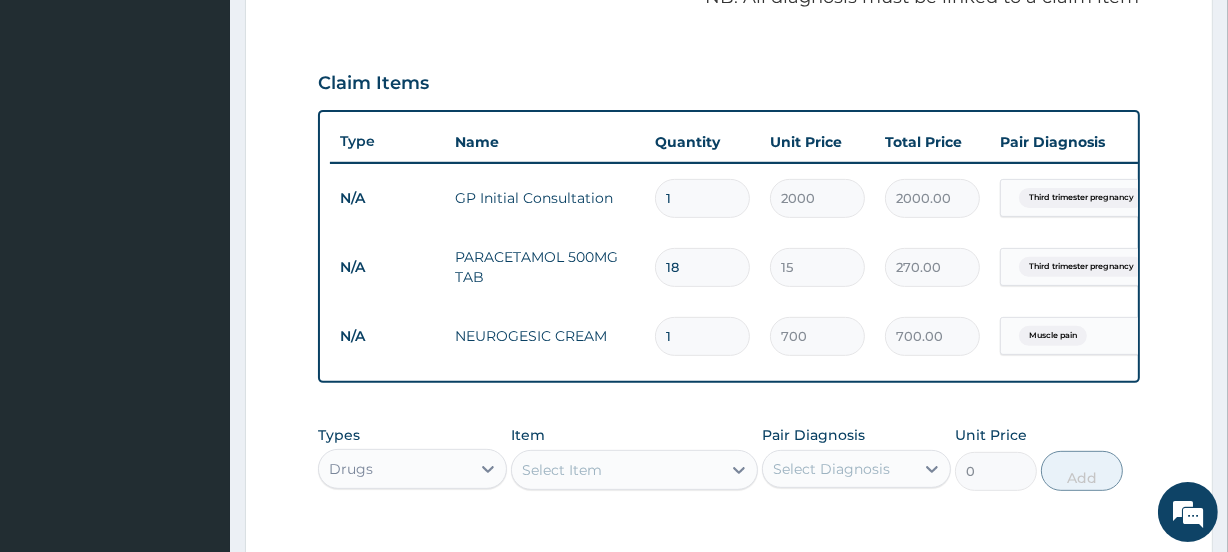 type on "0" 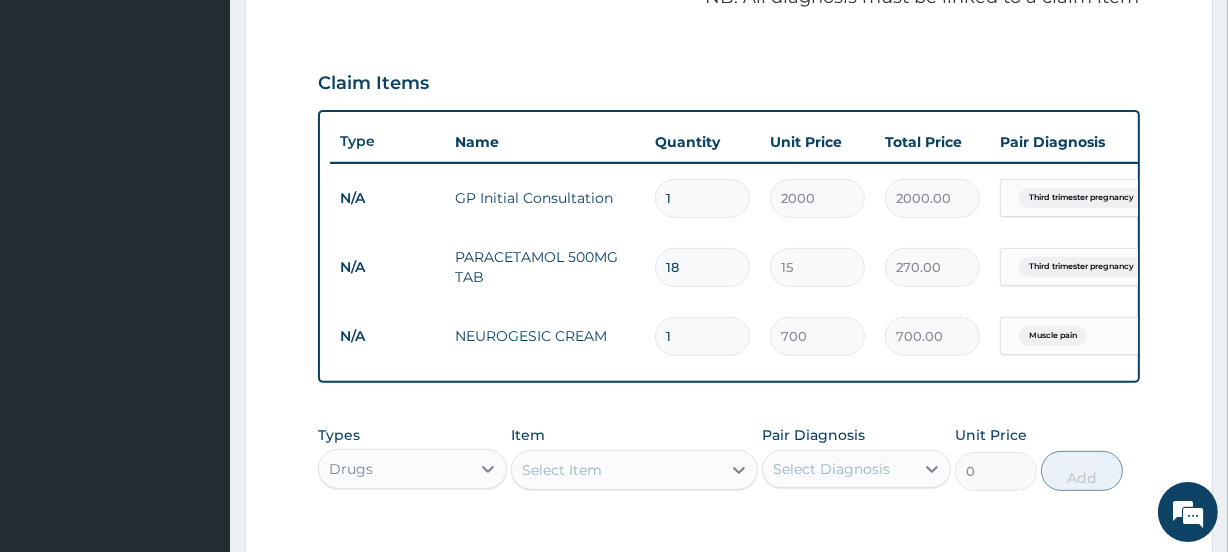 type on "0.00" 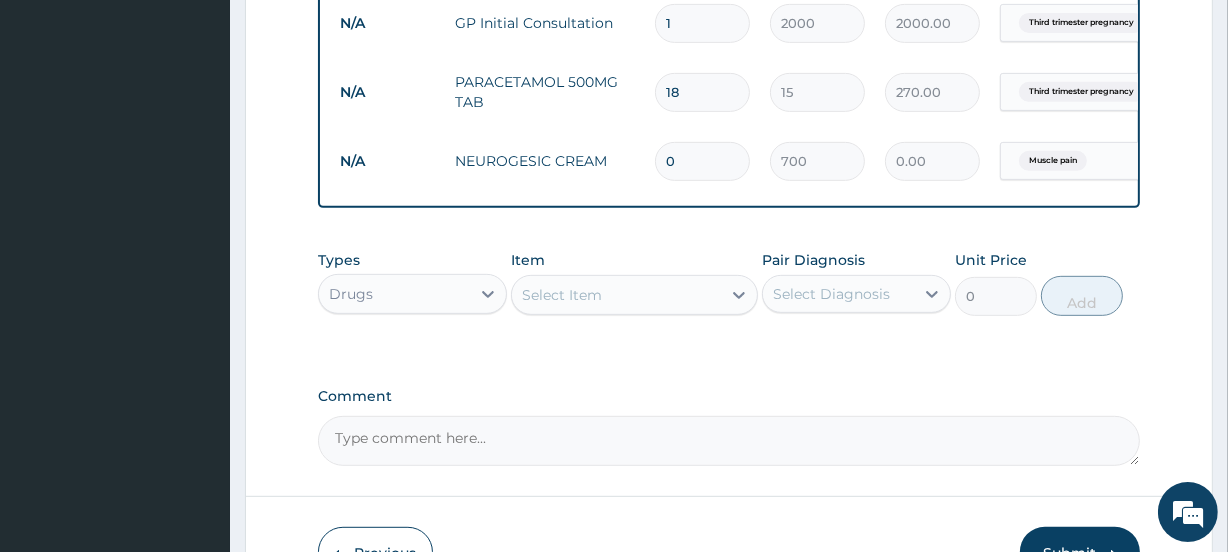 scroll, scrollTop: 877, scrollLeft: 0, axis: vertical 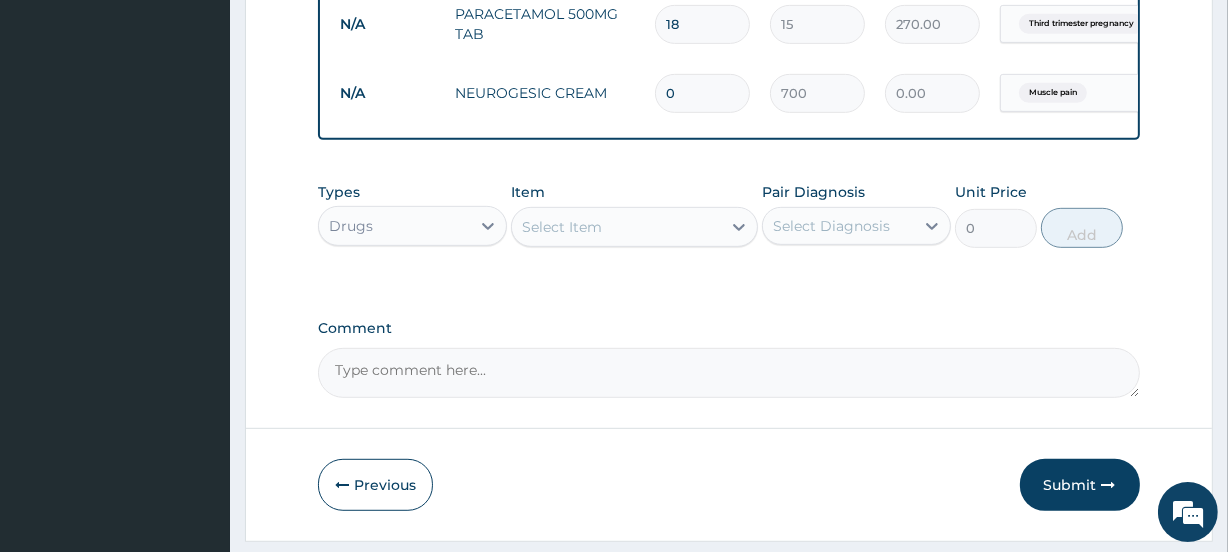 click on "N/A NEUROGESIC CREAM 0 700 0.00 Muscle pain Delete" at bounding box center (820, 93) 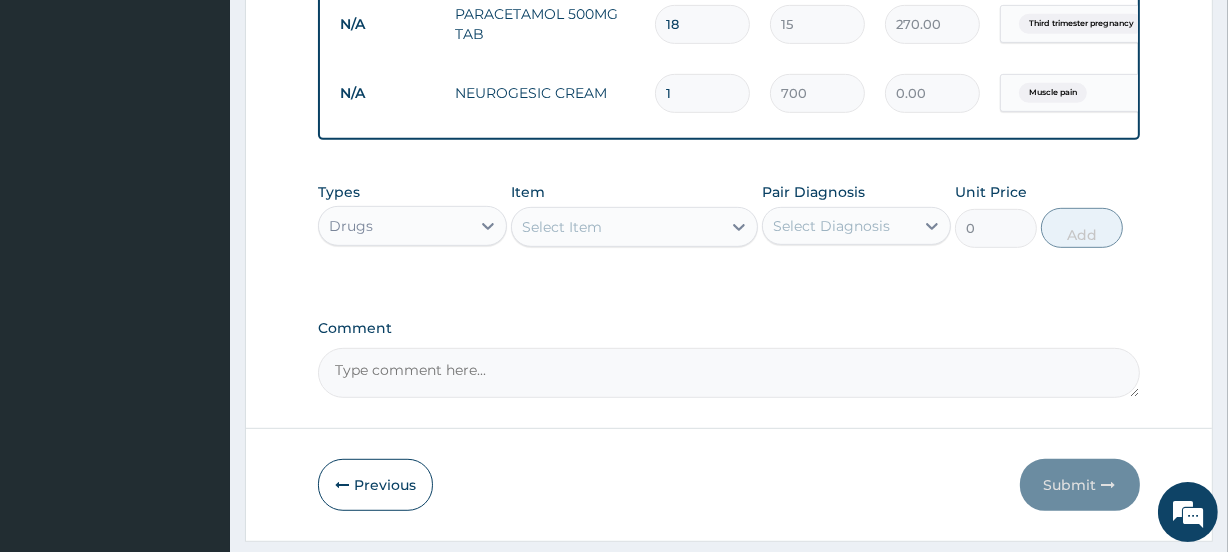type on "12" 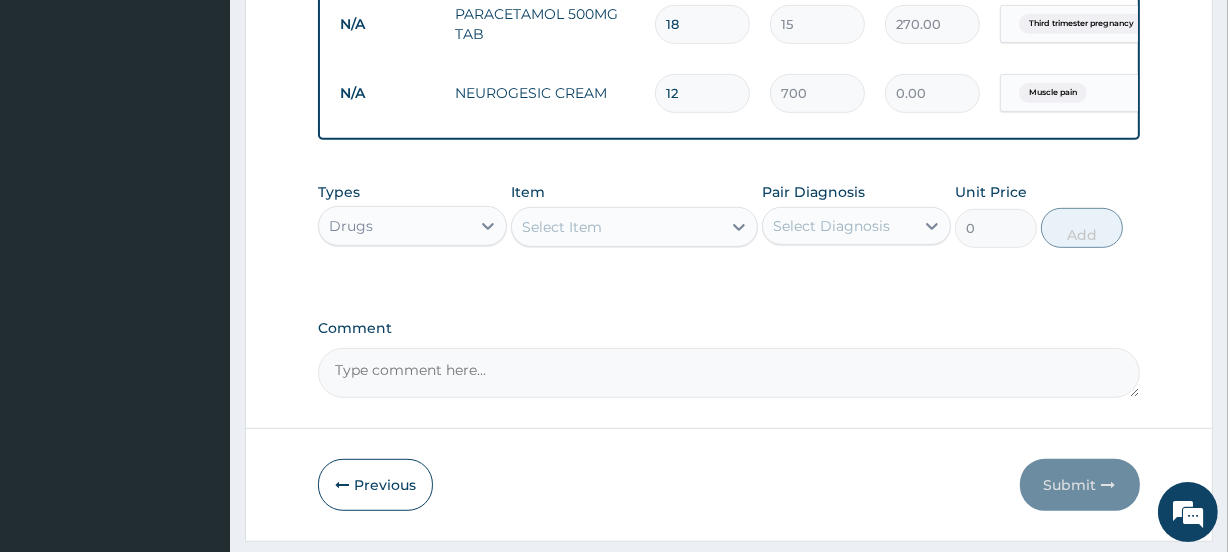 type on "[PRICE]" 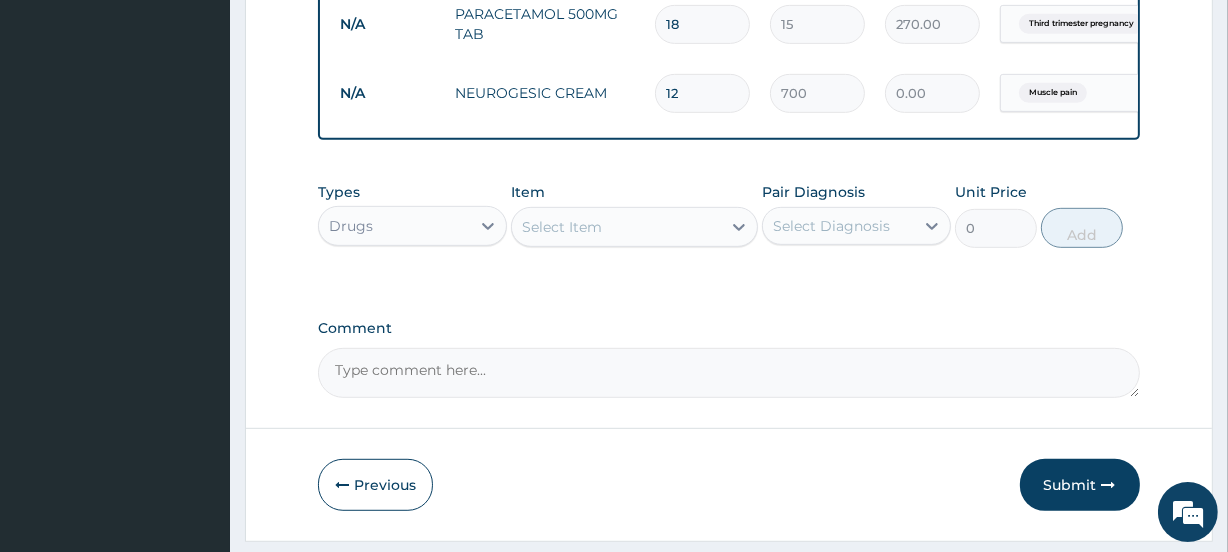 type on "1" 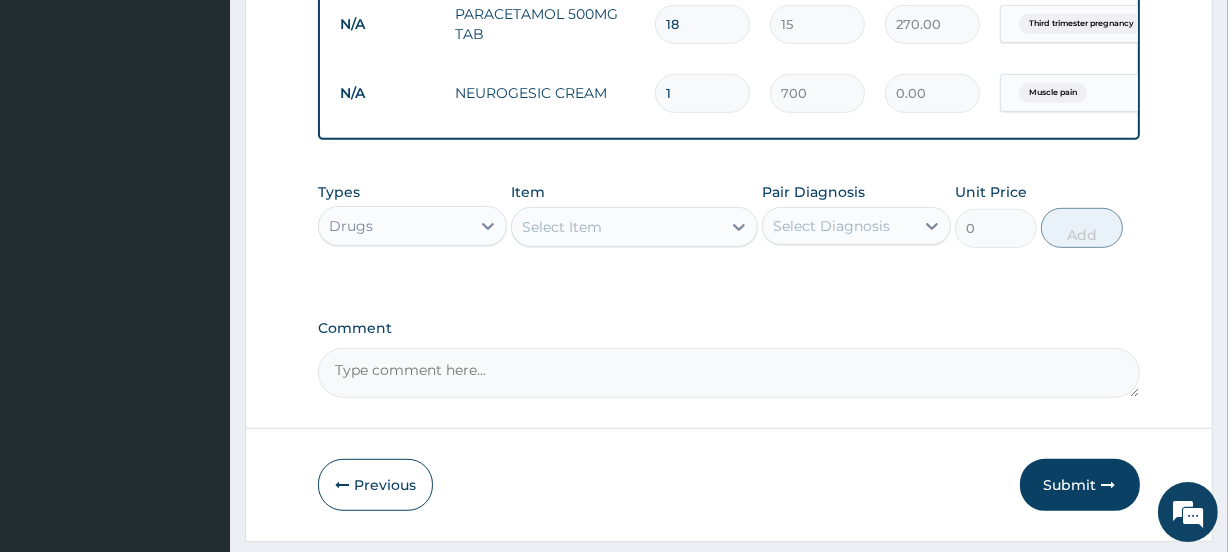 type on "700.00" 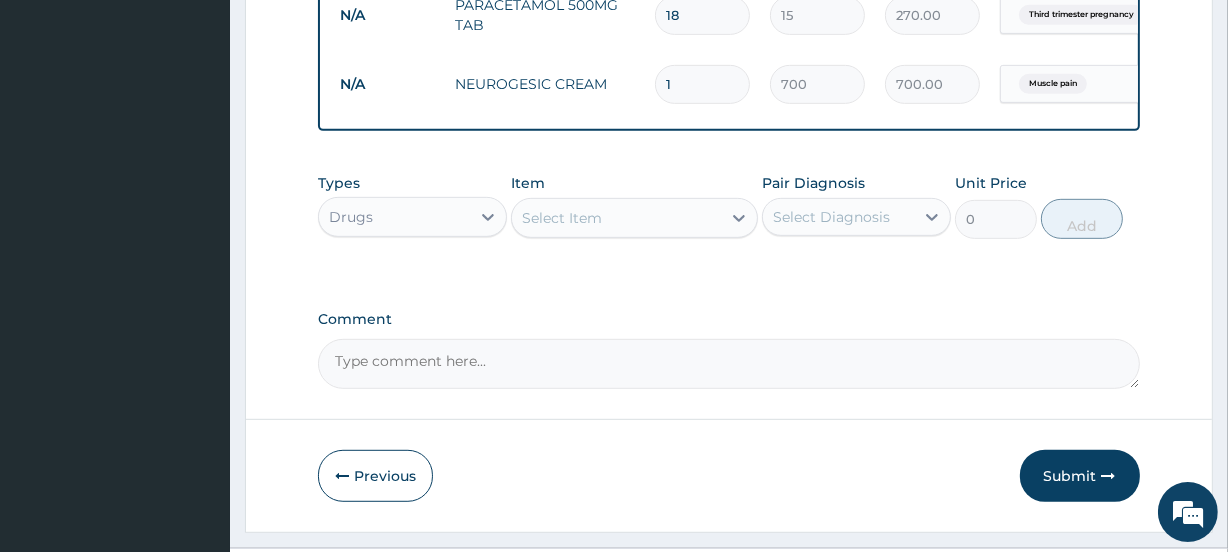 scroll, scrollTop: 946, scrollLeft: 0, axis: vertical 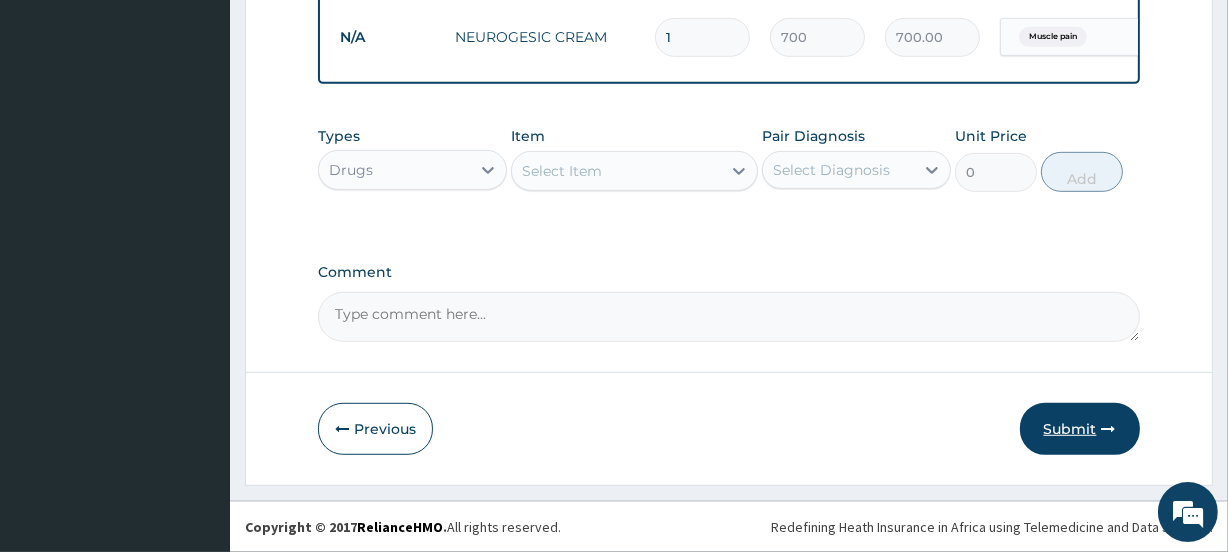 click on "Submit" at bounding box center [1080, 429] 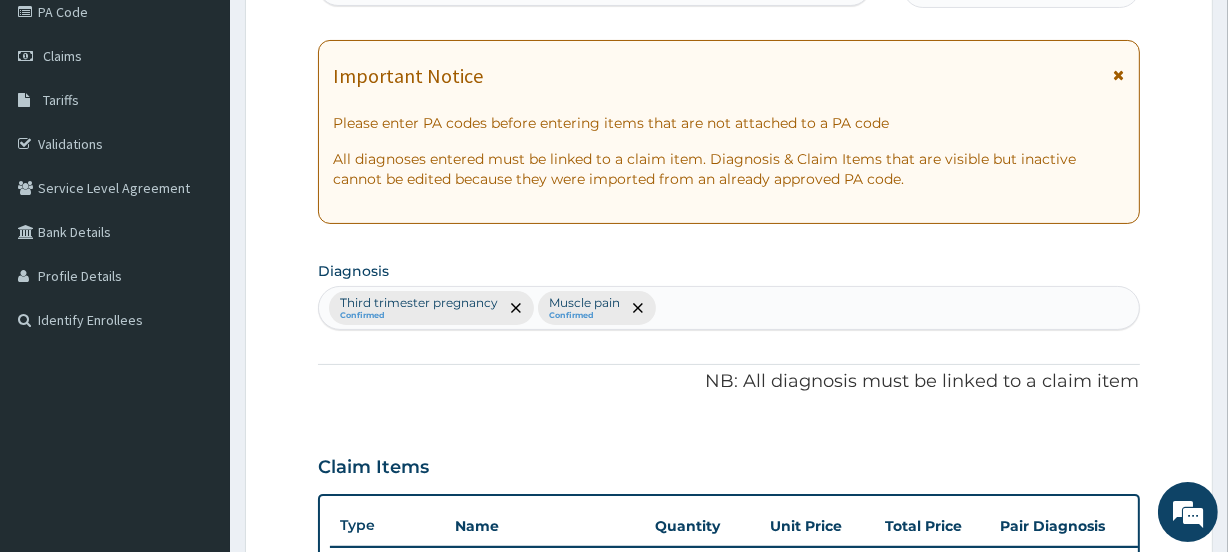 scroll, scrollTop: 98, scrollLeft: 0, axis: vertical 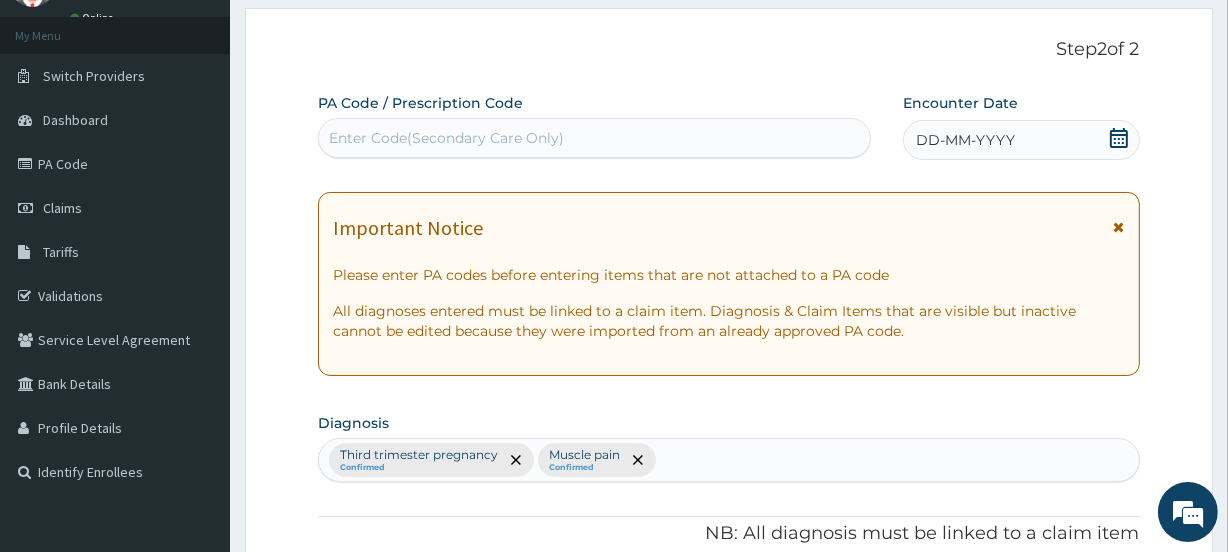 click on "DD-MM-YYYY" at bounding box center [1021, 140] 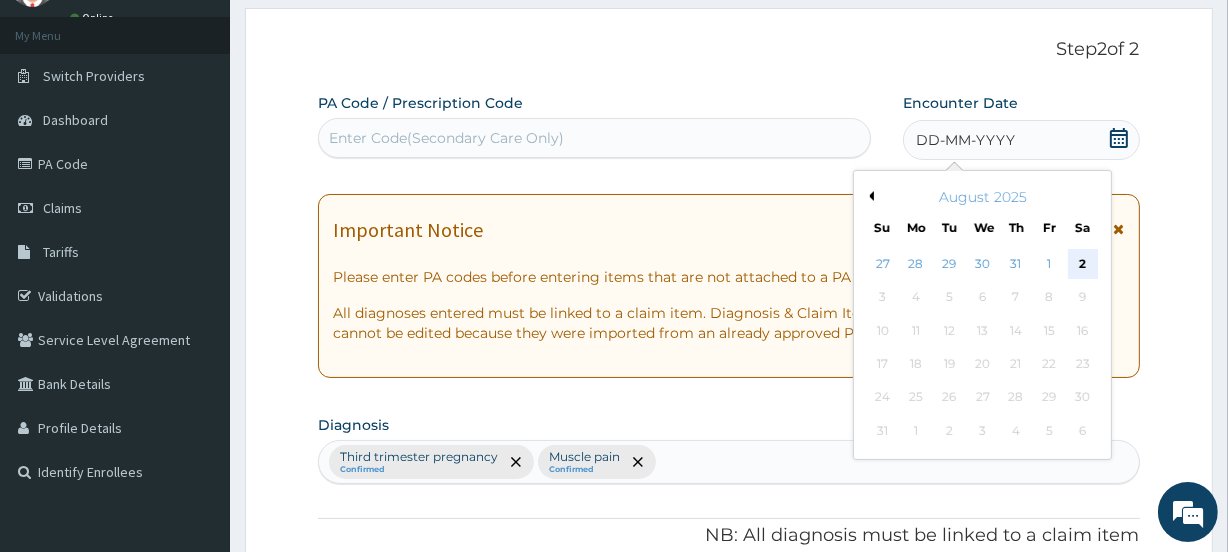 click on "2" at bounding box center (1082, 264) 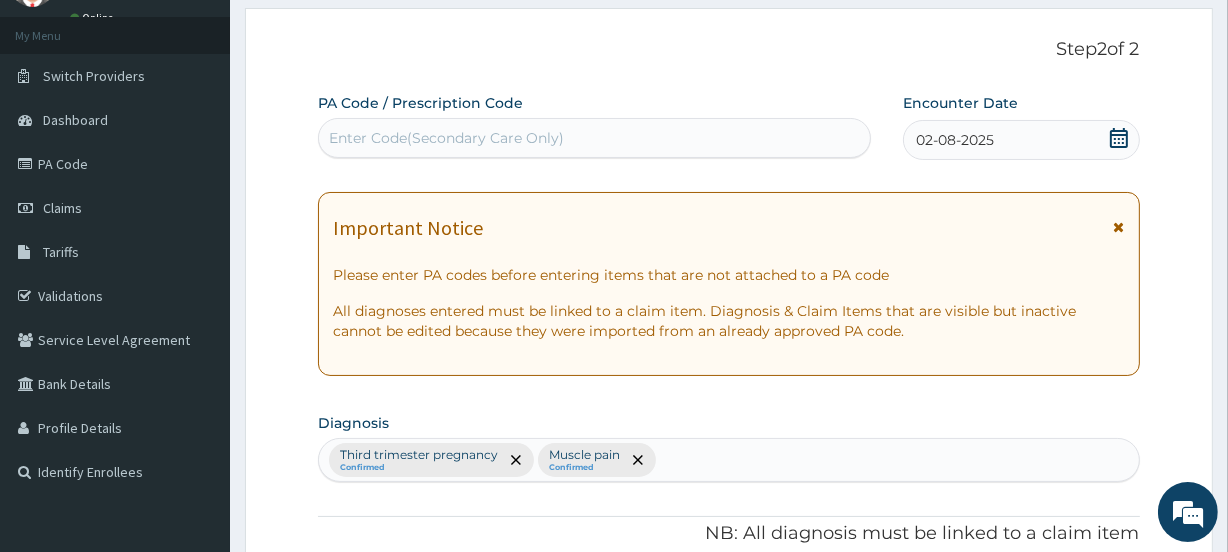 click 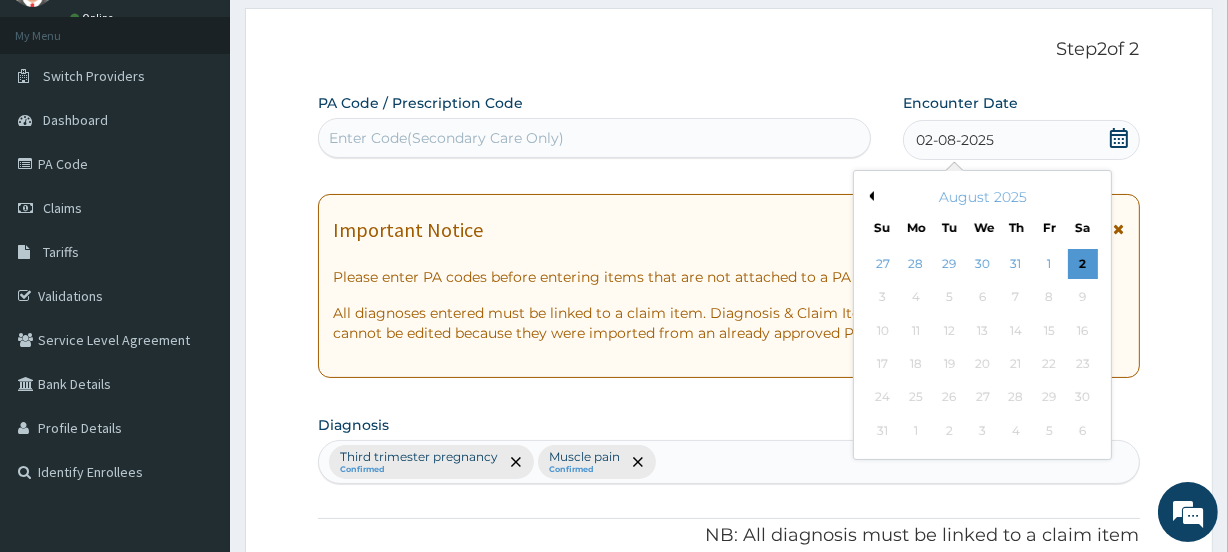 click on "August 2025" at bounding box center [982, 197] 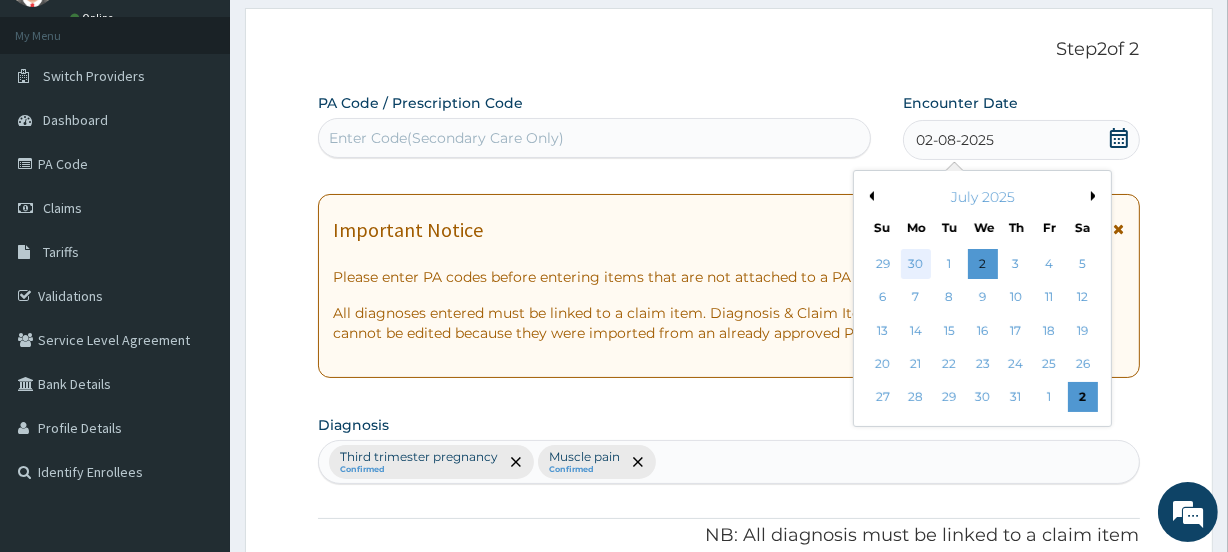 click on "30" at bounding box center (916, 264) 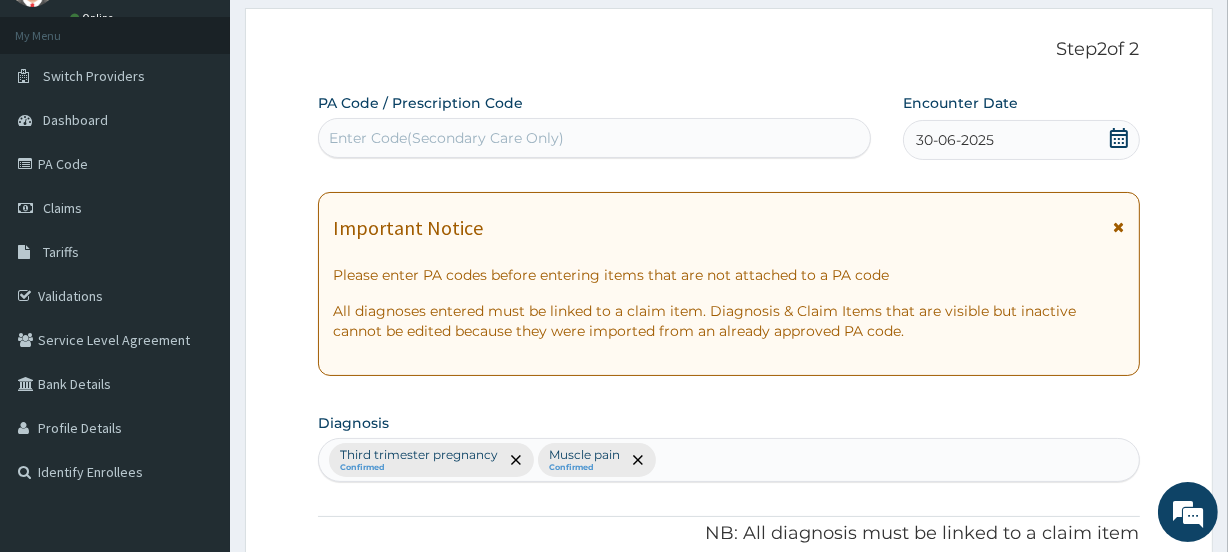 click 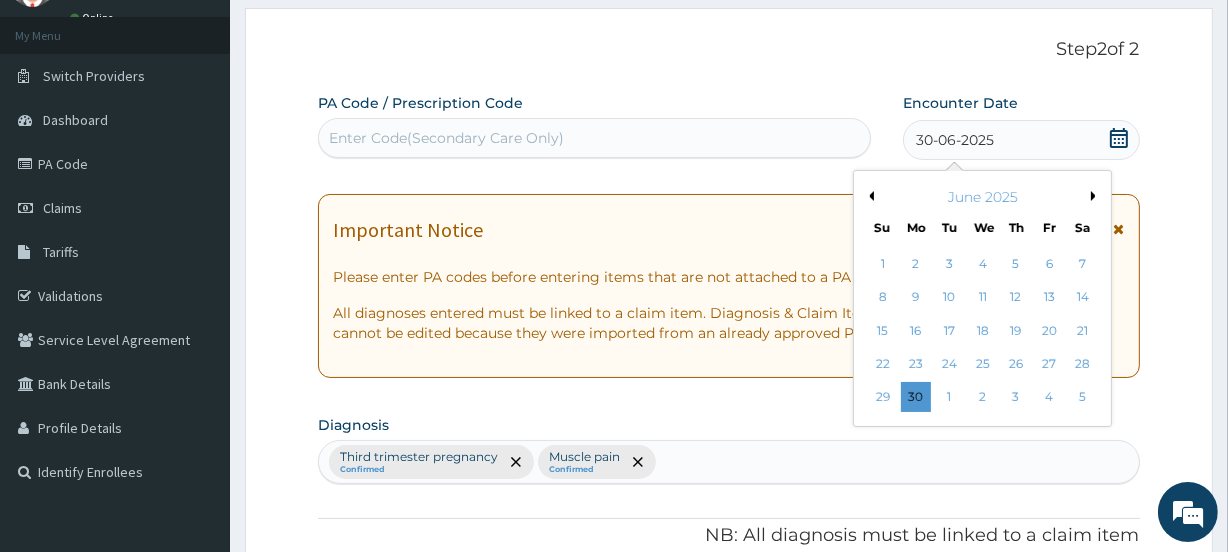 click on "June 2025" at bounding box center [982, 197] 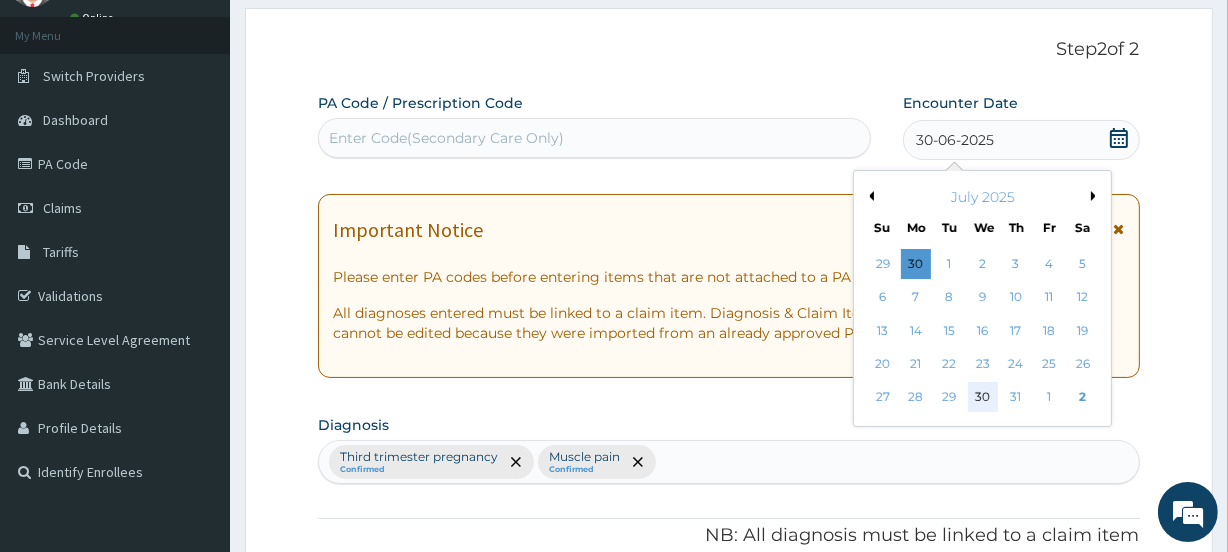 click on "30" at bounding box center [982, 398] 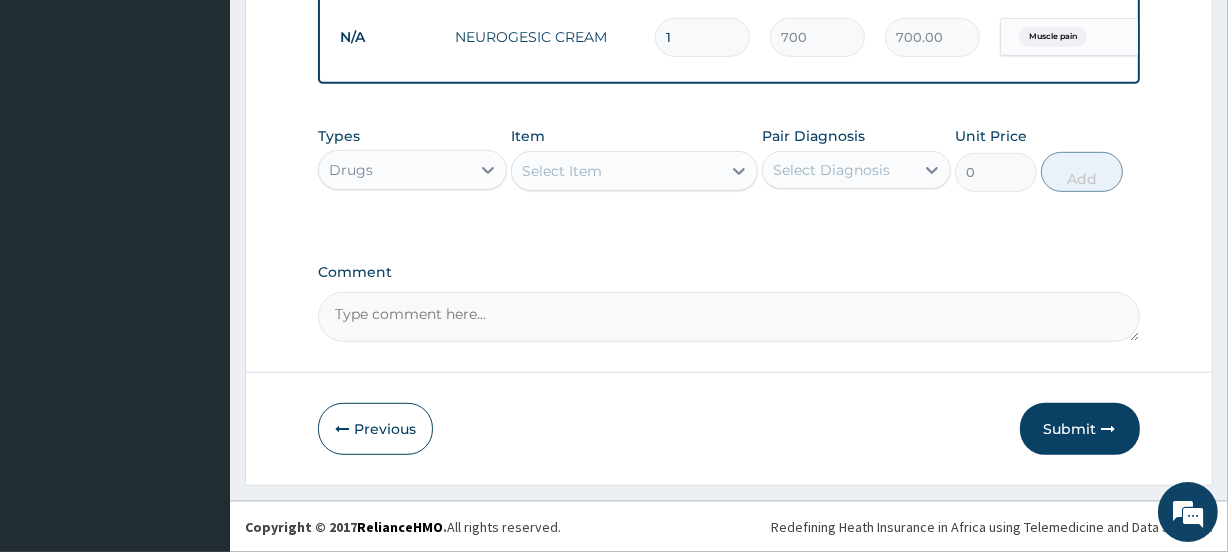 scroll, scrollTop: 946, scrollLeft: 0, axis: vertical 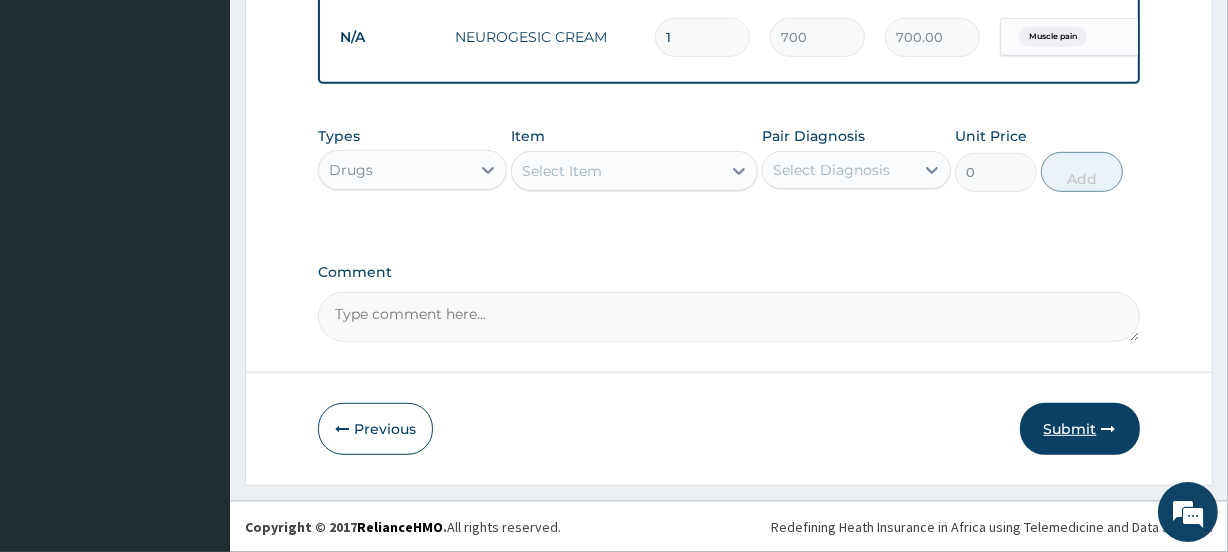 click on "Submit" at bounding box center [1080, 429] 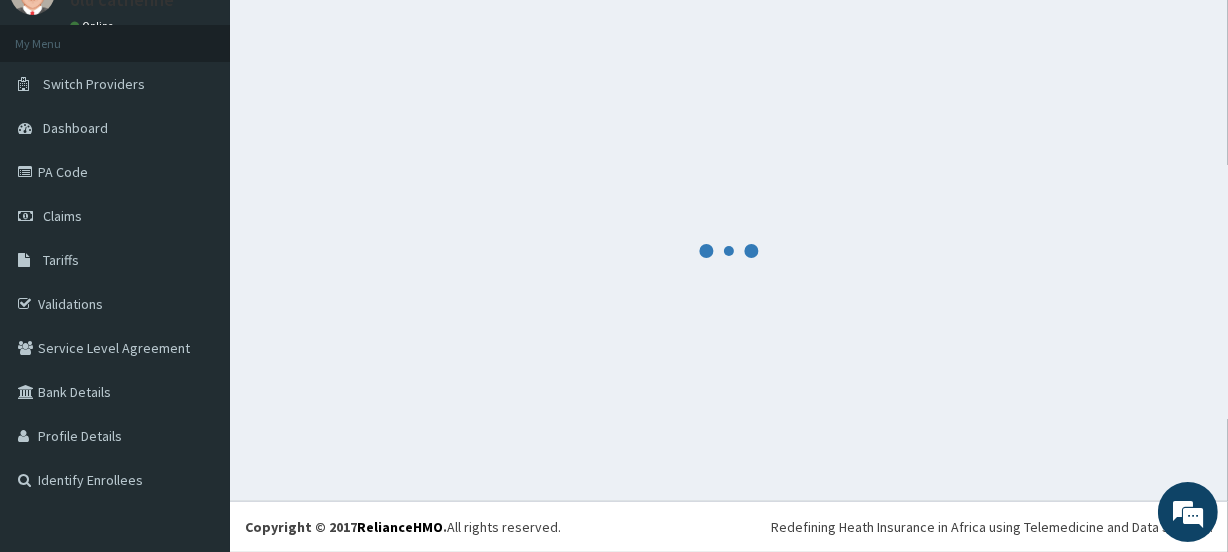 scroll, scrollTop: 89, scrollLeft: 0, axis: vertical 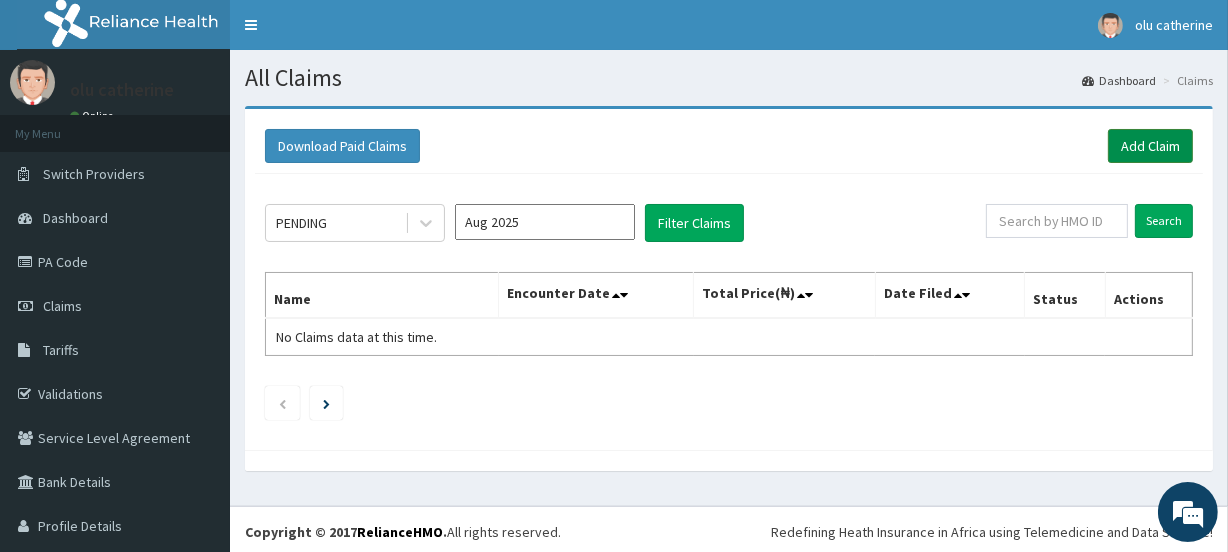 click on "Add Claim" at bounding box center [1150, 146] 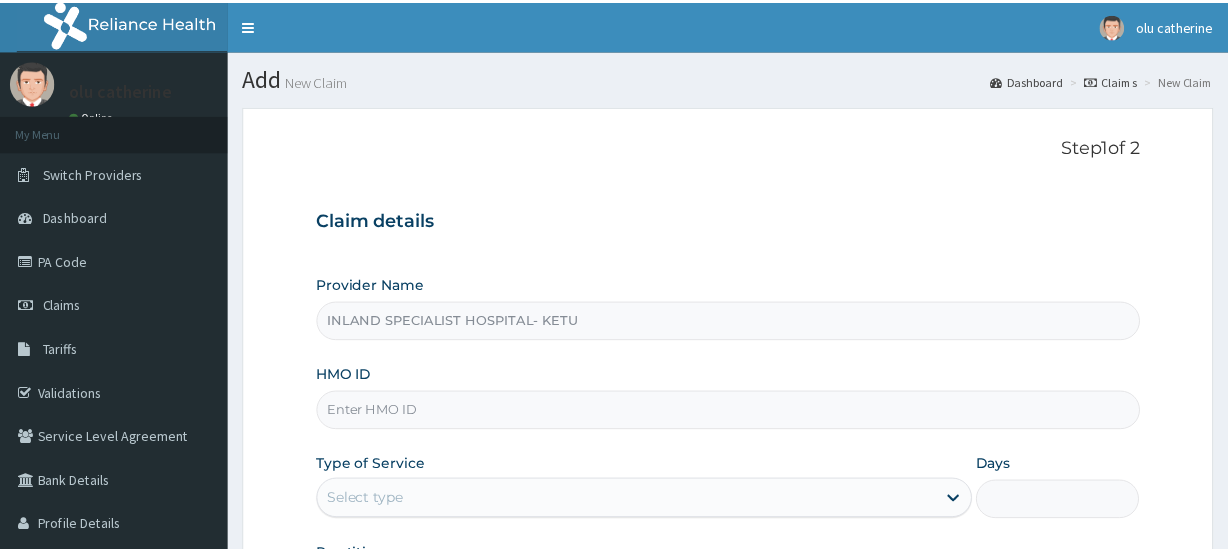 scroll, scrollTop: 0, scrollLeft: 0, axis: both 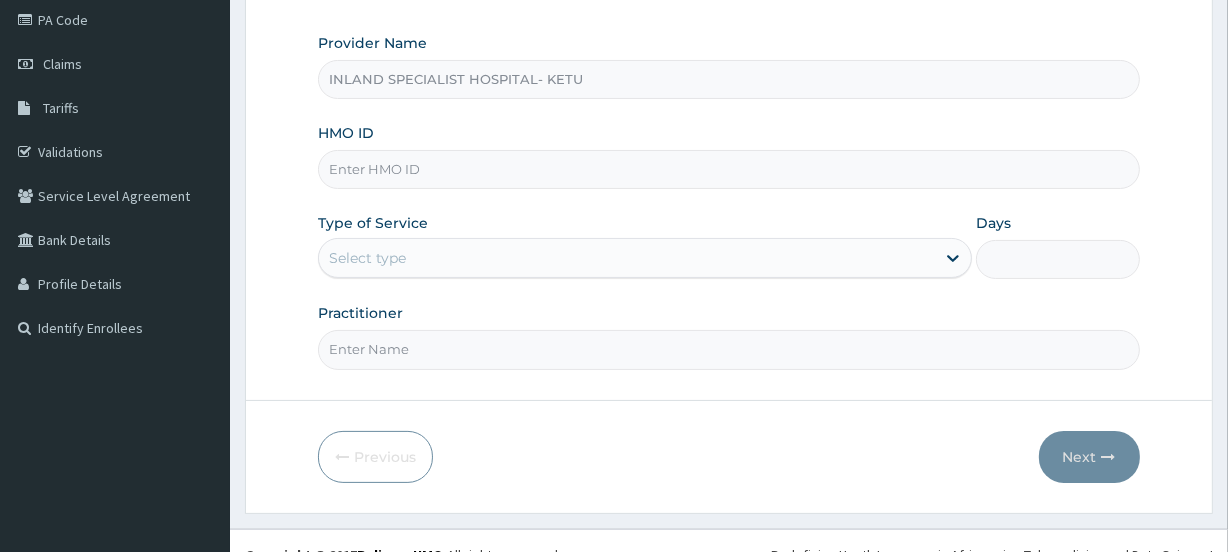 click on "HMO ID" at bounding box center [728, 169] 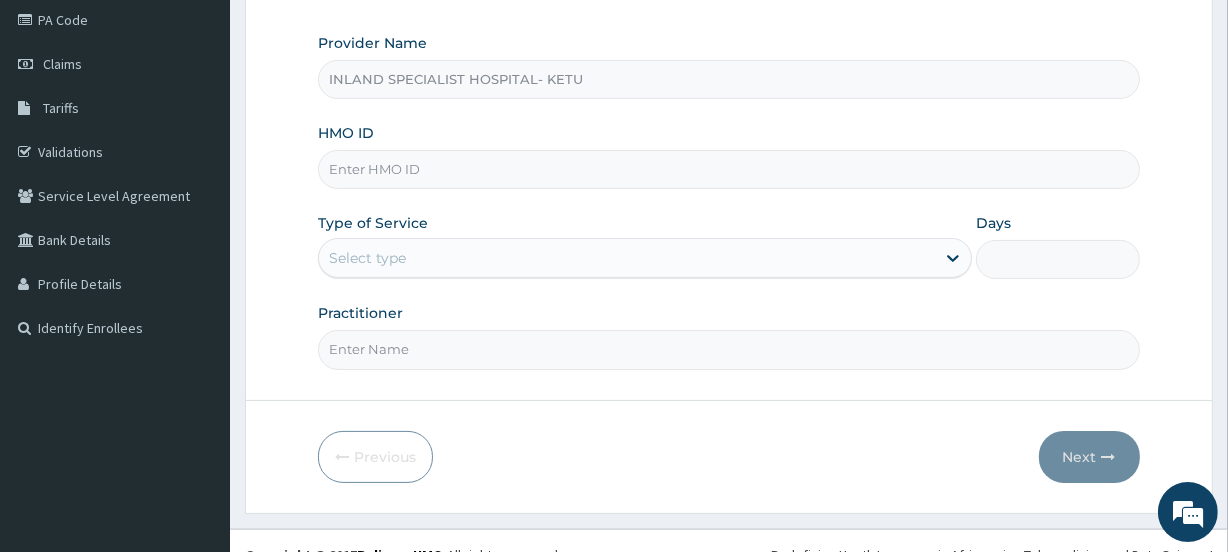 paste on "GST/10025/A" 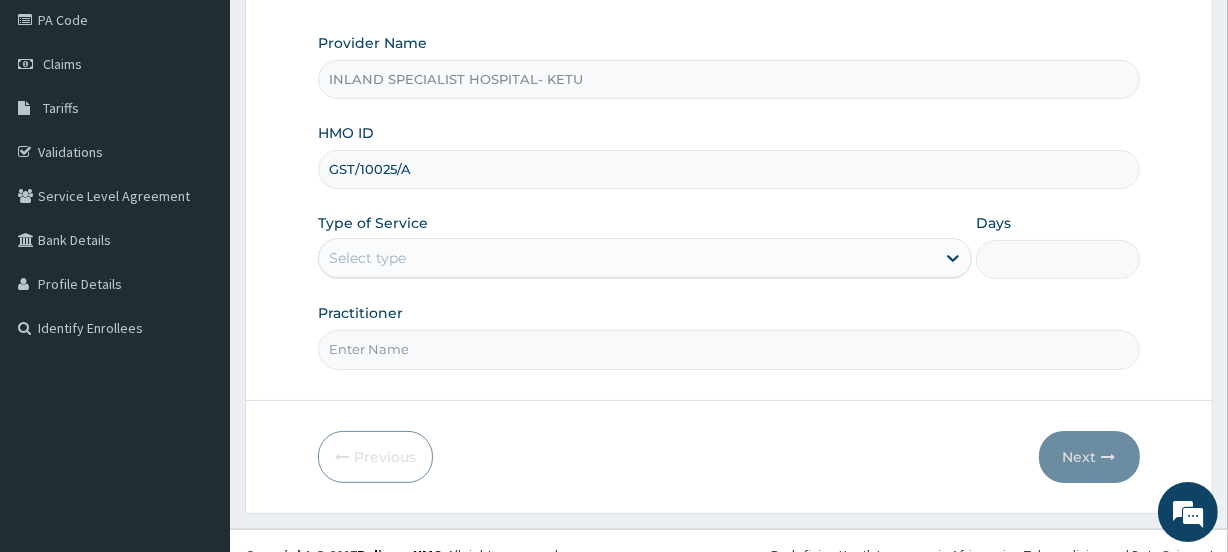 type on "GST/10025/A" 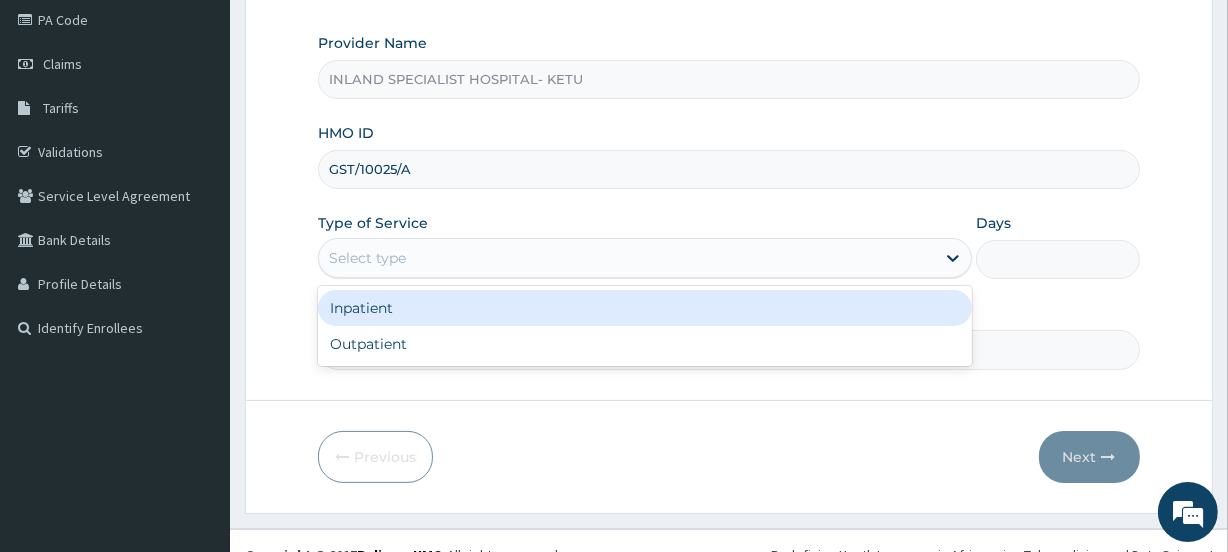 click on "Select type" at bounding box center [367, 258] 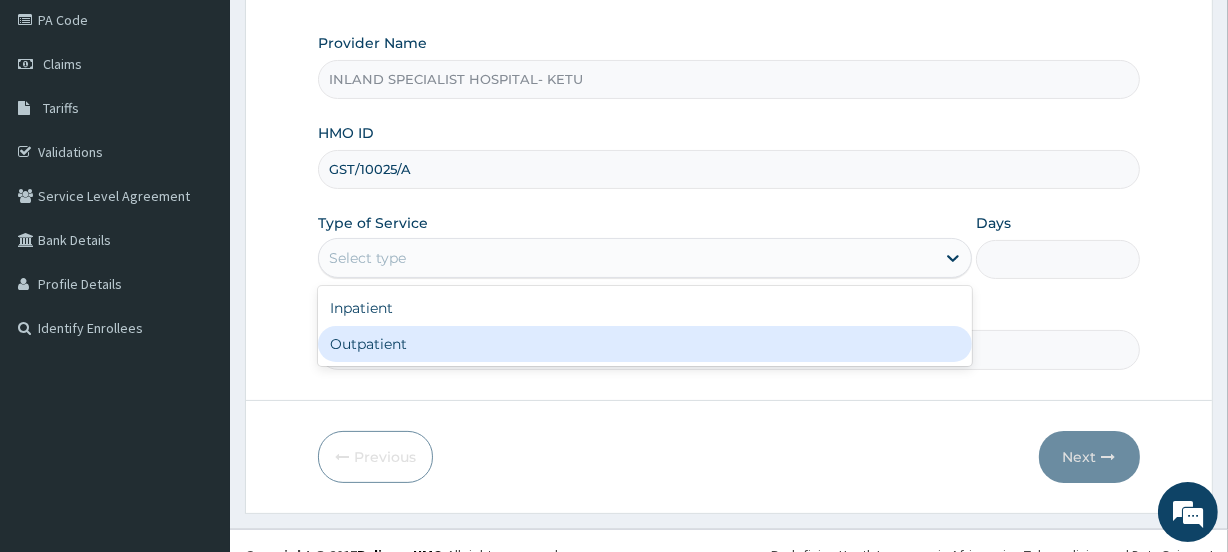 click on "Outpatient" at bounding box center [645, 344] 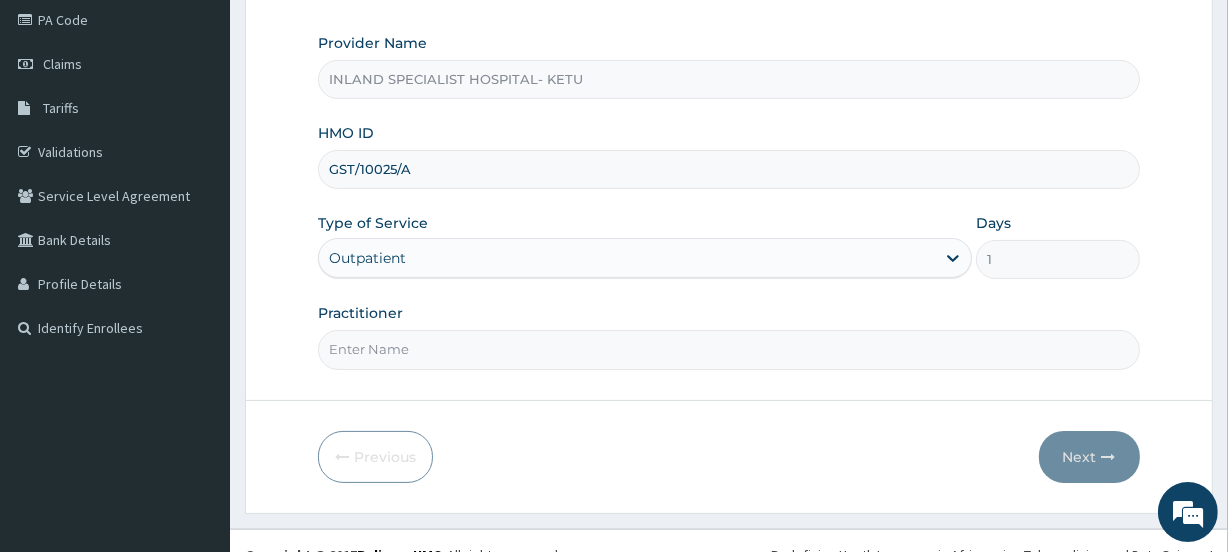 click on "Practitioner" at bounding box center [728, 349] 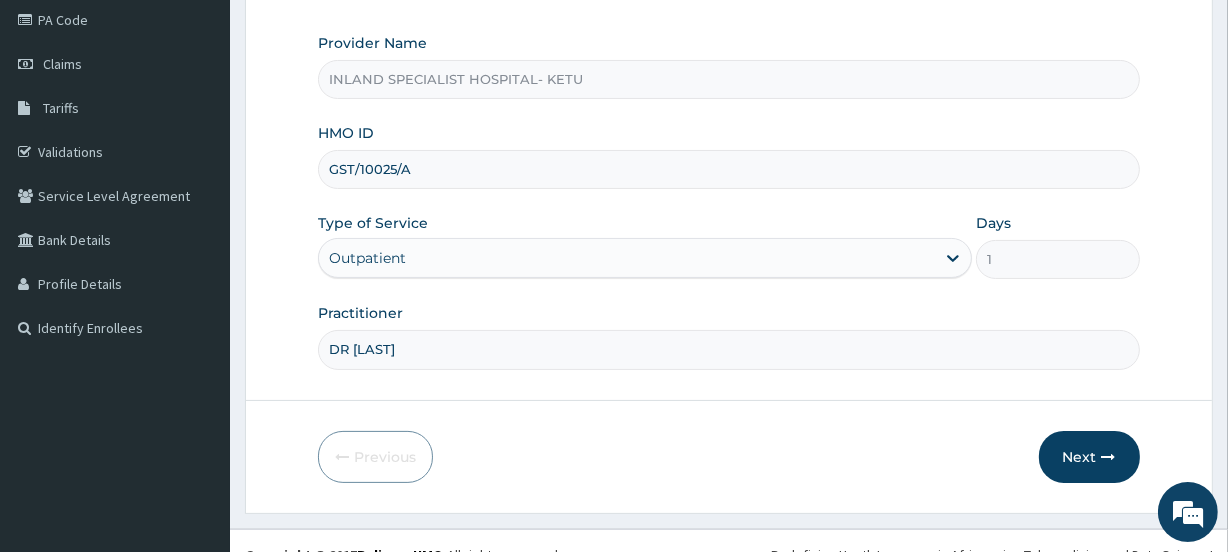 scroll, scrollTop: 0, scrollLeft: 0, axis: both 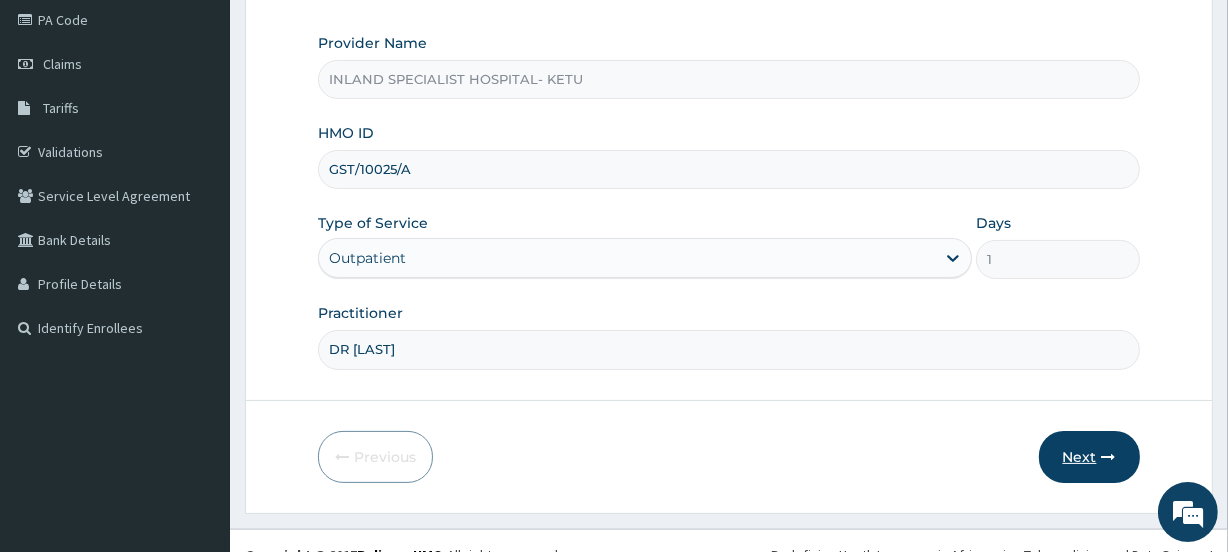 type on "DR OMOGBEMI" 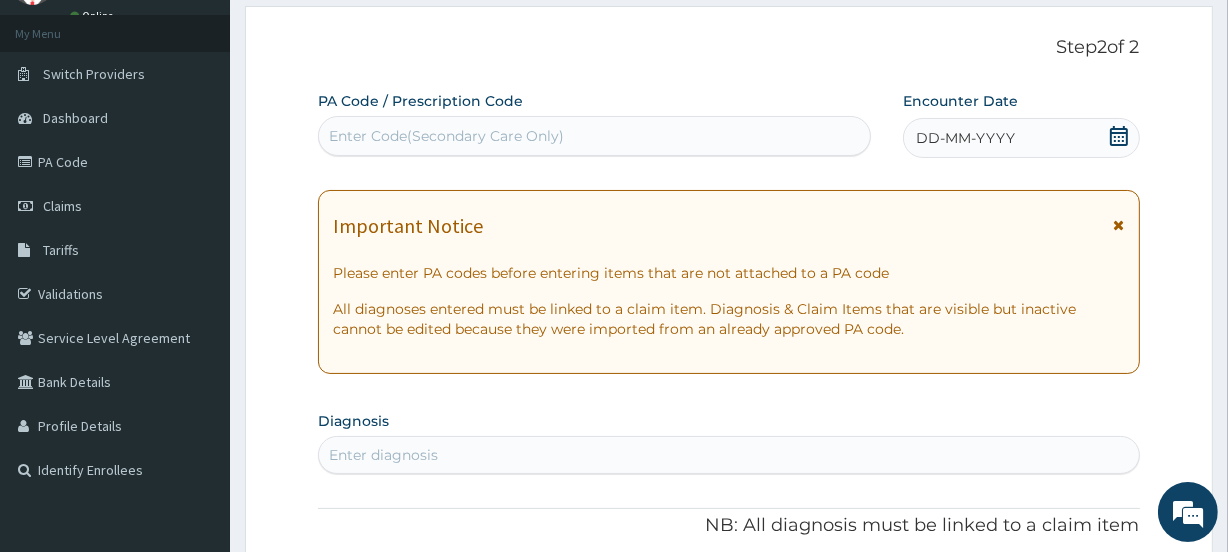 scroll, scrollTop: 0, scrollLeft: 0, axis: both 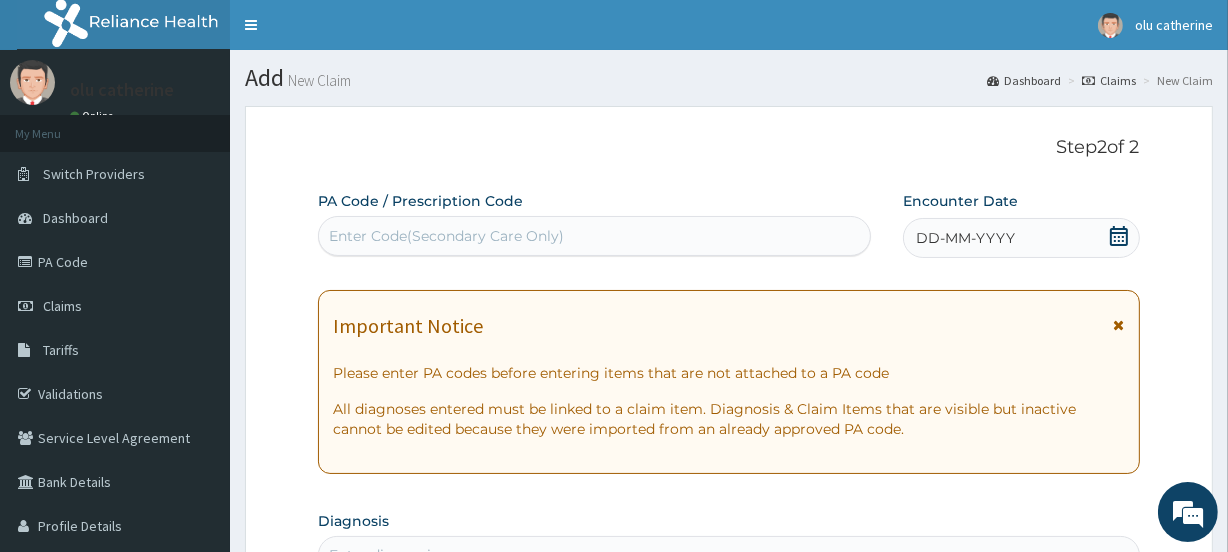 click on "DD-MM-YYYY" at bounding box center [1021, 238] 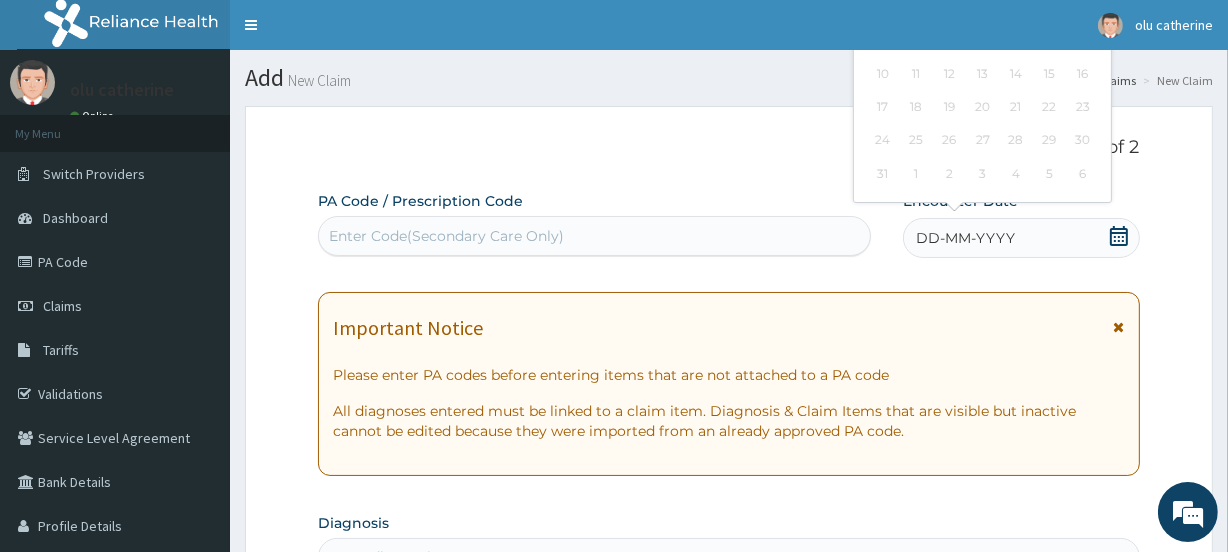click 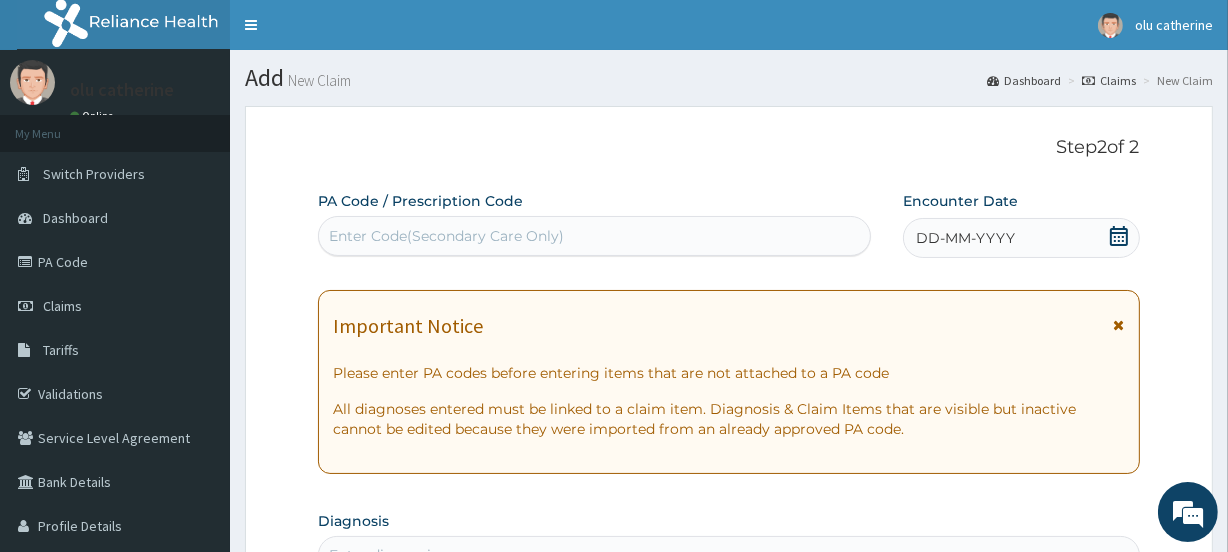 click on "Enter Code(Secondary Care Only)" at bounding box center (594, 236) 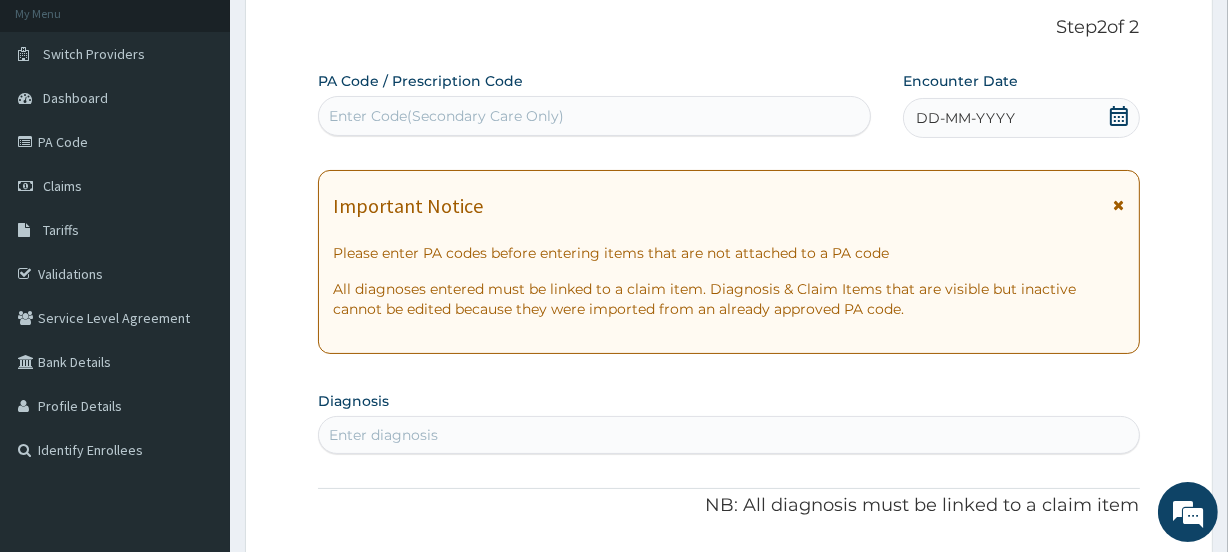 scroll, scrollTop: 0, scrollLeft: 0, axis: both 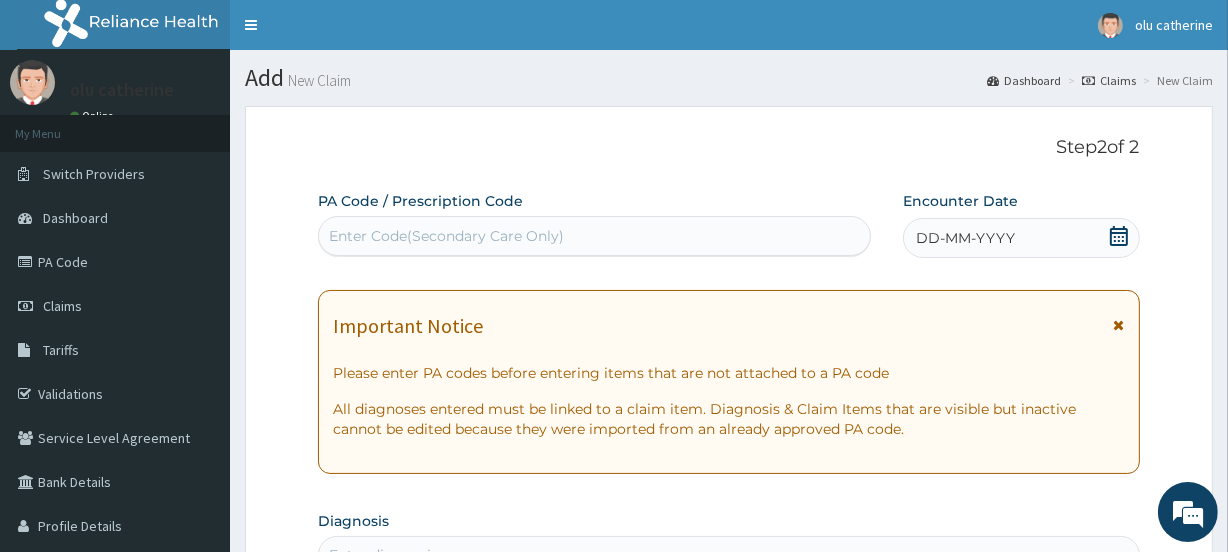 click on "DD-MM-YYYY" at bounding box center (1021, 238) 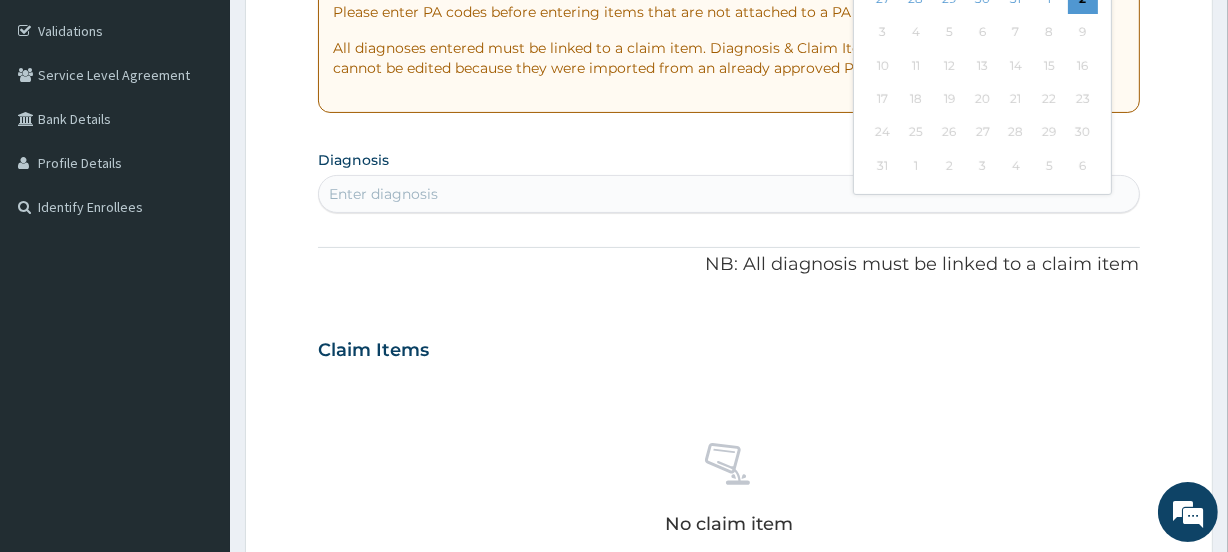 scroll, scrollTop: 120, scrollLeft: 0, axis: vertical 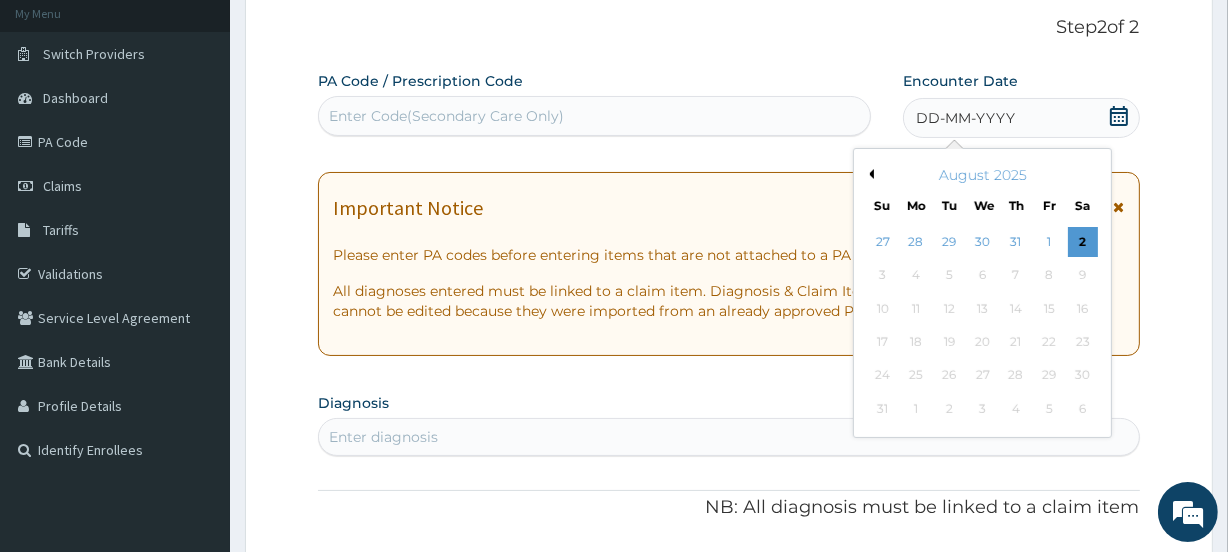 click on "Previous Month" at bounding box center (869, 174) 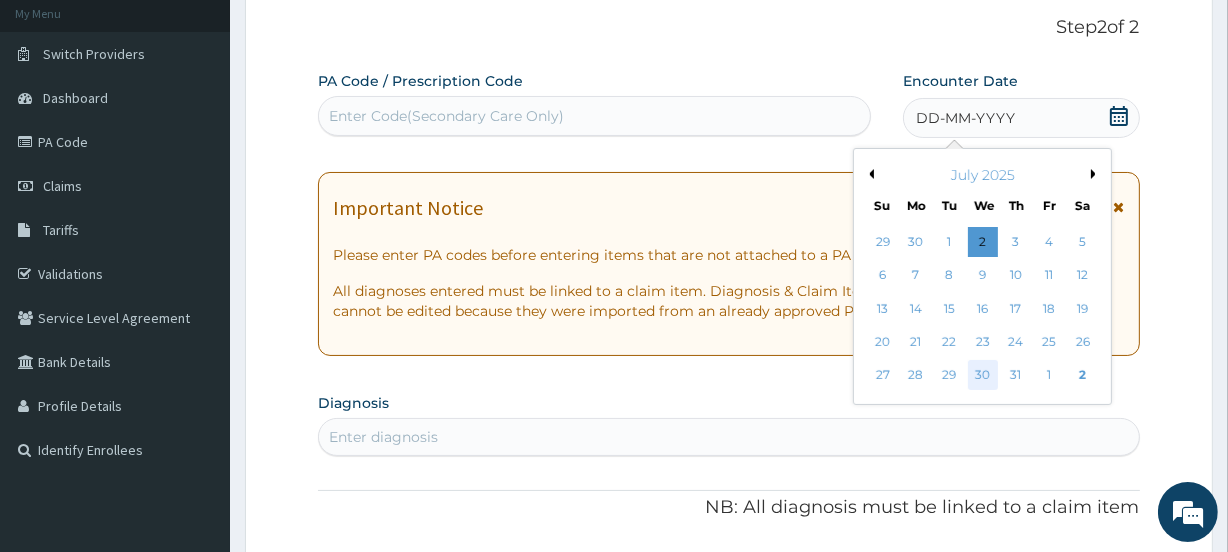 click on "30" at bounding box center [982, 376] 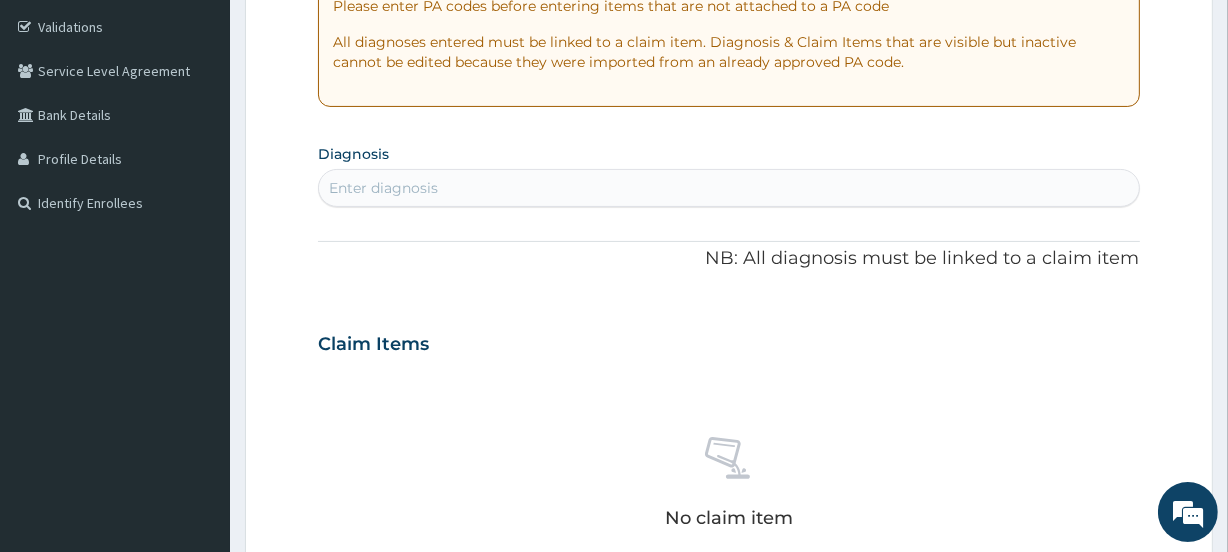 scroll, scrollTop: 363, scrollLeft: 0, axis: vertical 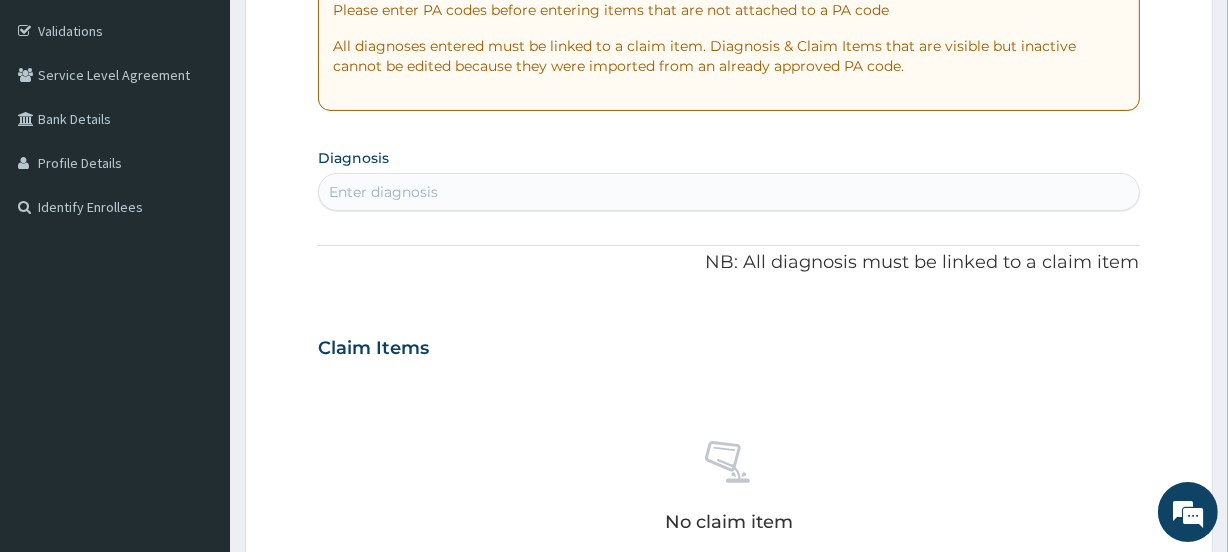 click on "Enter diagnosis" at bounding box center [383, 192] 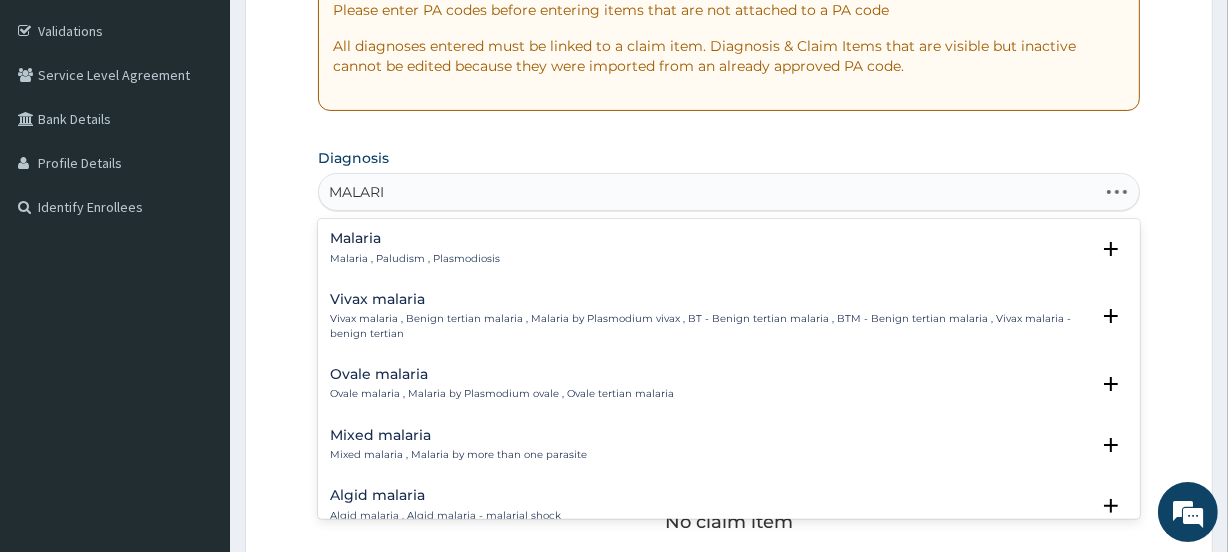 type on "MALARIA" 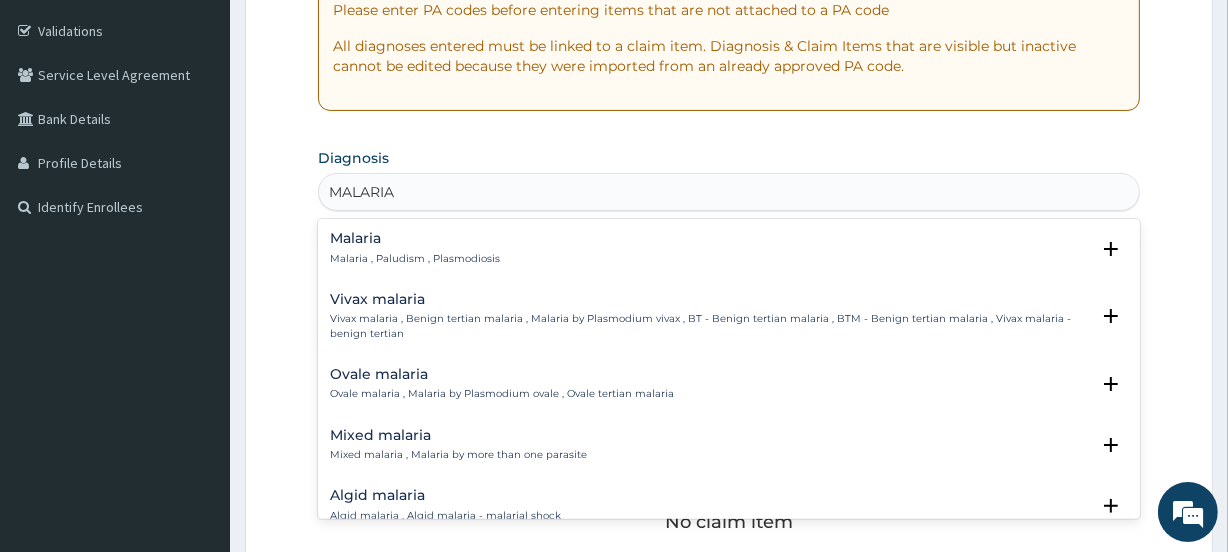 click on "Malaria" at bounding box center [415, 238] 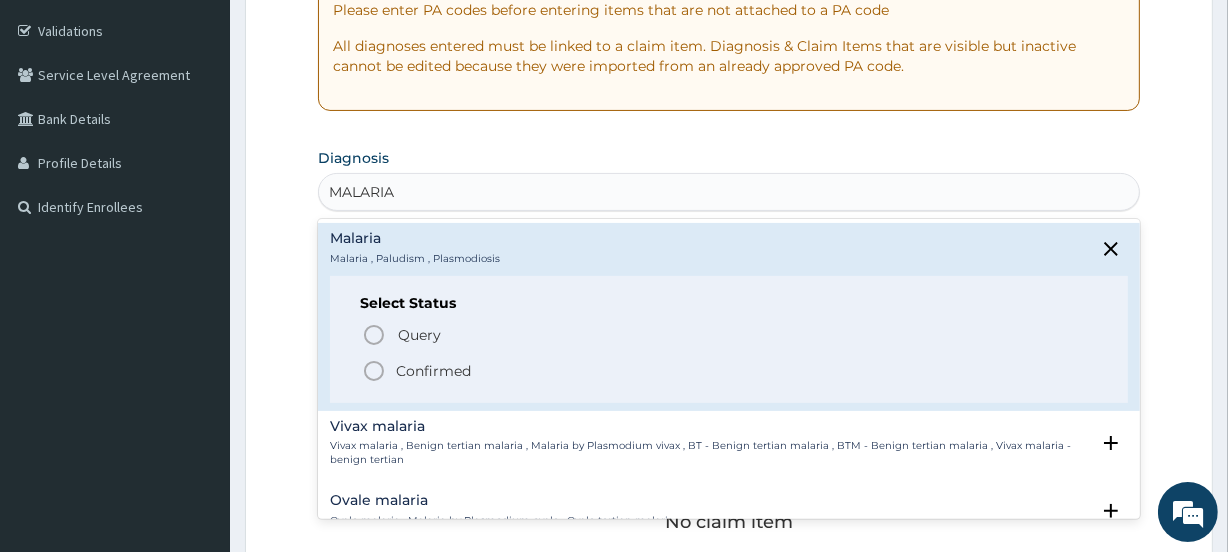 click 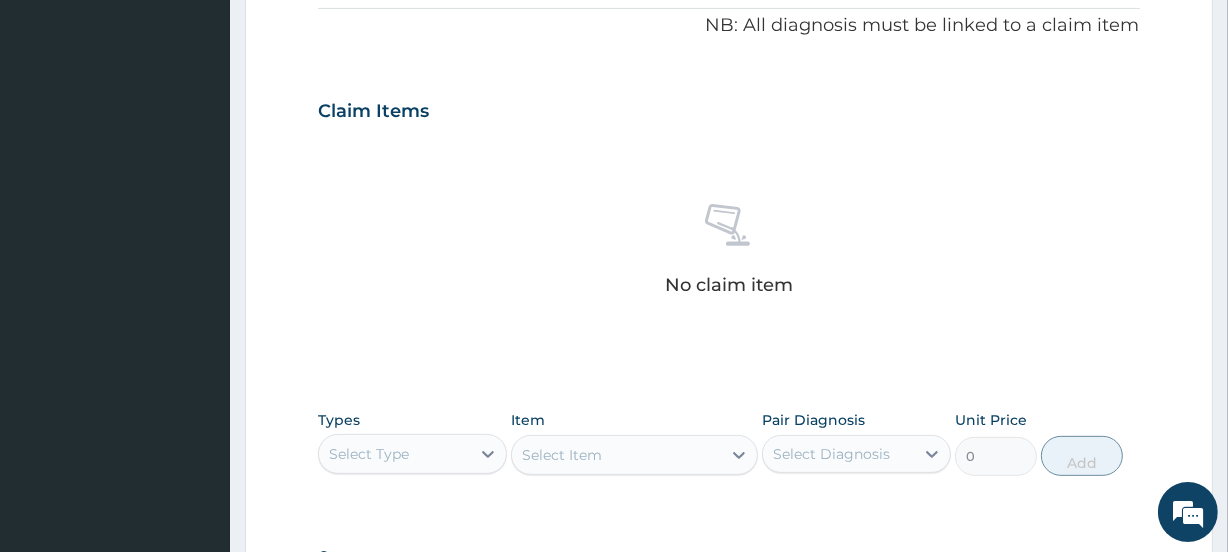 scroll, scrollTop: 848, scrollLeft: 0, axis: vertical 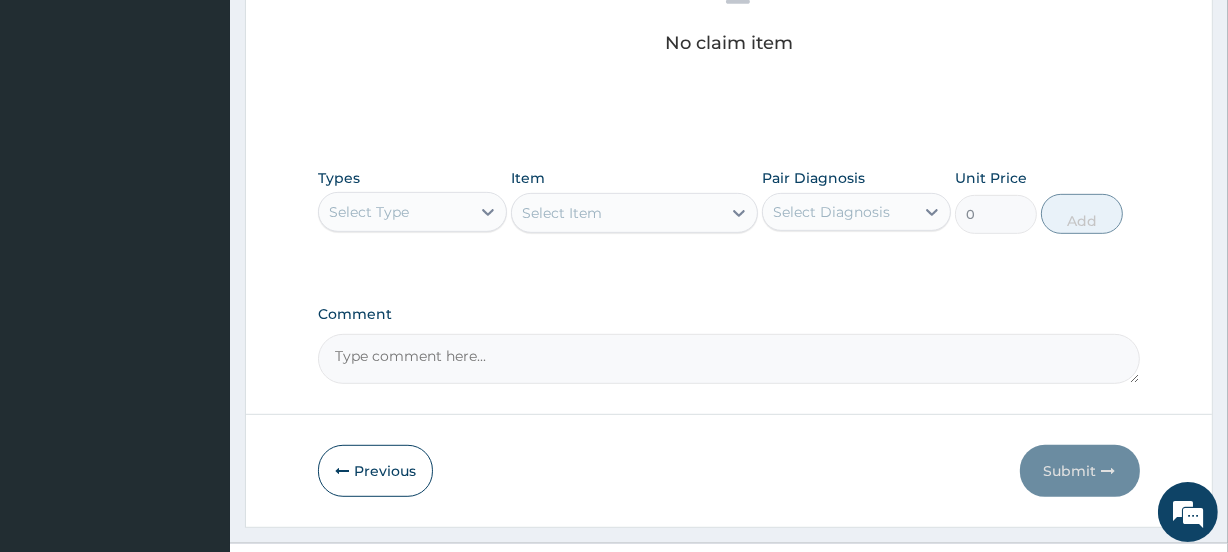 click on "Select Type" at bounding box center (369, 212) 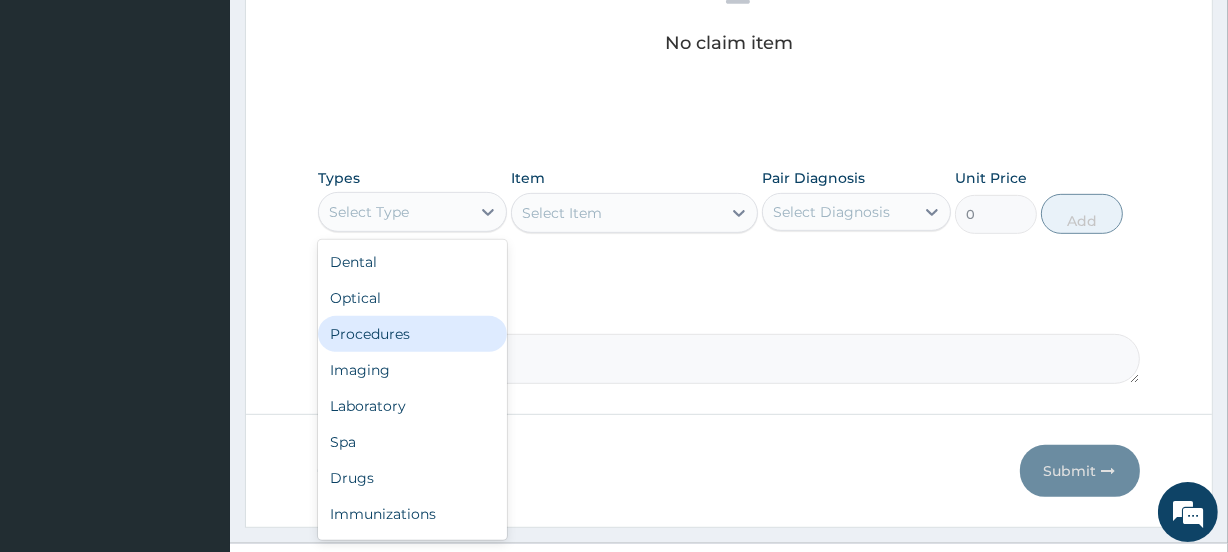 click on "Procedures" at bounding box center (412, 334) 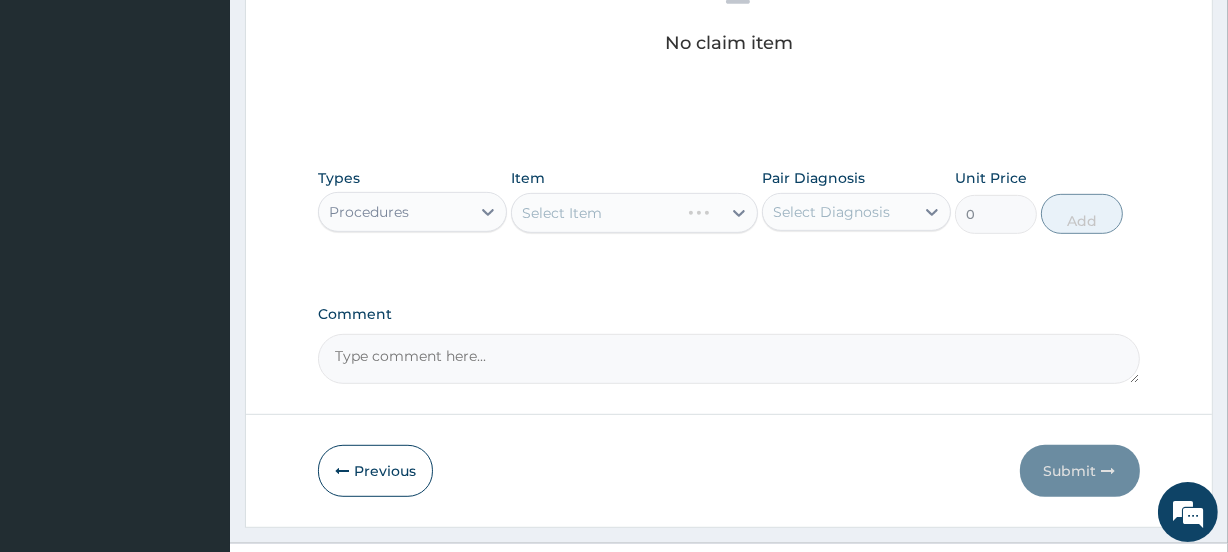 click on "Select Item" at bounding box center (634, 213) 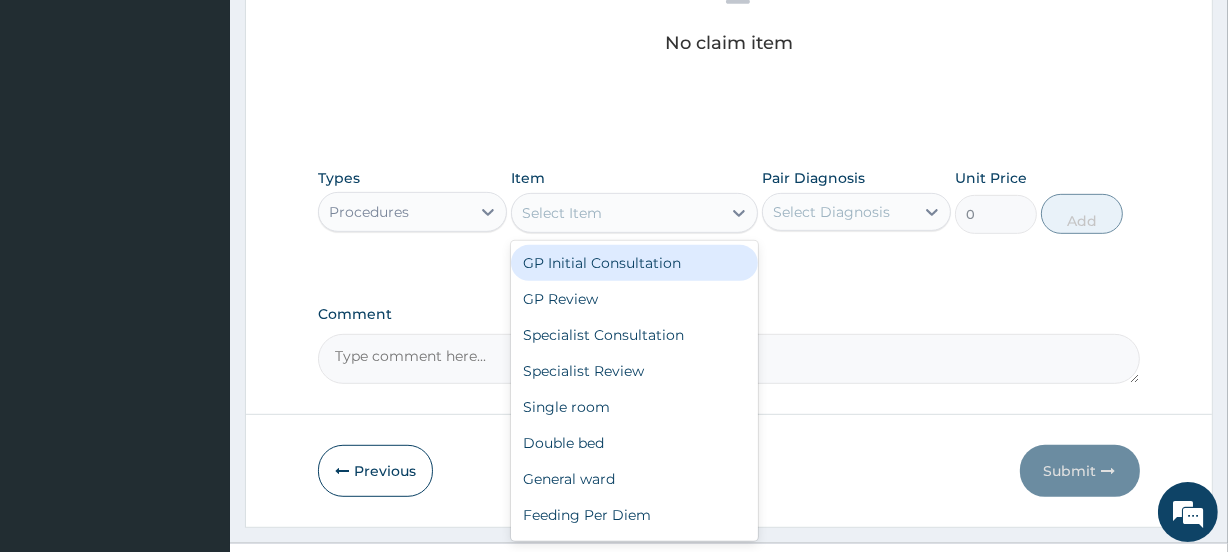 click on "Select Item" at bounding box center [616, 213] 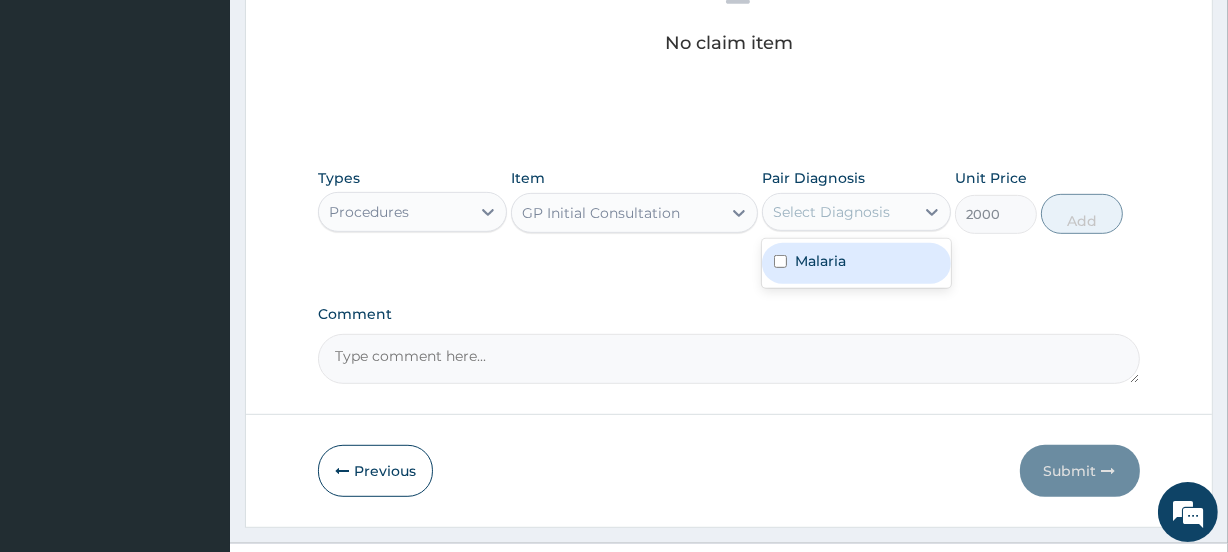 click on "Select Diagnosis" at bounding box center (831, 212) 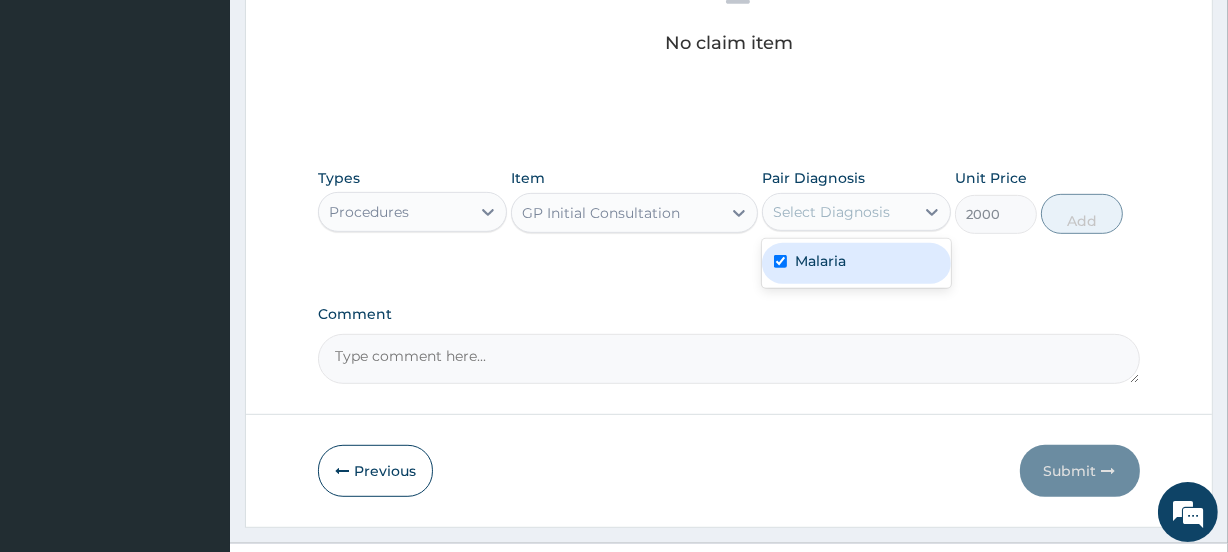 checkbox on "true" 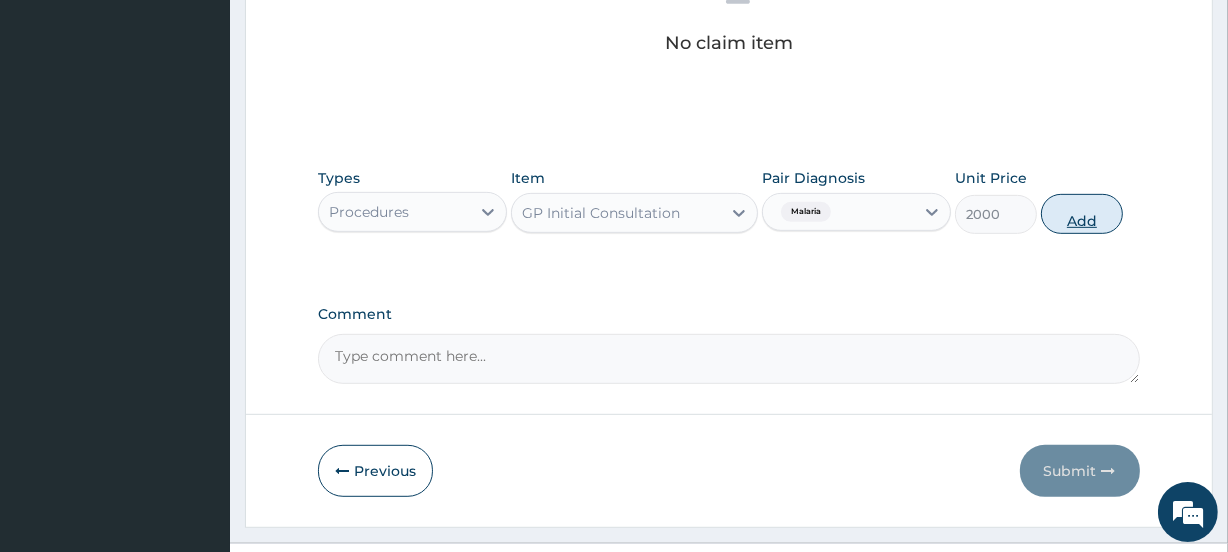 click on "Add" at bounding box center (1082, 214) 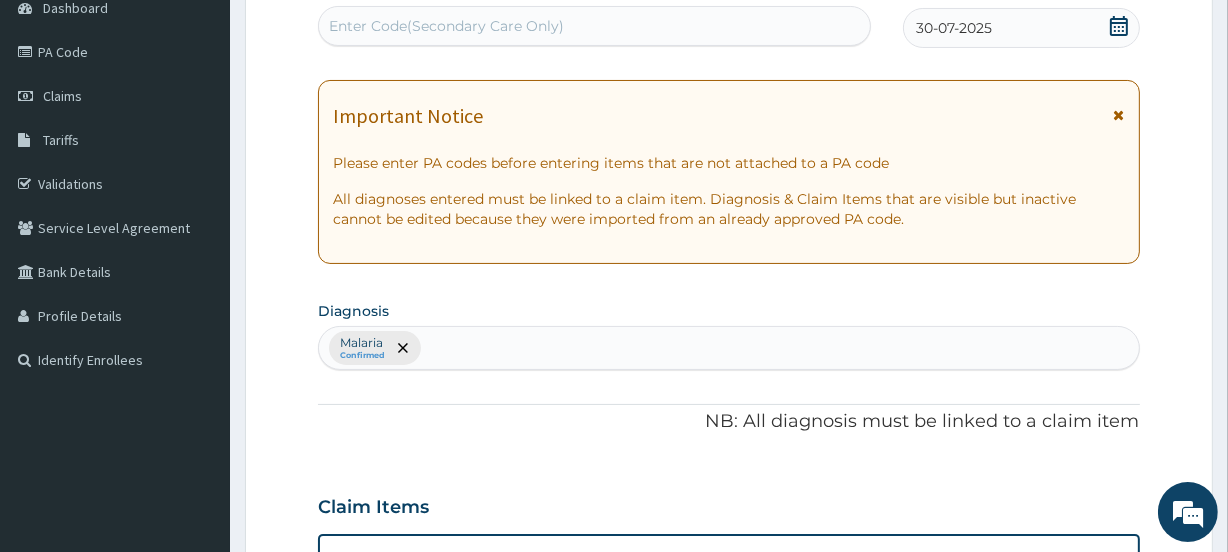 scroll, scrollTop: 200, scrollLeft: 0, axis: vertical 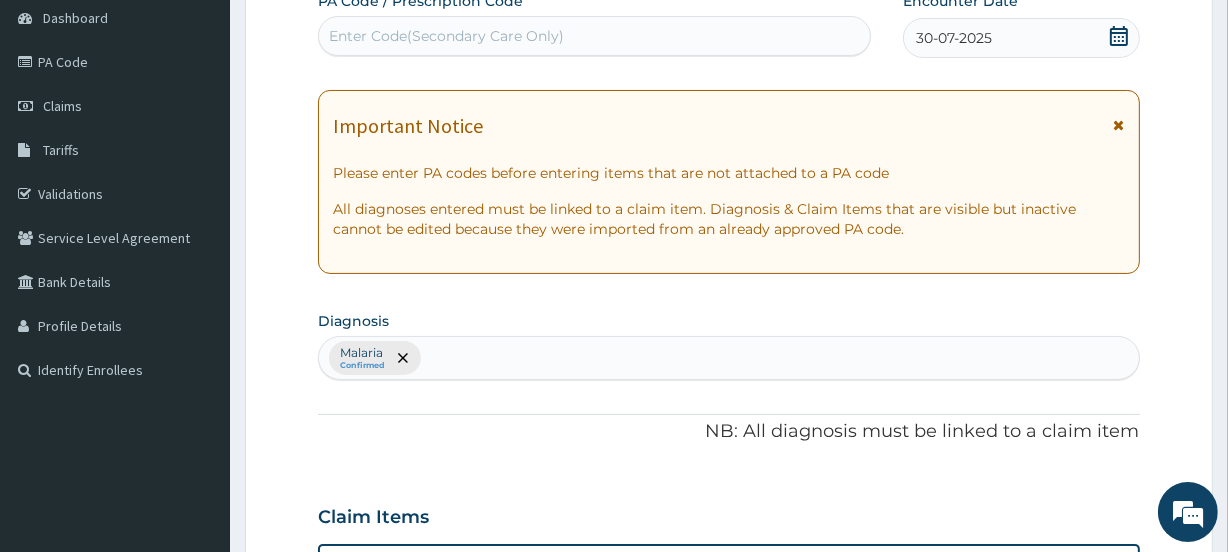 click on "Malaria Confirmed" at bounding box center (728, 358) 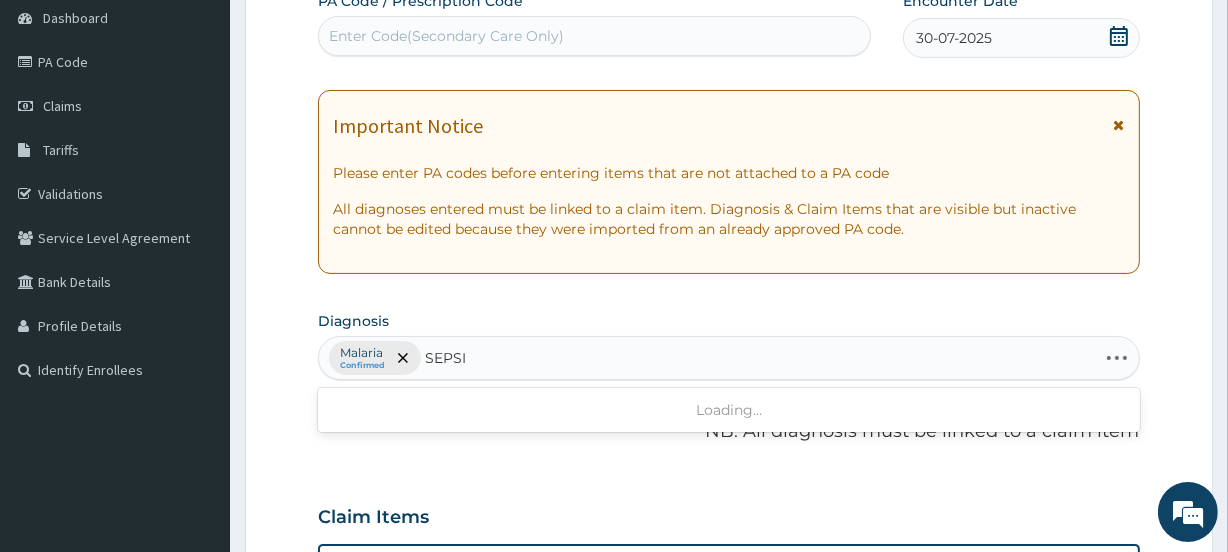 type on "SEPSIS" 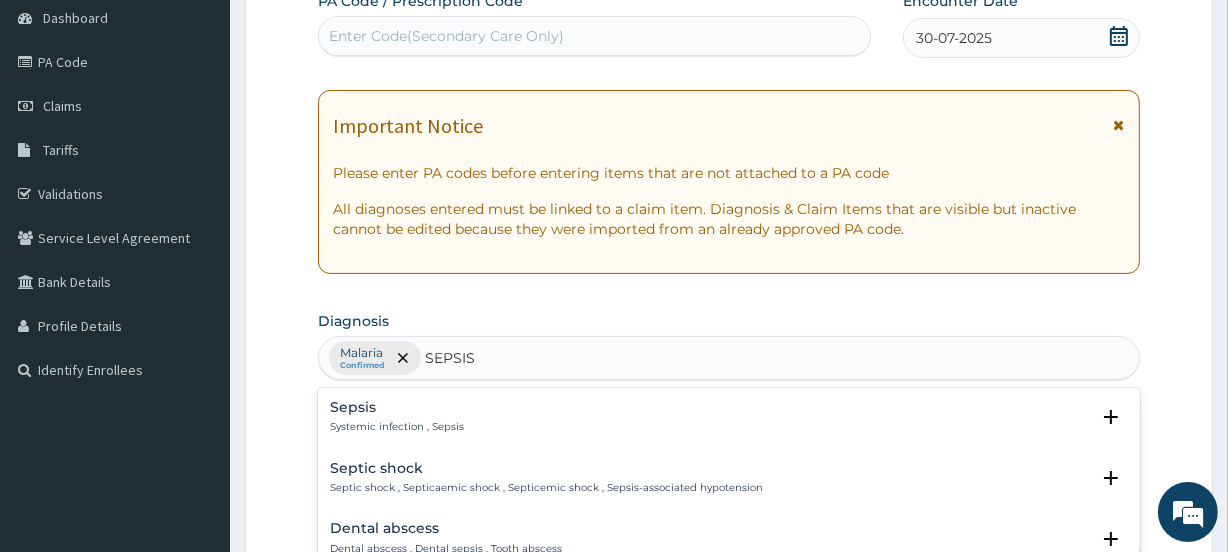 click on "Sepsis" at bounding box center [397, 407] 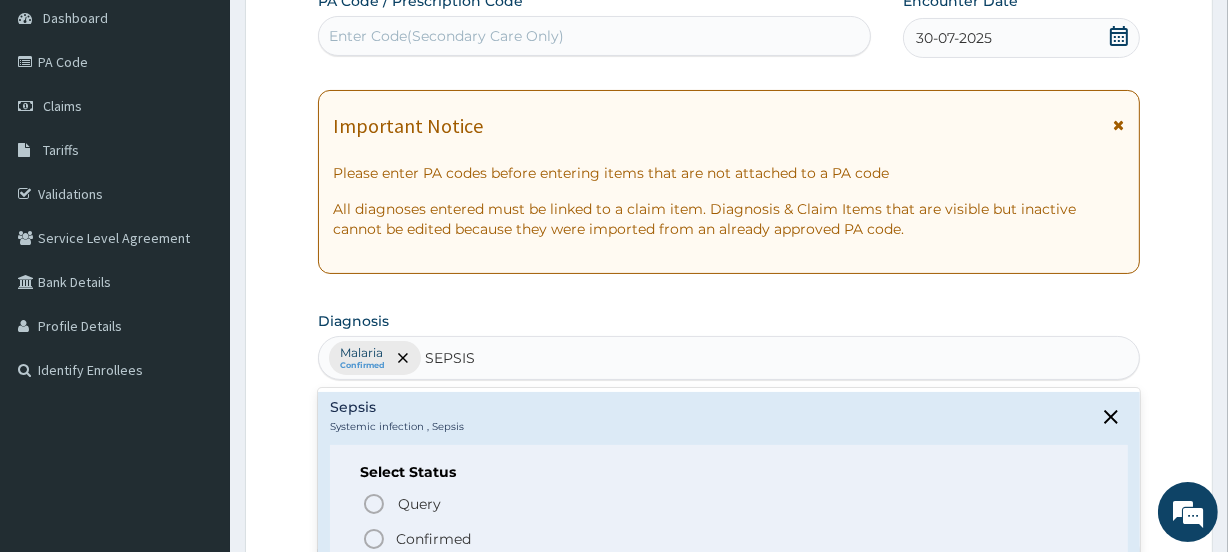 click 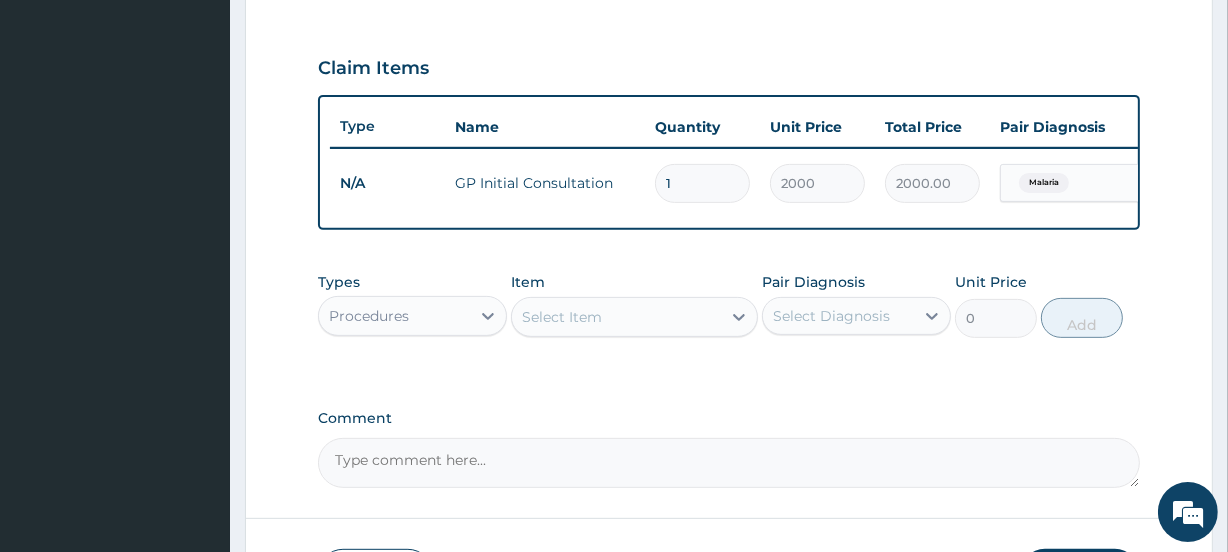 scroll, scrollTop: 686, scrollLeft: 0, axis: vertical 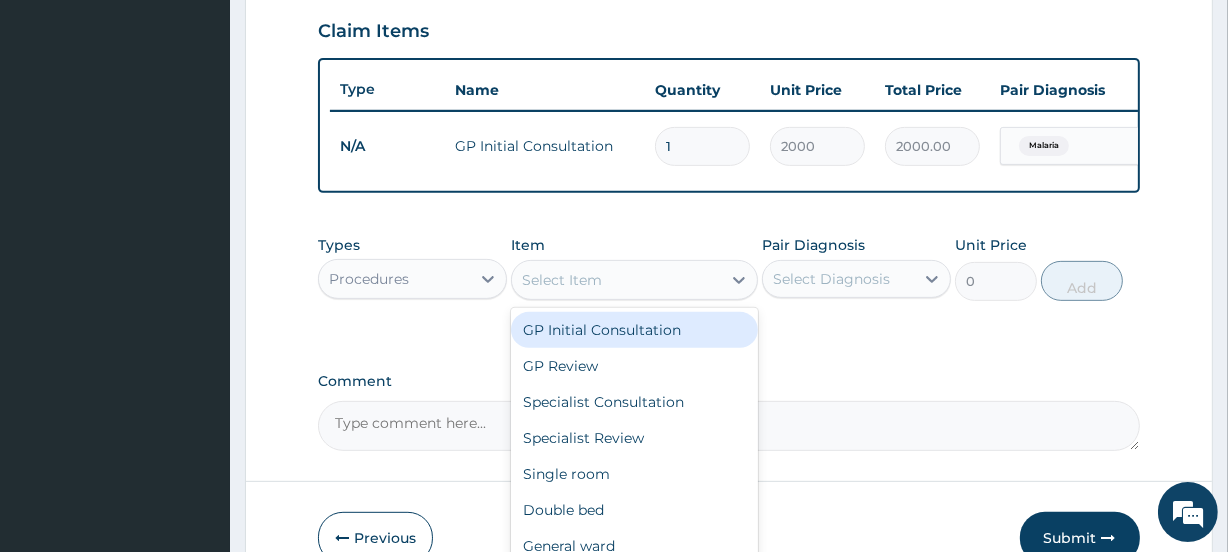 click on "Select Item" at bounding box center (562, 280) 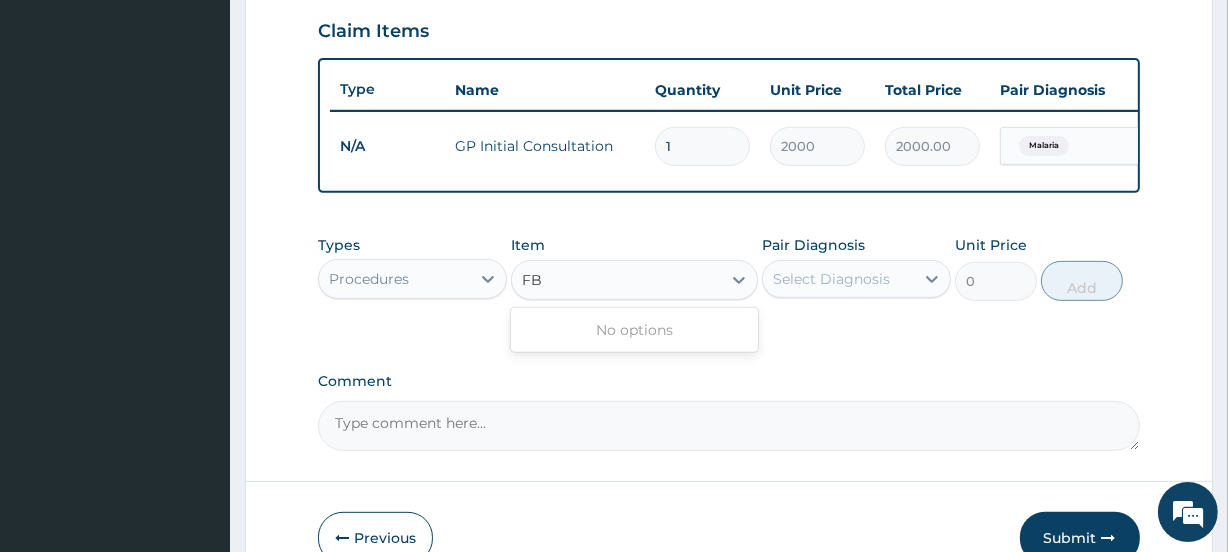 type on "F" 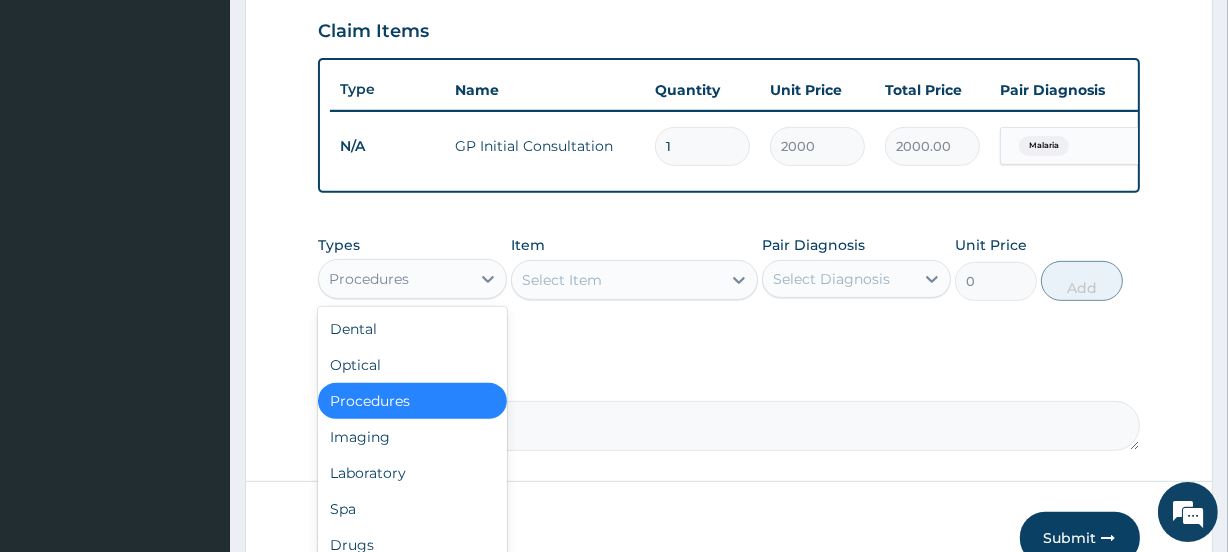 click on "Procedures" at bounding box center [394, 279] 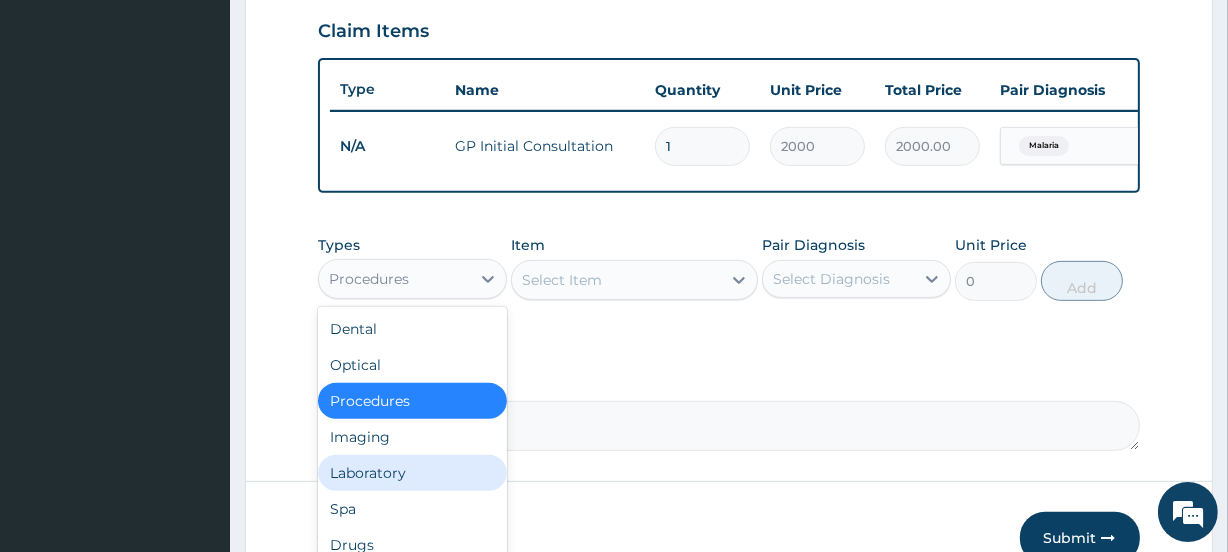 click on "Laboratory" at bounding box center [412, 473] 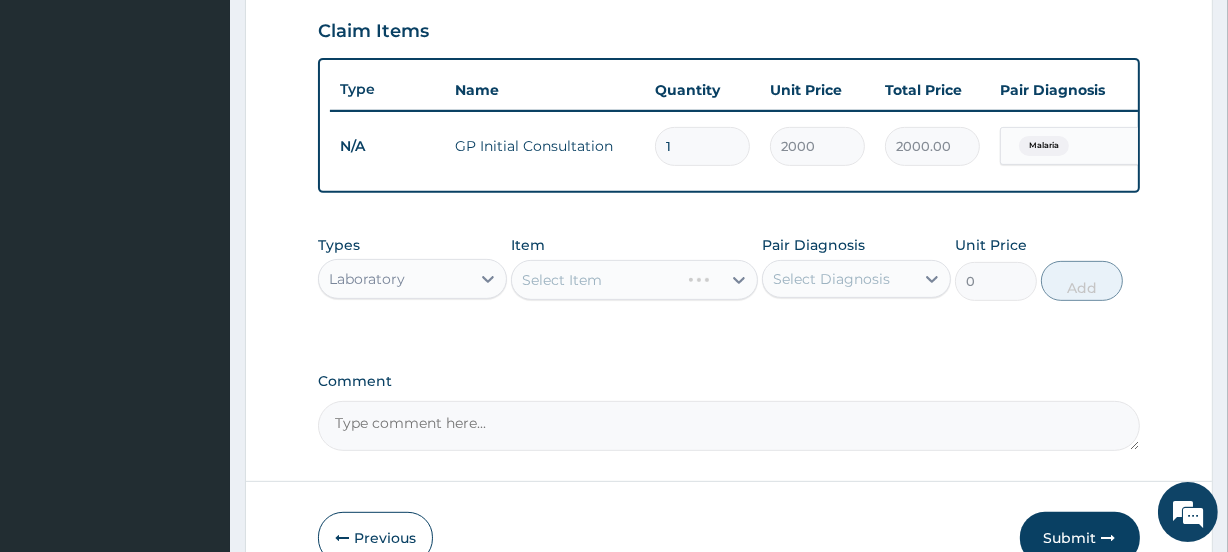 click on "Select Item" at bounding box center (634, 280) 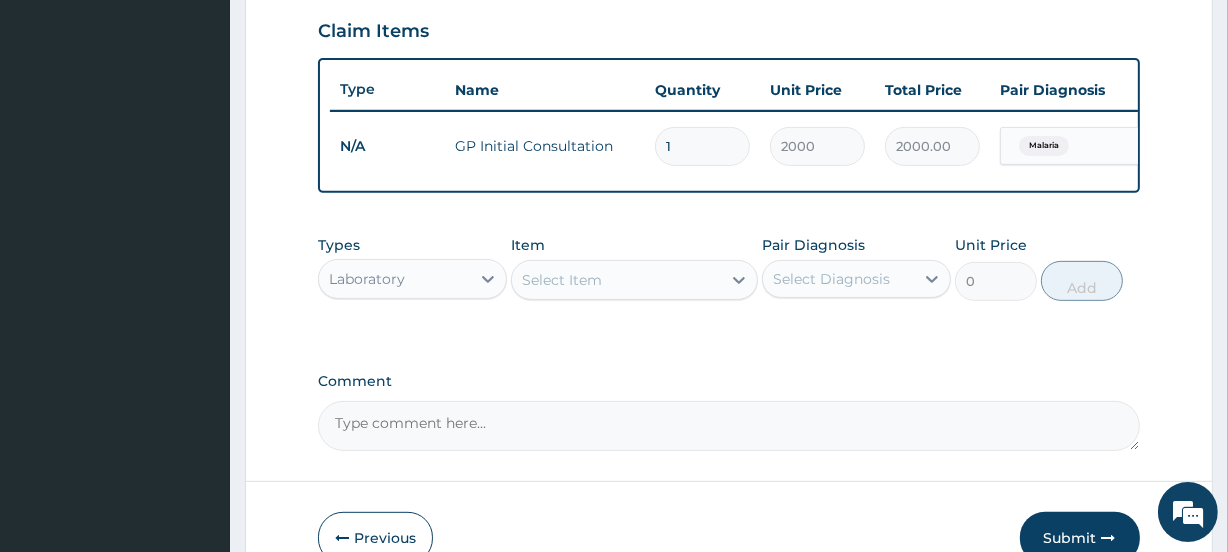 click on "Select Item" at bounding box center (616, 280) 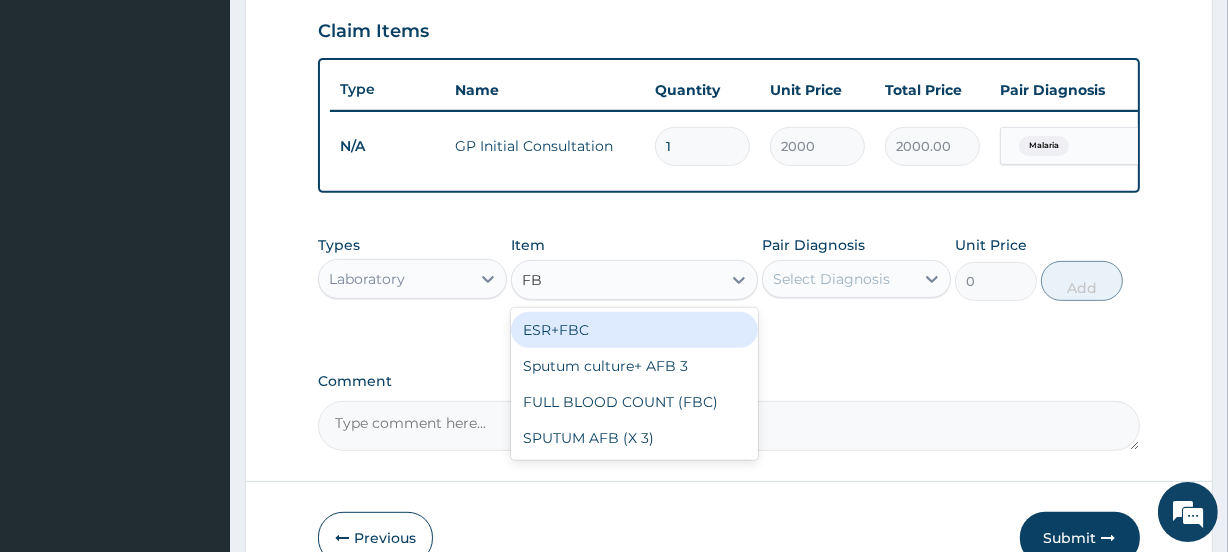 type on "FBC" 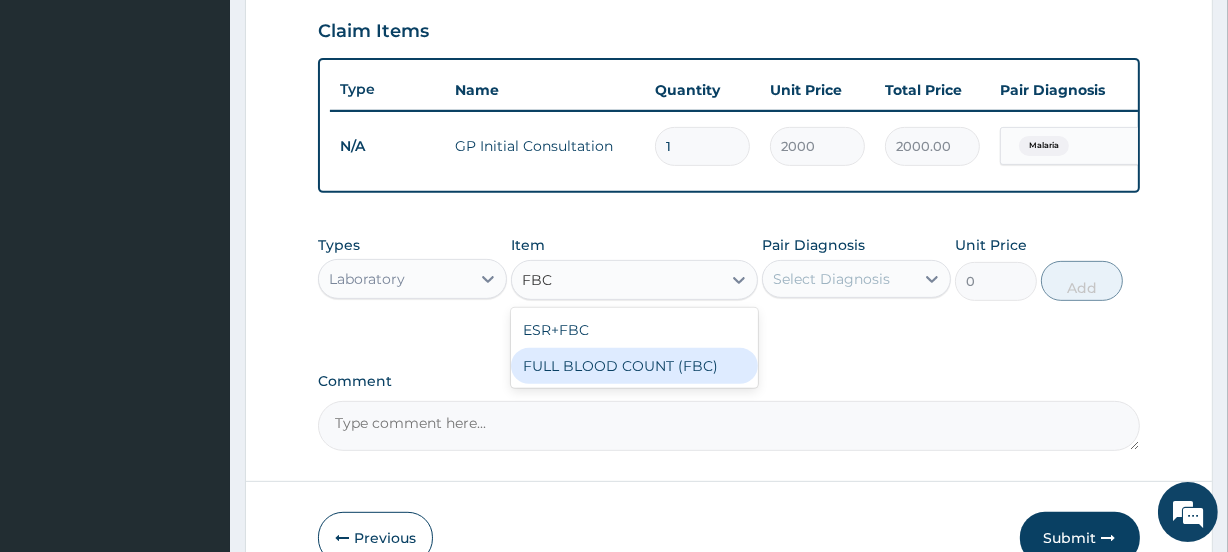 click on "FULL BLOOD COUNT (FBC)" at bounding box center [634, 366] 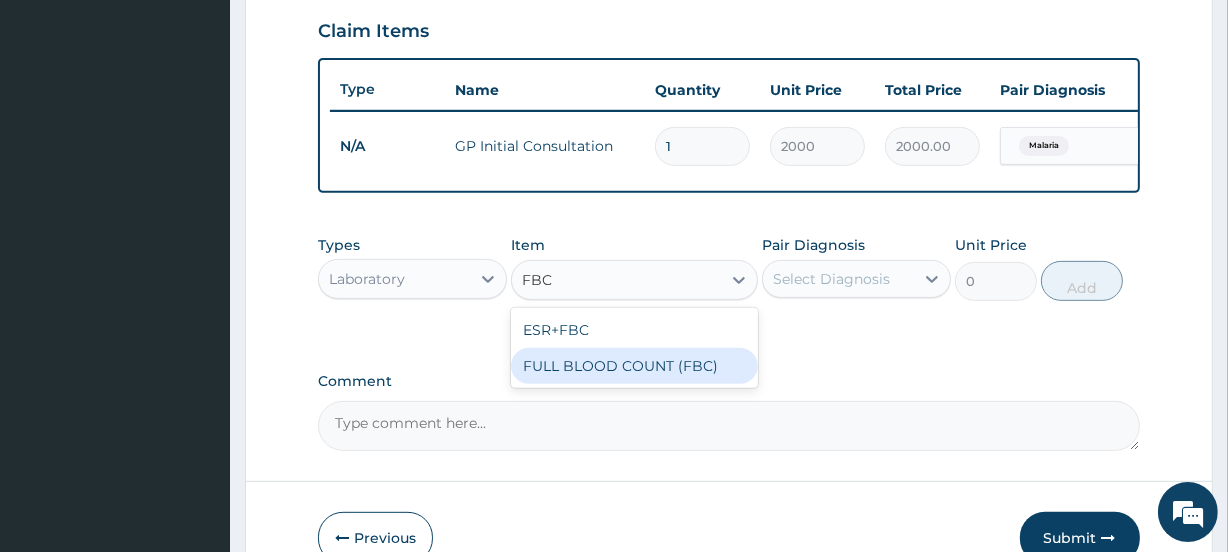 type 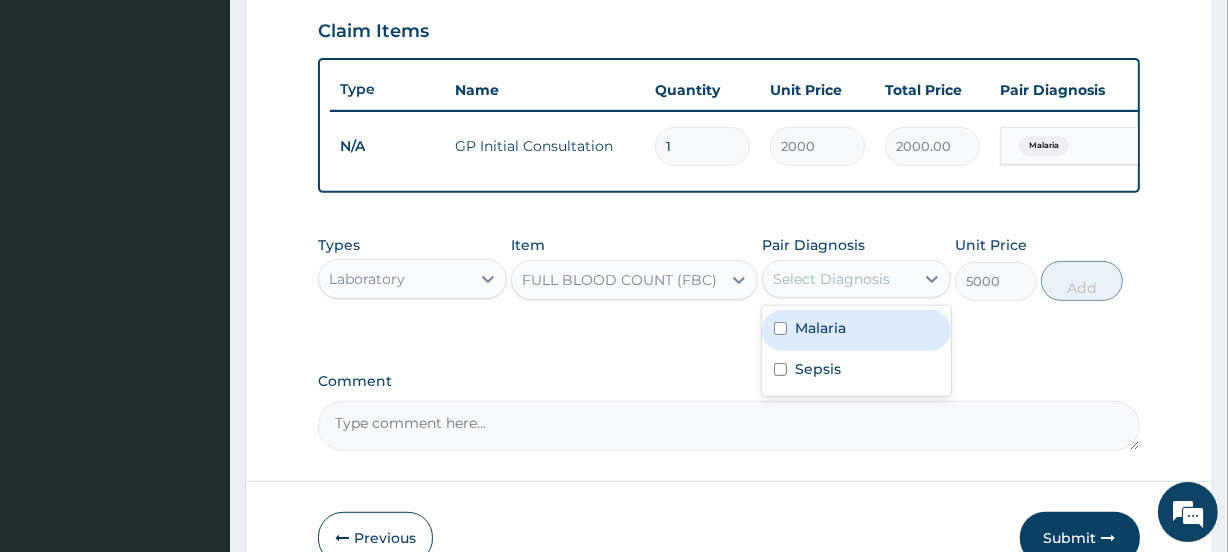 click on "Select Diagnosis" at bounding box center (831, 279) 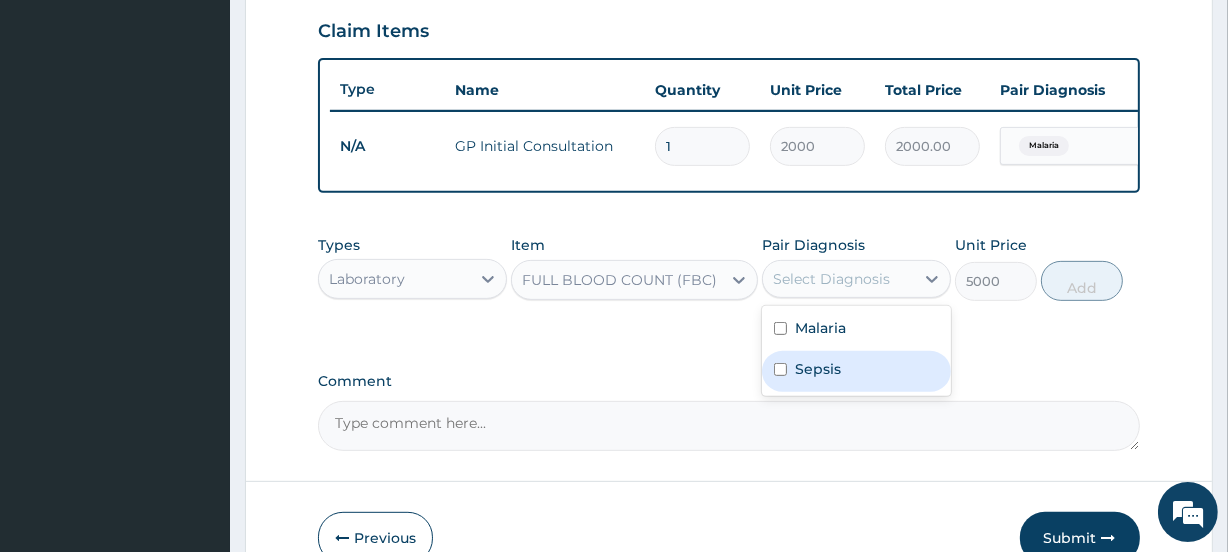 click on "Sepsis" at bounding box center [856, 371] 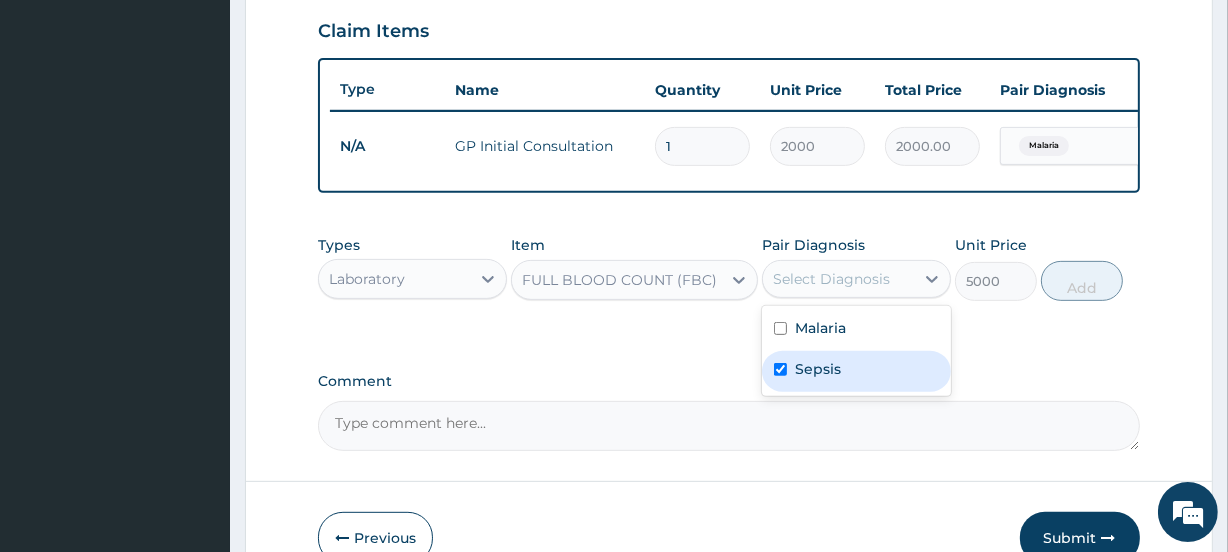 checkbox on "true" 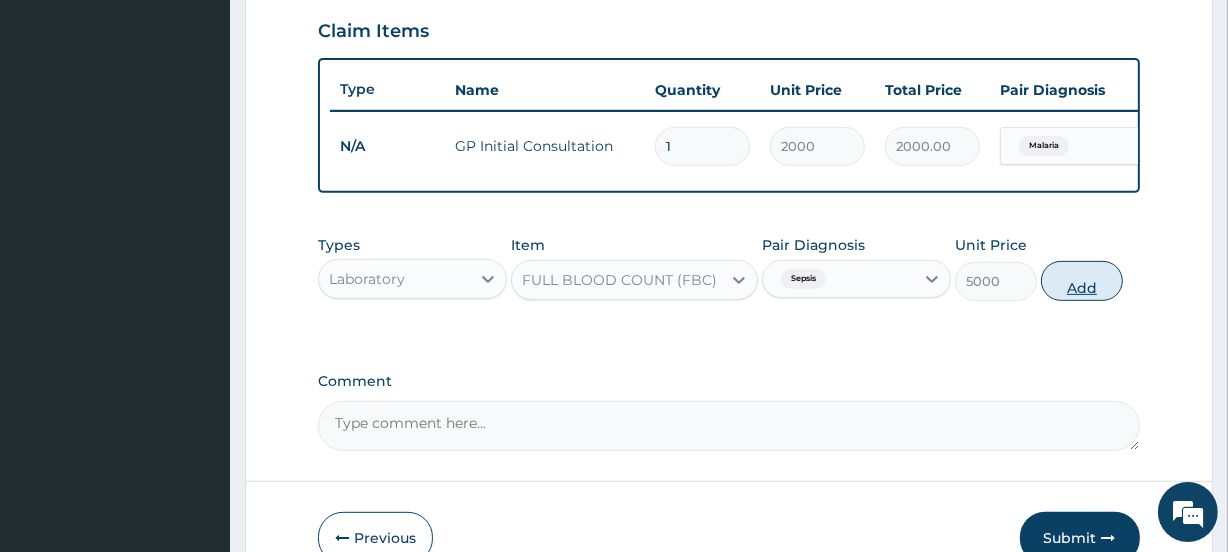 click on "Add" at bounding box center [1082, 281] 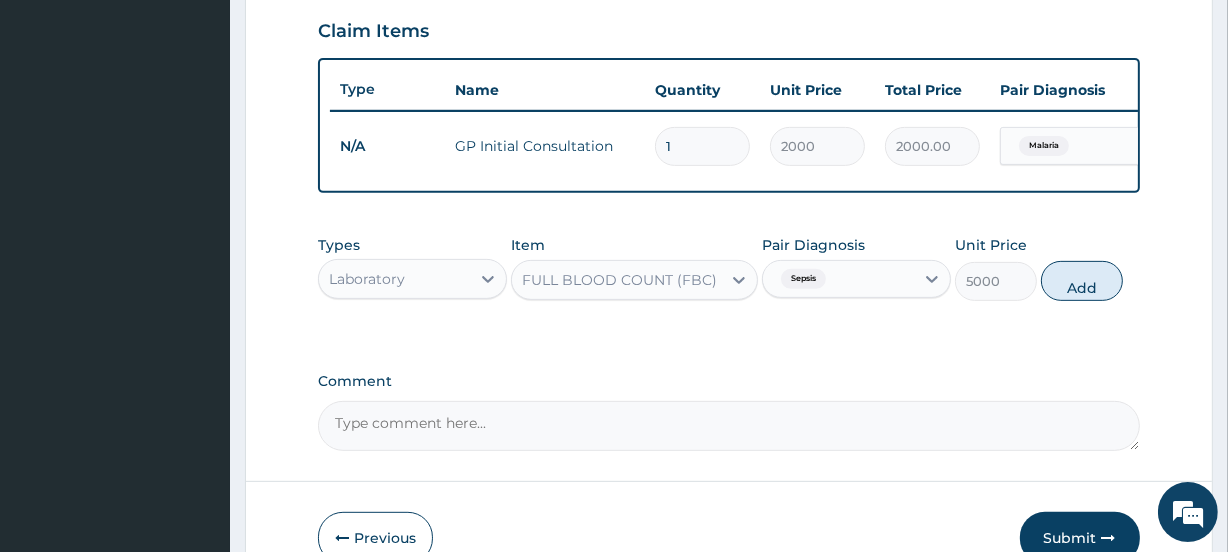 type on "0" 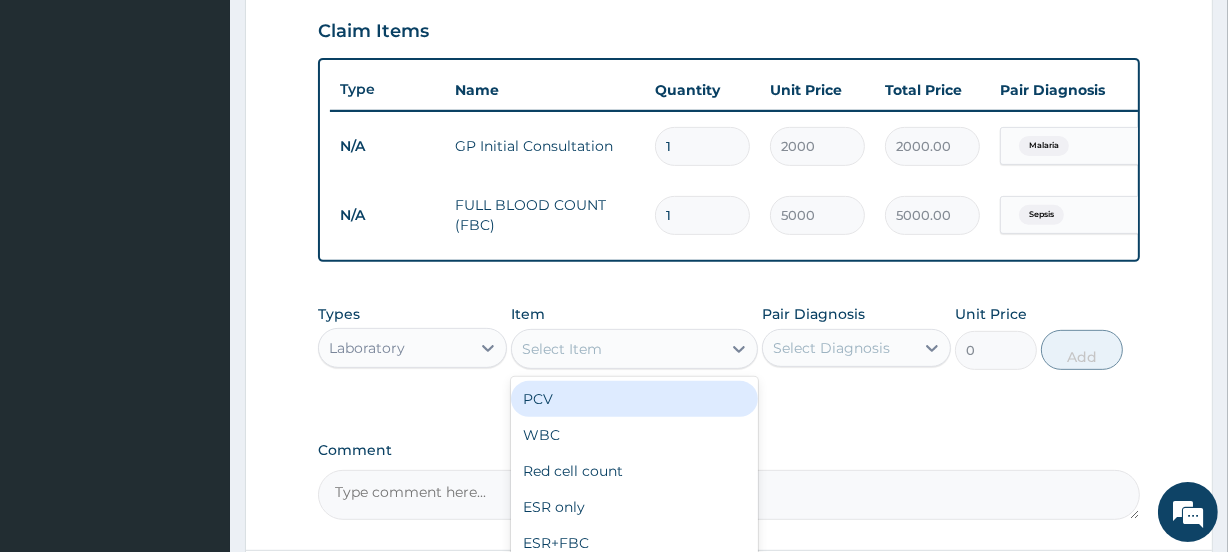click on "Select Item" at bounding box center [562, 349] 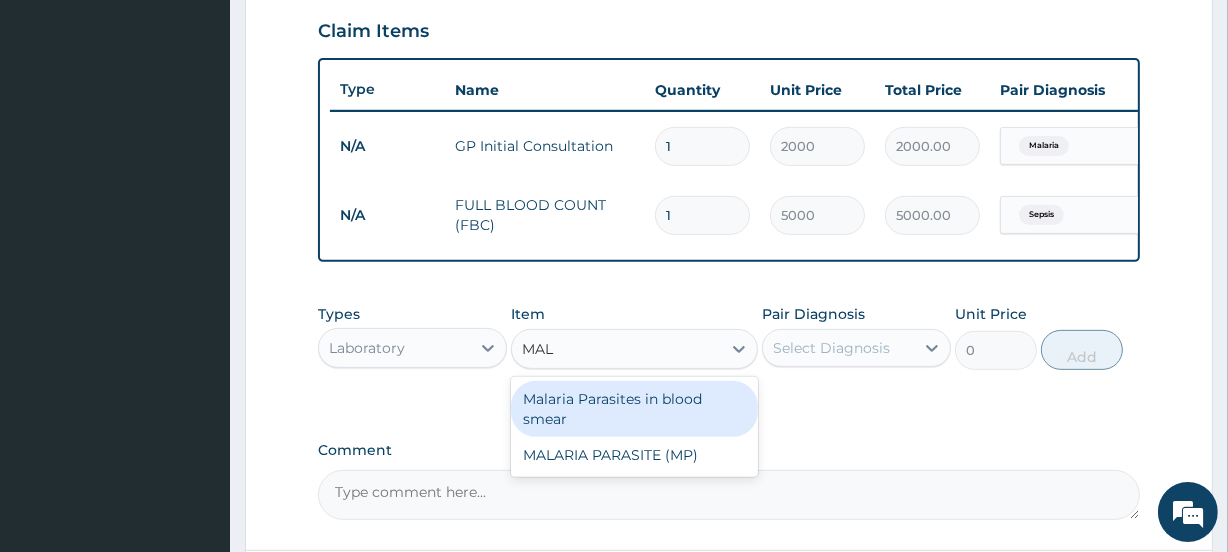 type on "MALA" 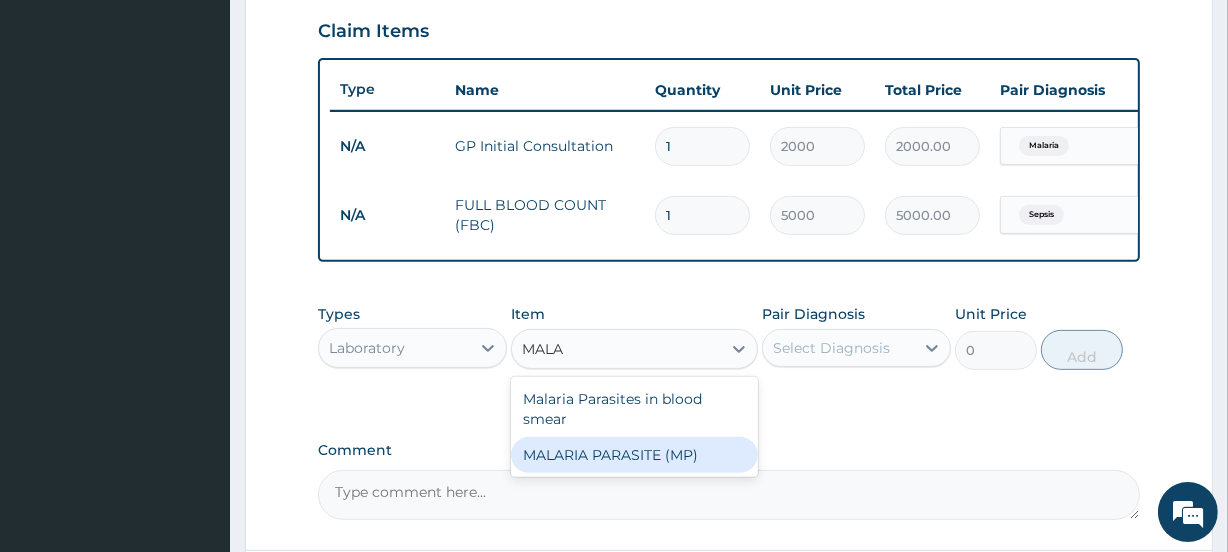 click on "MALARIA PARASITE (MP)" at bounding box center [634, 455] 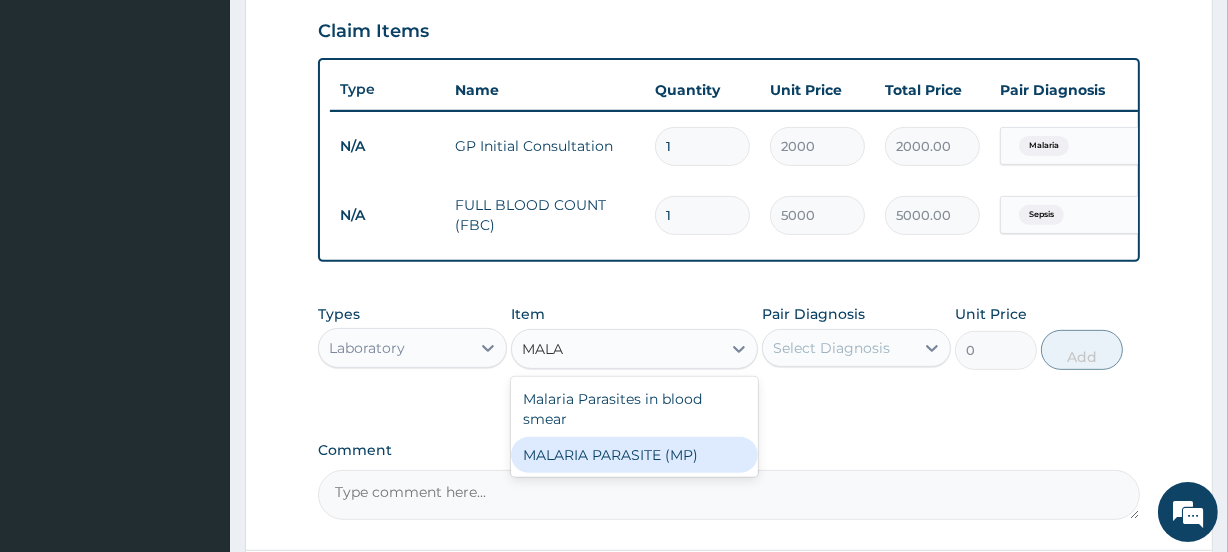 type 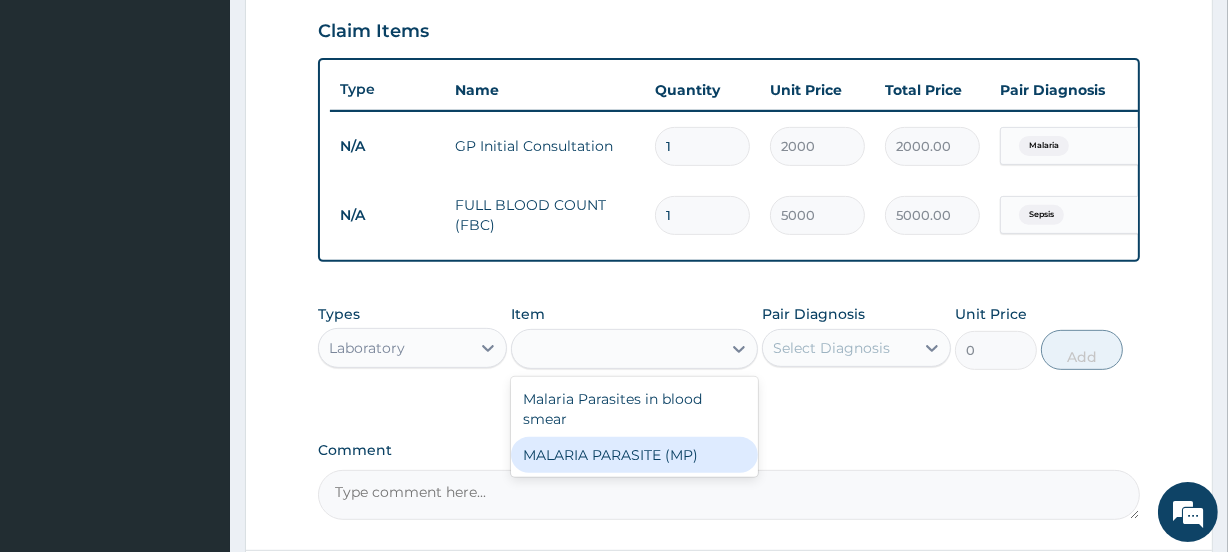 type on "2000" 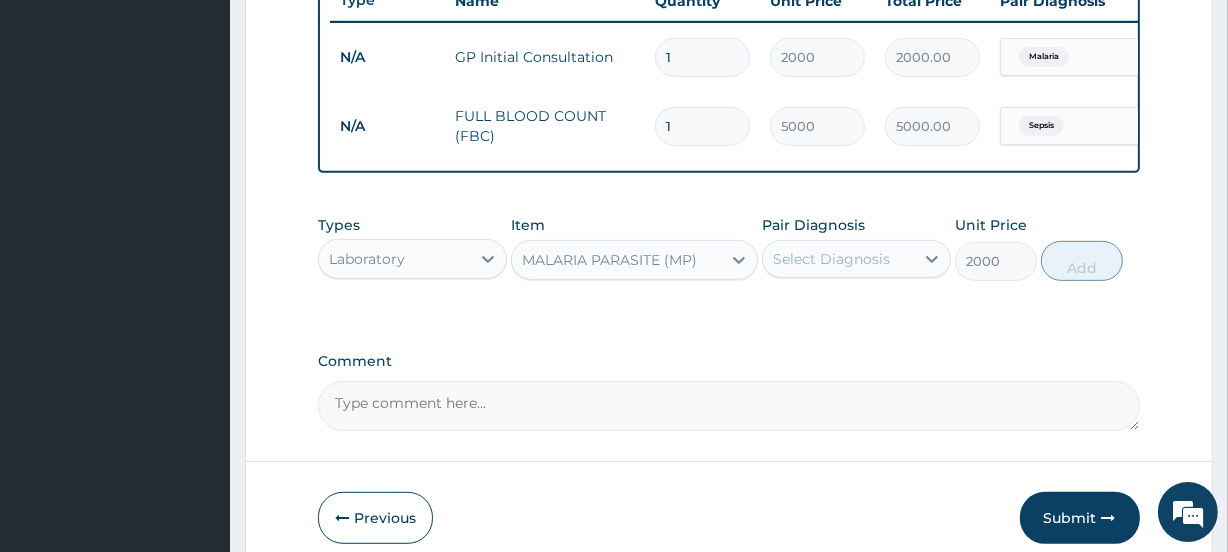 scroll, scrollTop: 807, scrollLeft: 0, axis: vertical 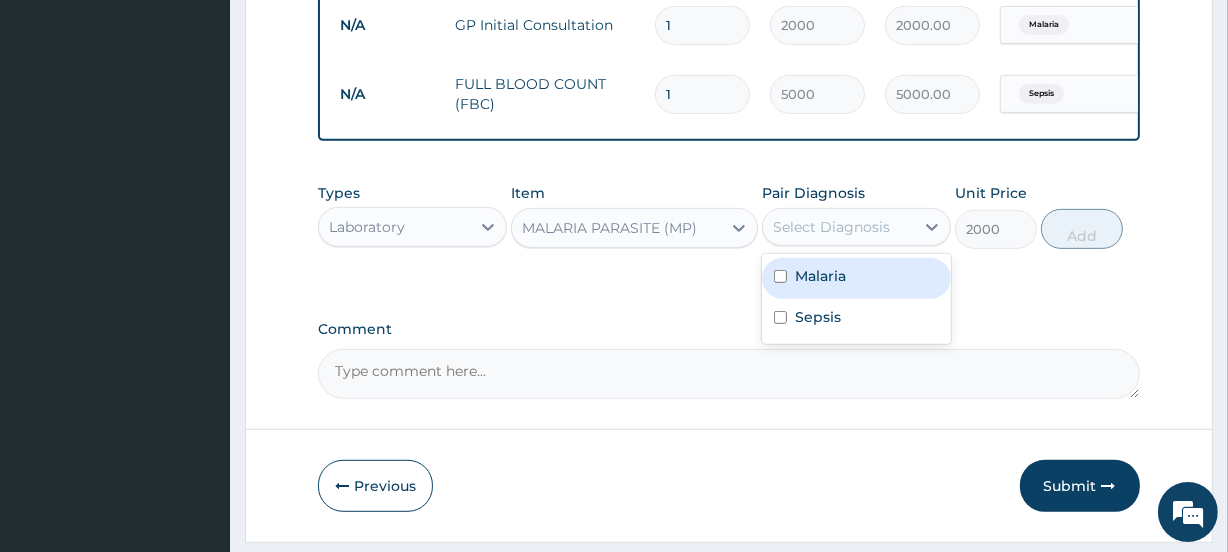 click on "Select Diagnosis" at bounding box center (831, 227) 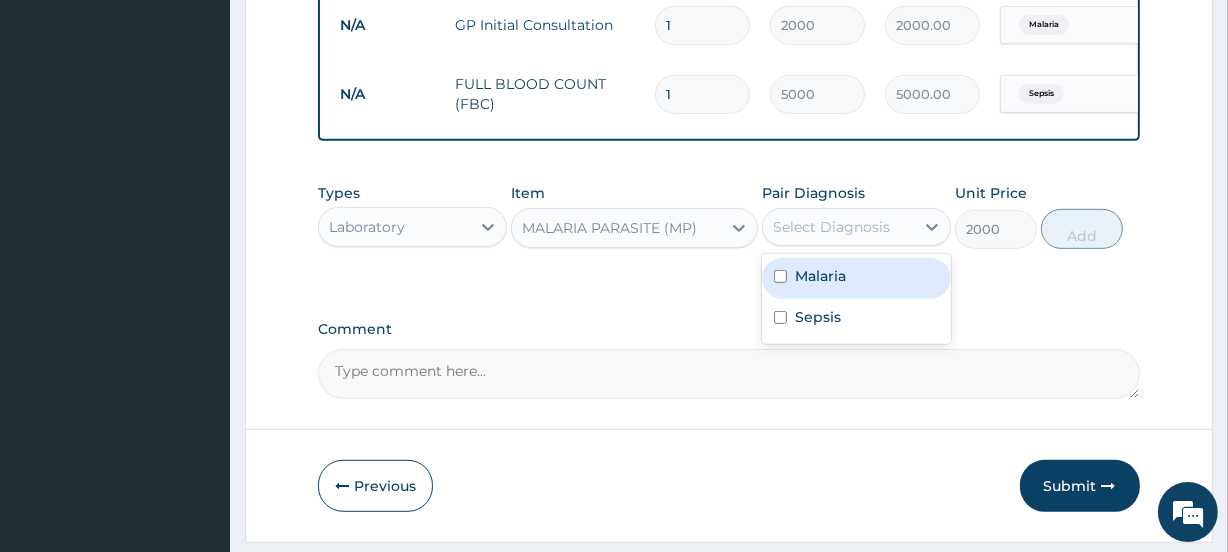 click on "Malaria" at bounding box center [856, 278] 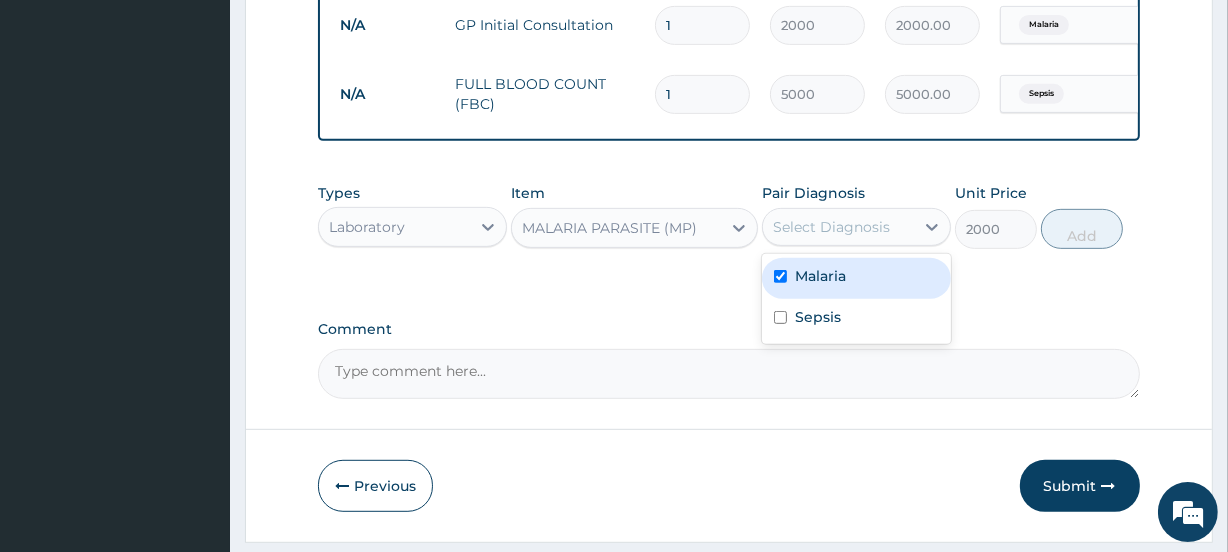 checkbox on "true" 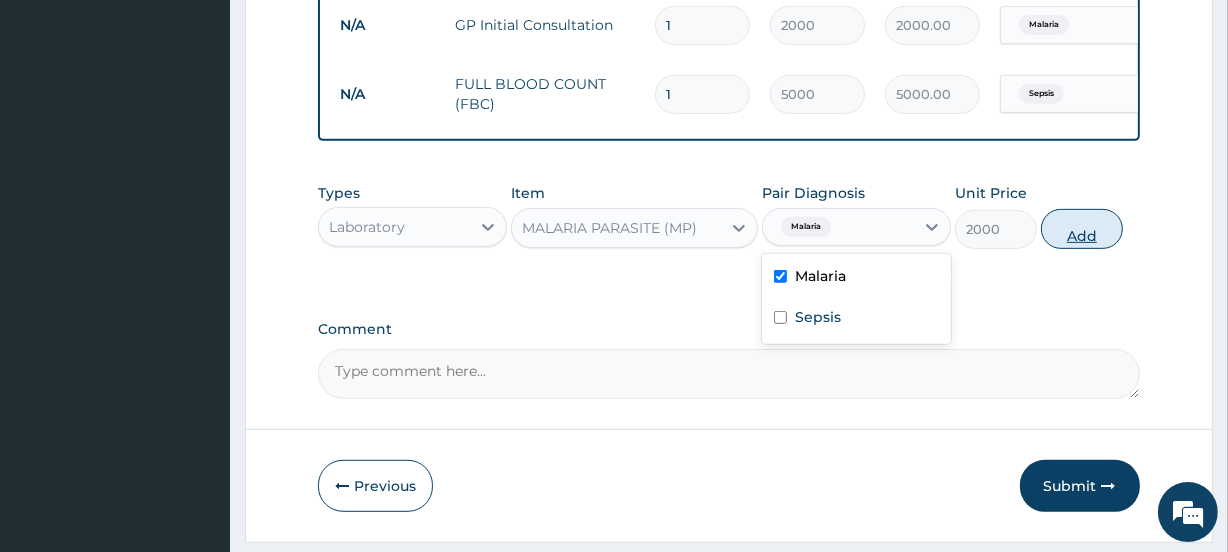 click on "Add" at bounding box center [1082, 229] 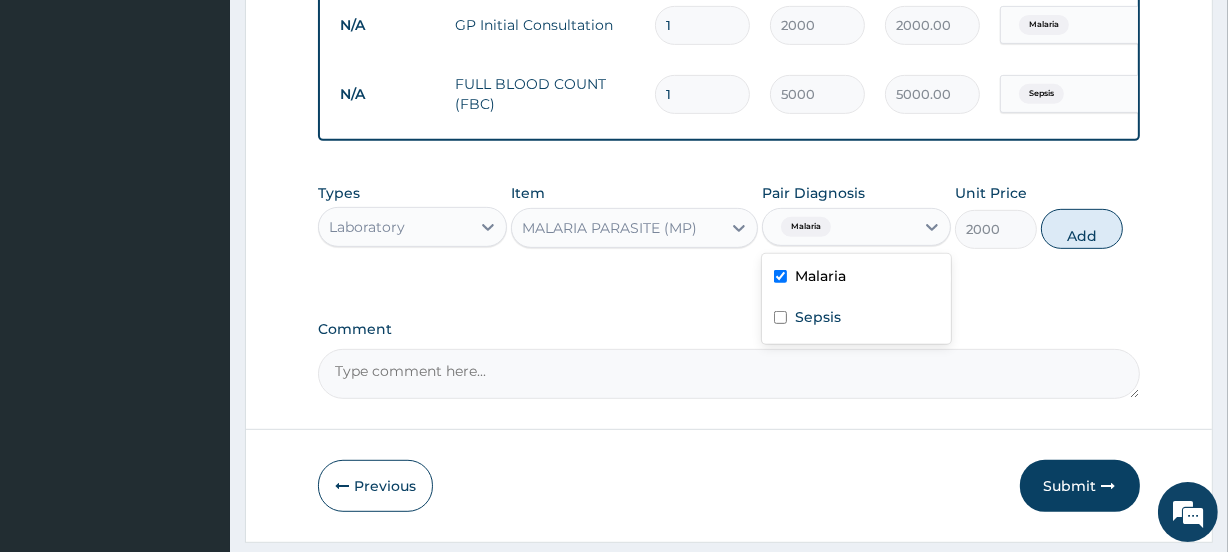 type on "0" 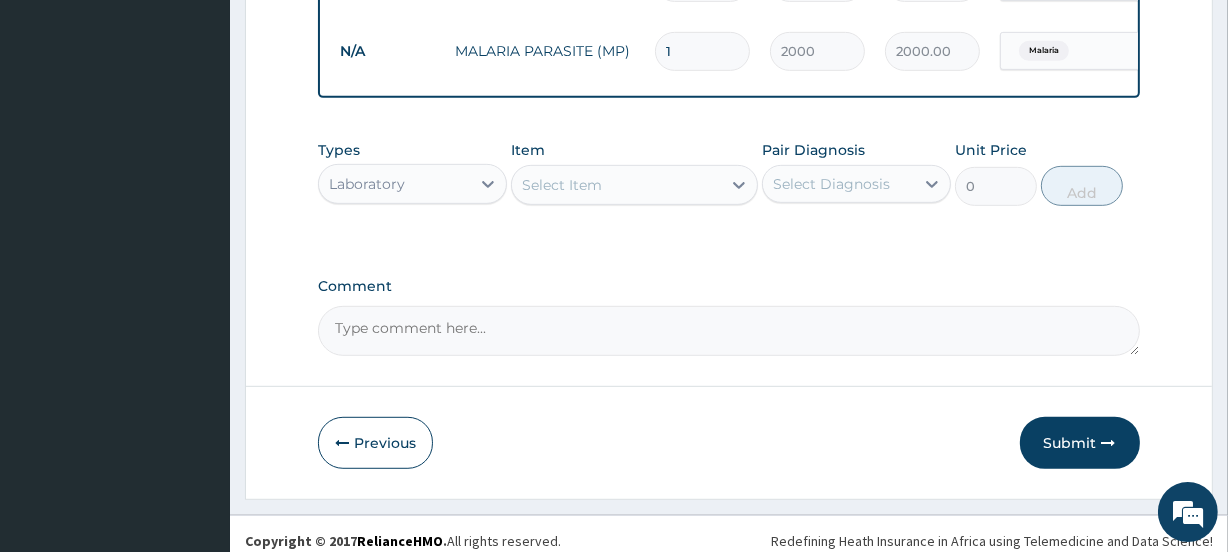 scroll, scrollTop: 928, scrollLeft: 0, axis: vertical 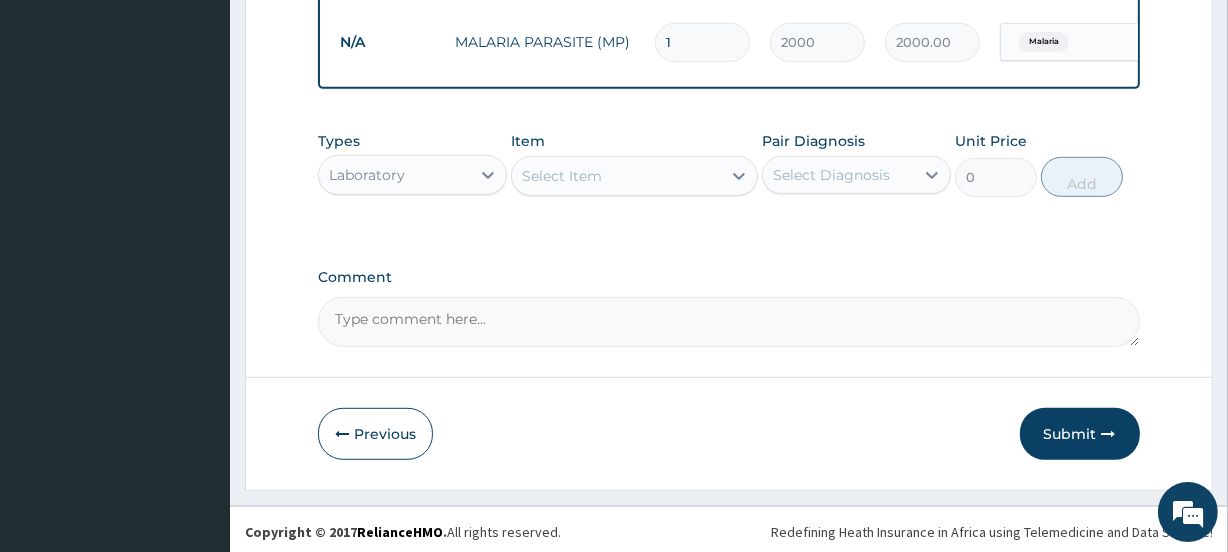 click on "Laboratory" at bounding box center (367, 175) 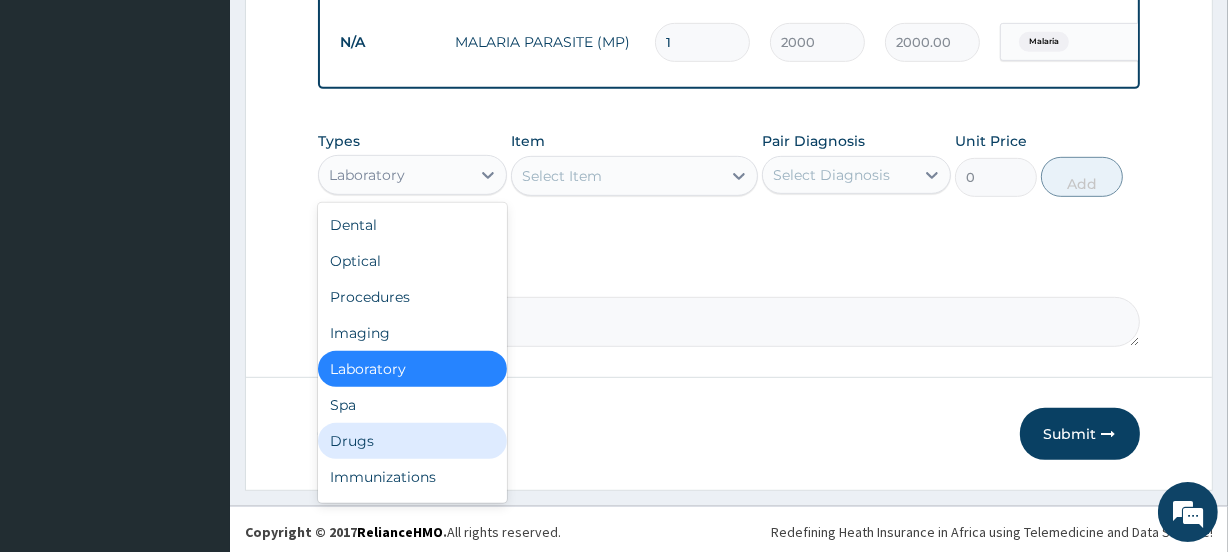 click on "Drugs" at bounding box center (412, 441) 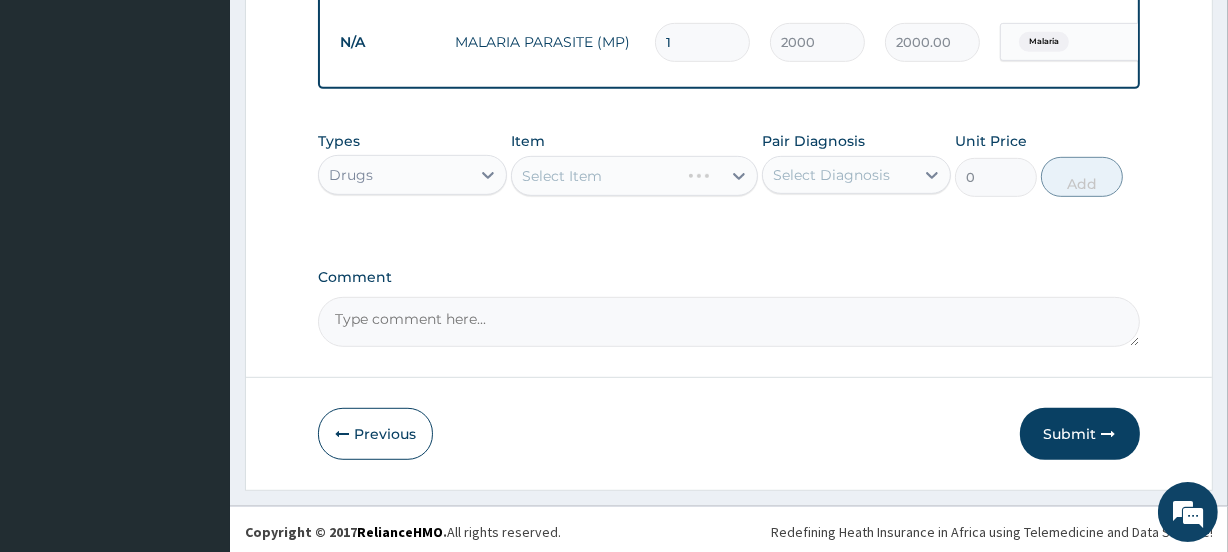 click on "Select Item" at bounding box center (634, 176) 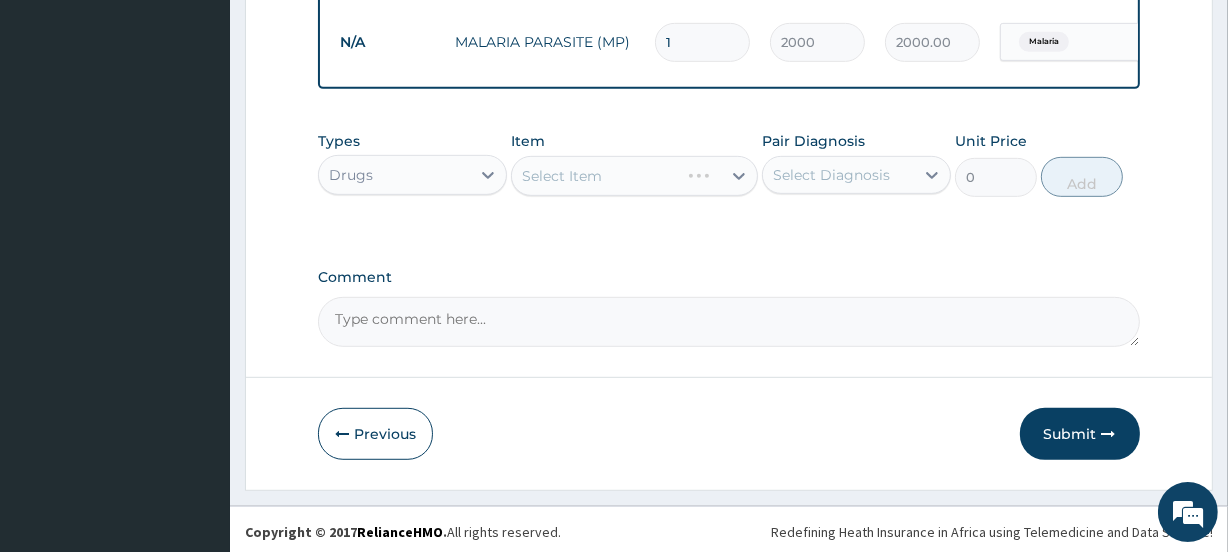click on "Select Item" at bounding box center (634, 176) 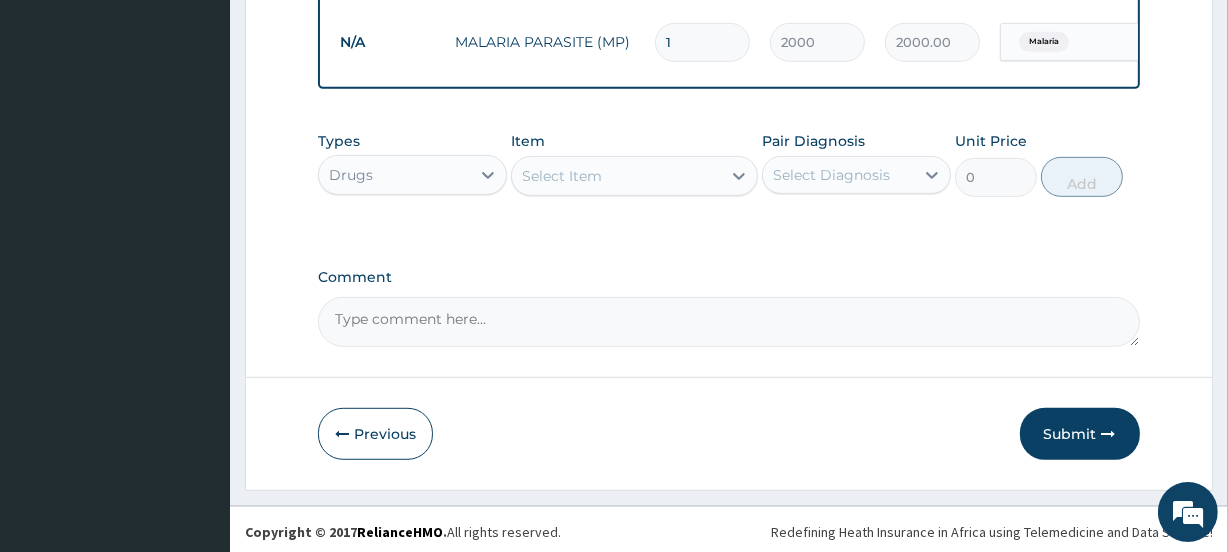 click on "Select Item" at bounding box center [562, 176] 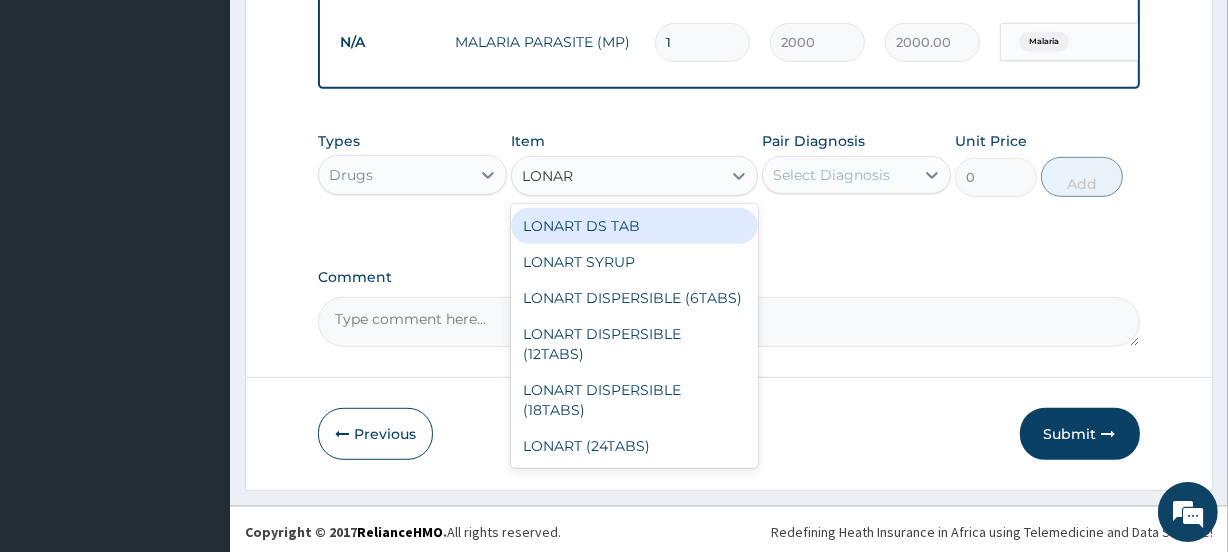 type on "LONART" 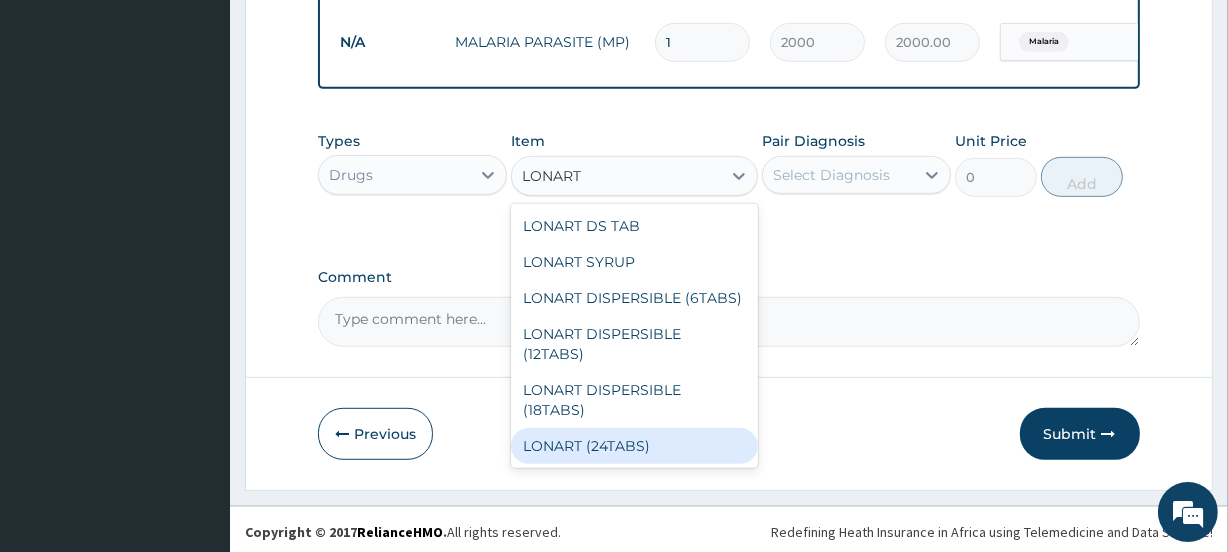 click on "LONART   (24TABS)" at bounding box center [634, 446] 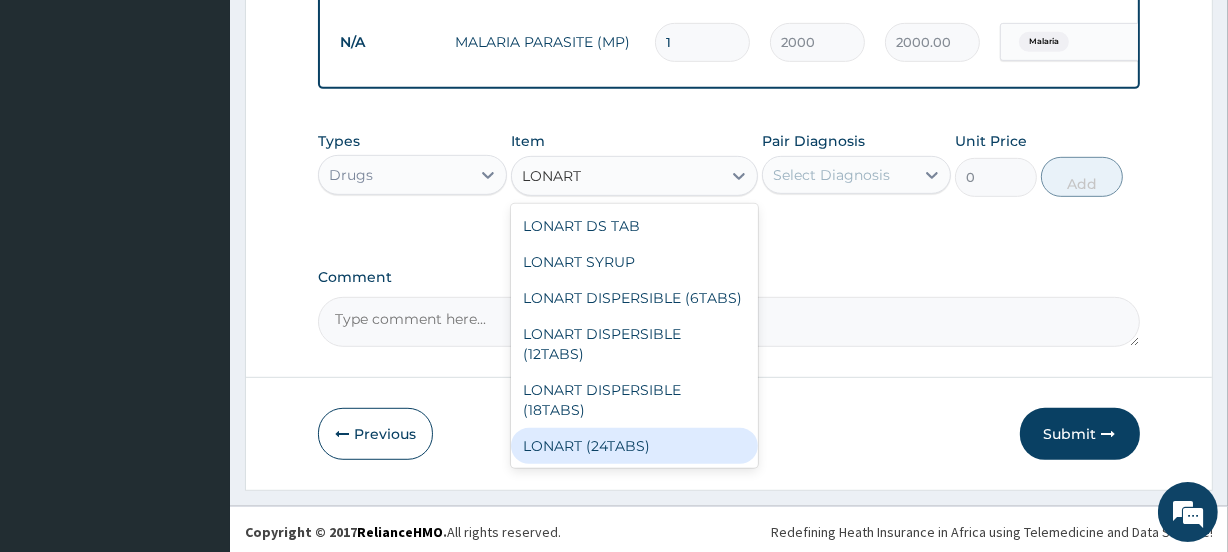 type 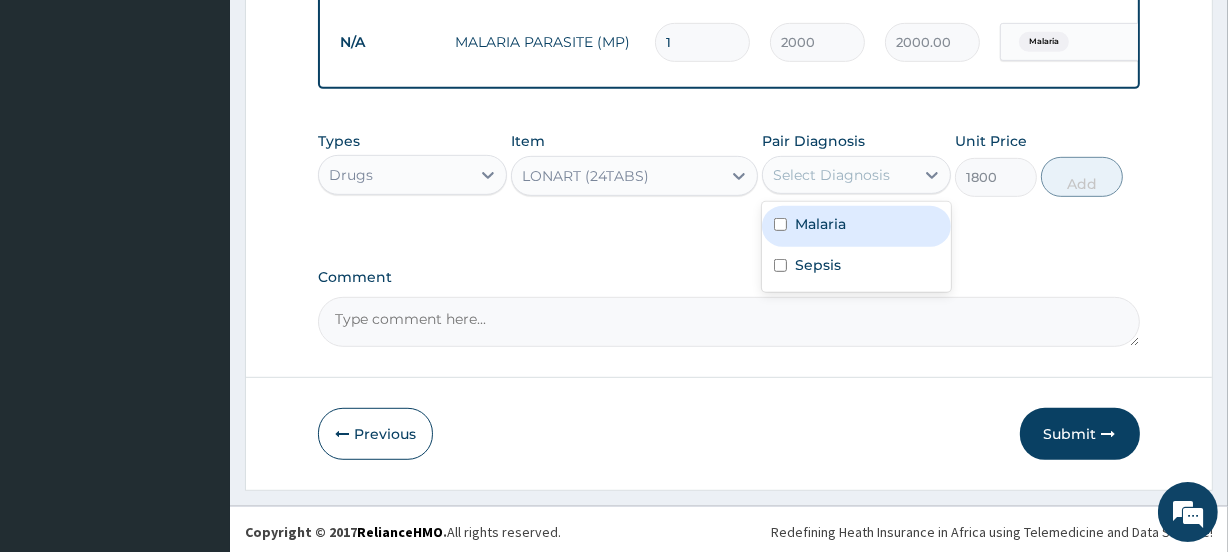 click on "Select Diagnosis" at bounding box center (831, 175) 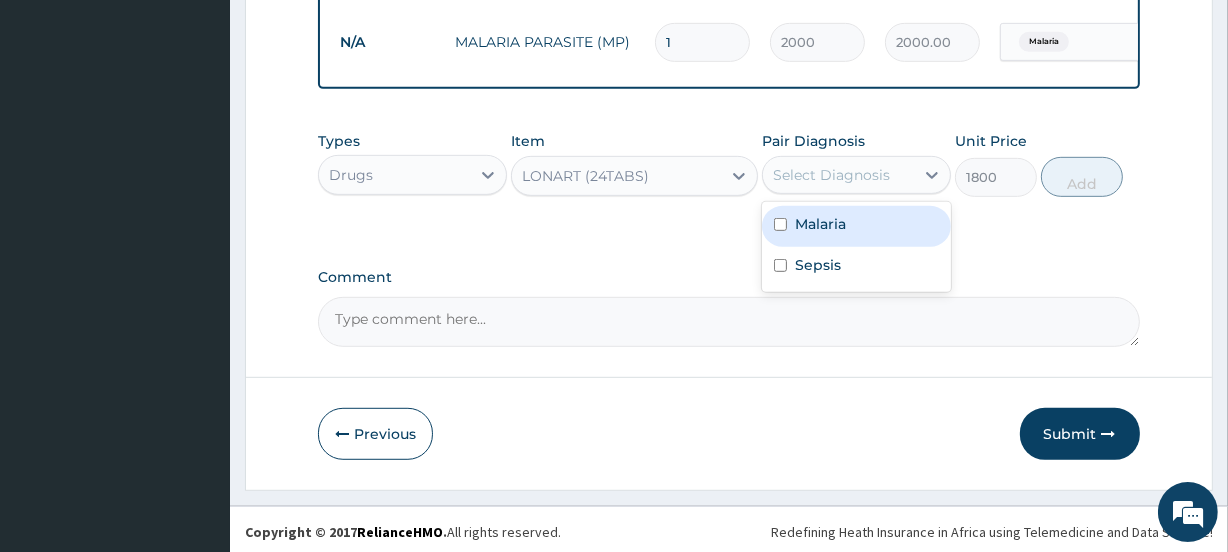 click on "Malaria" at bounding box center (820, 224) 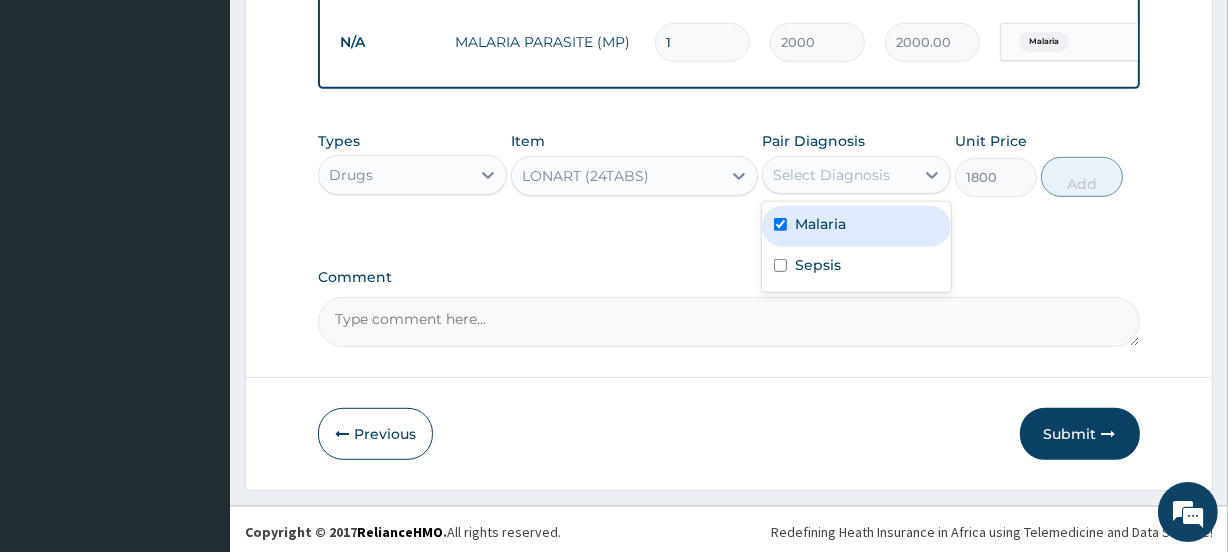 checkbox on "true" 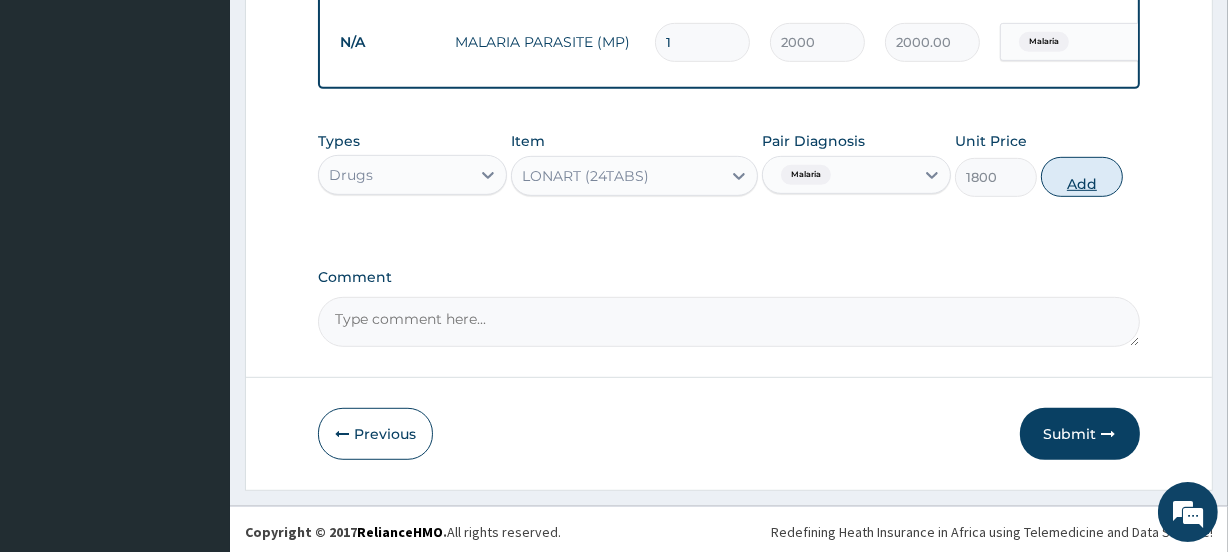 click on "Add" at bounding box center [1082, 177] 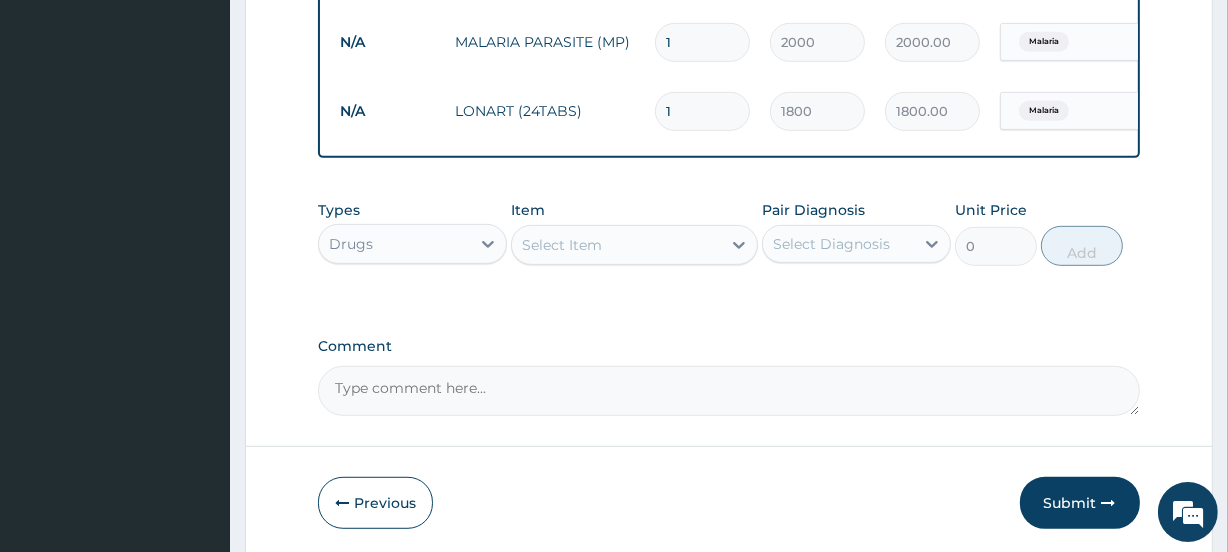 click on "Select Item" at bounding box center [616, 245] 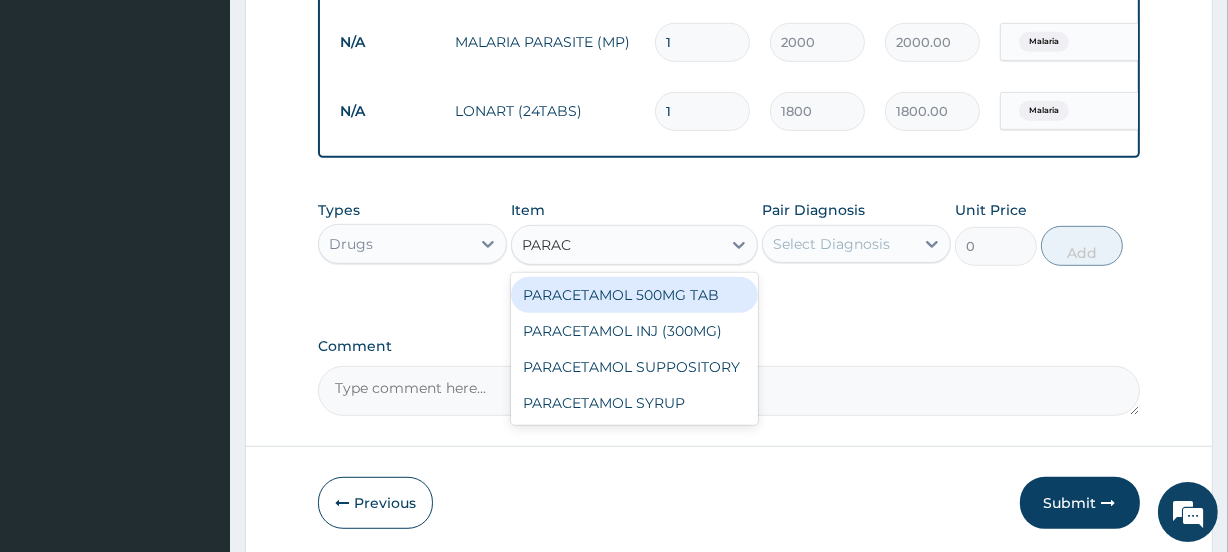 type on "PARACE" 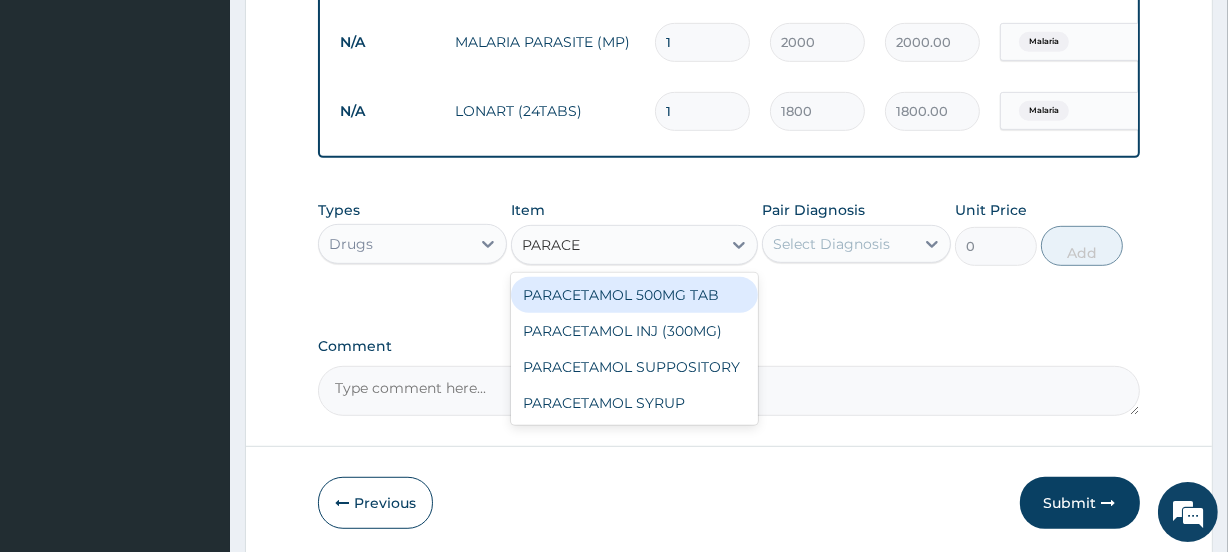 click on "PARACETAMOL 500MG TAB" at bounding box center (634, 295) 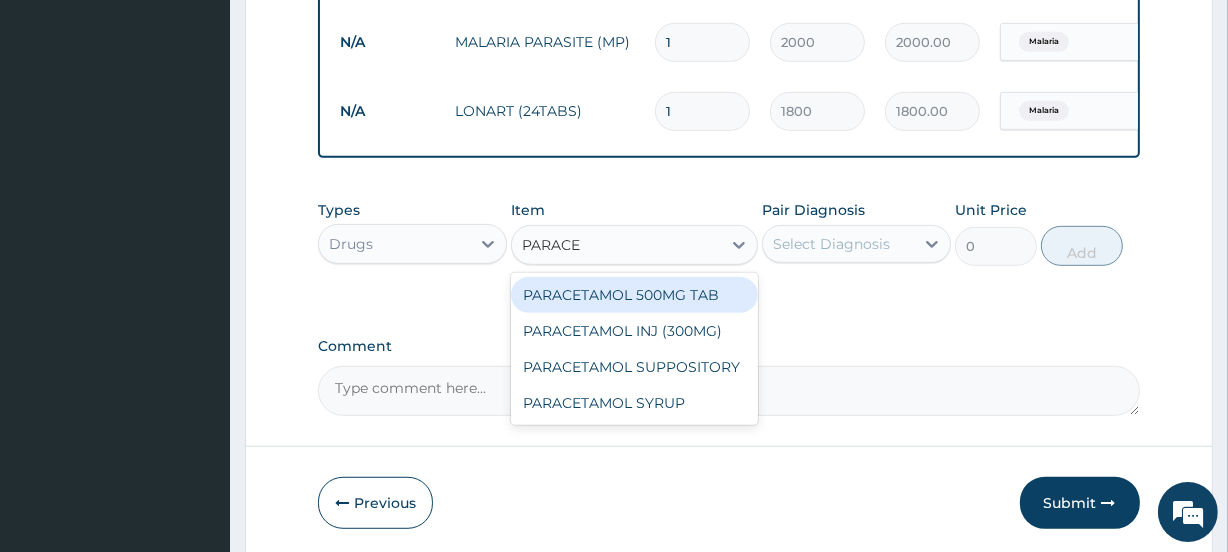 type 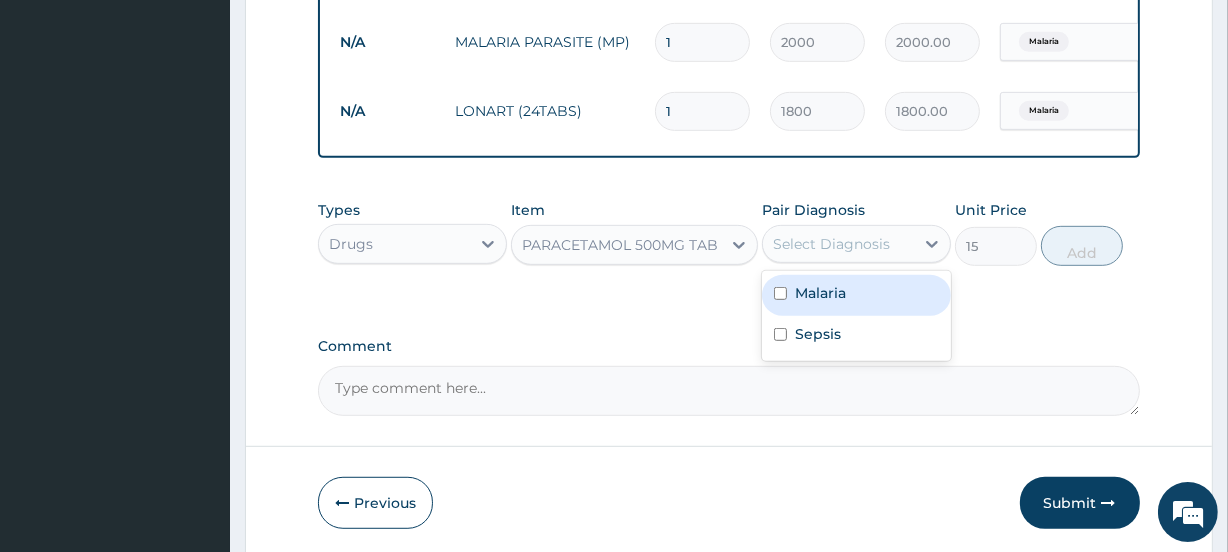 click on "Select Diagnosis" at bounding box center [831, 244] 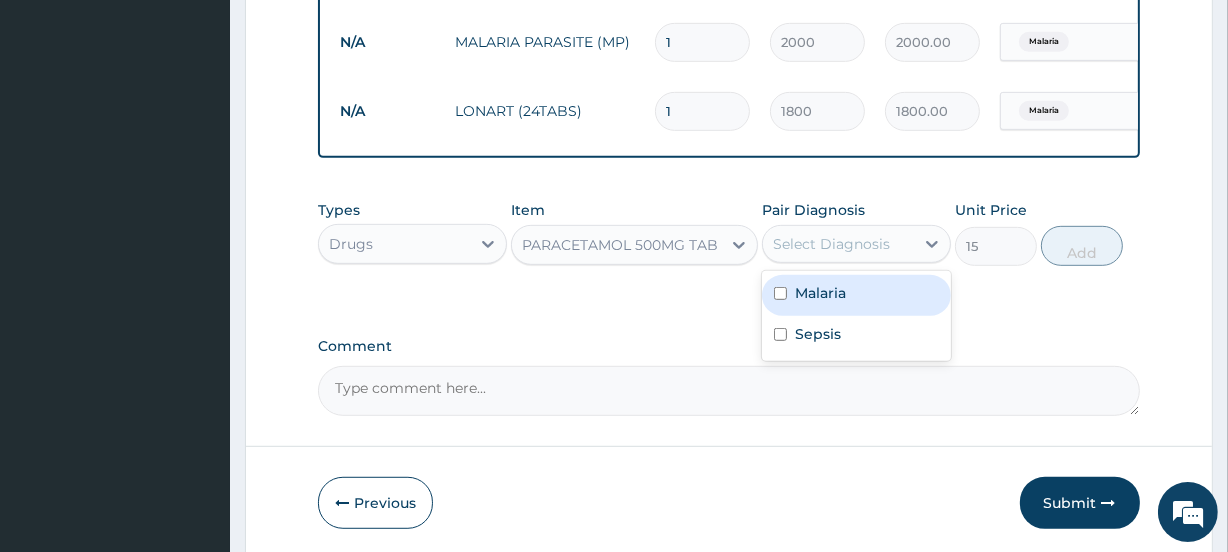 click on "Malaria" at bounding box center (856, 295) 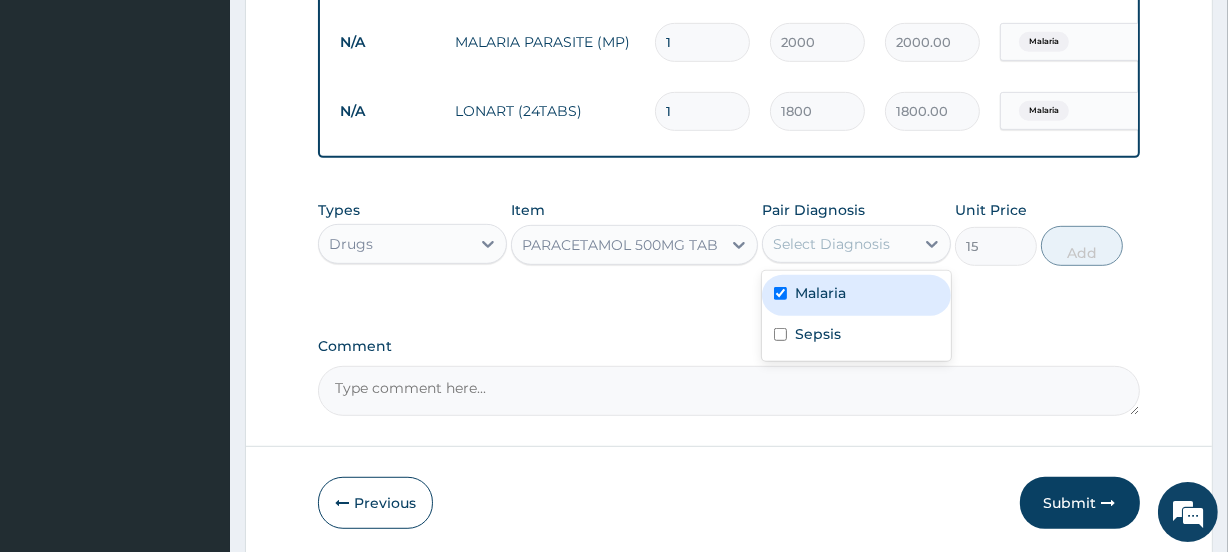 checkbox on "true" 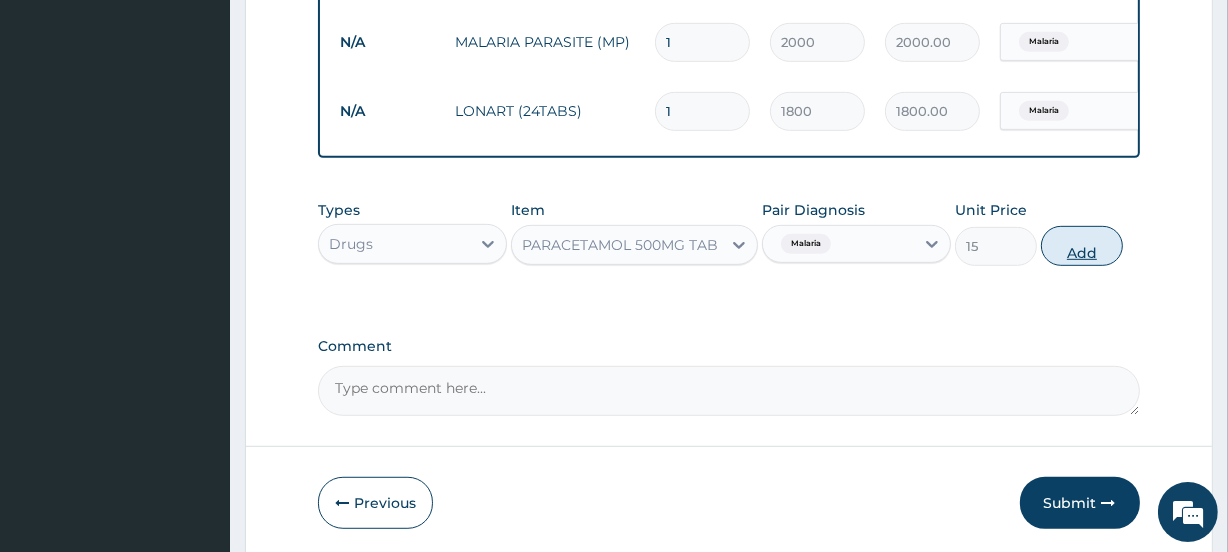 click on "Add" at bounding box center (1082, 246) 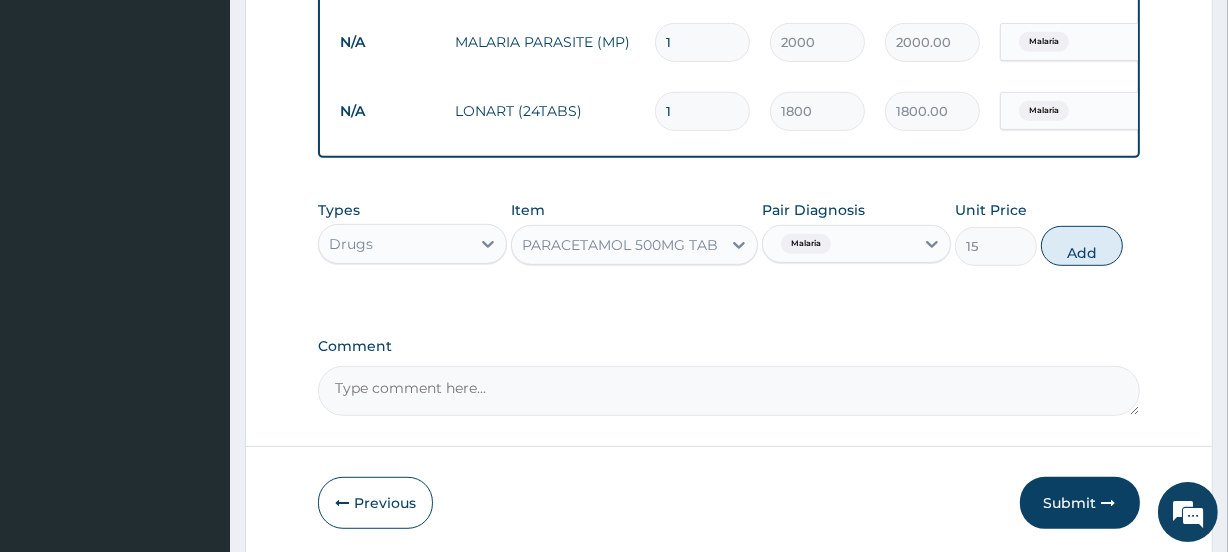 type on "0" 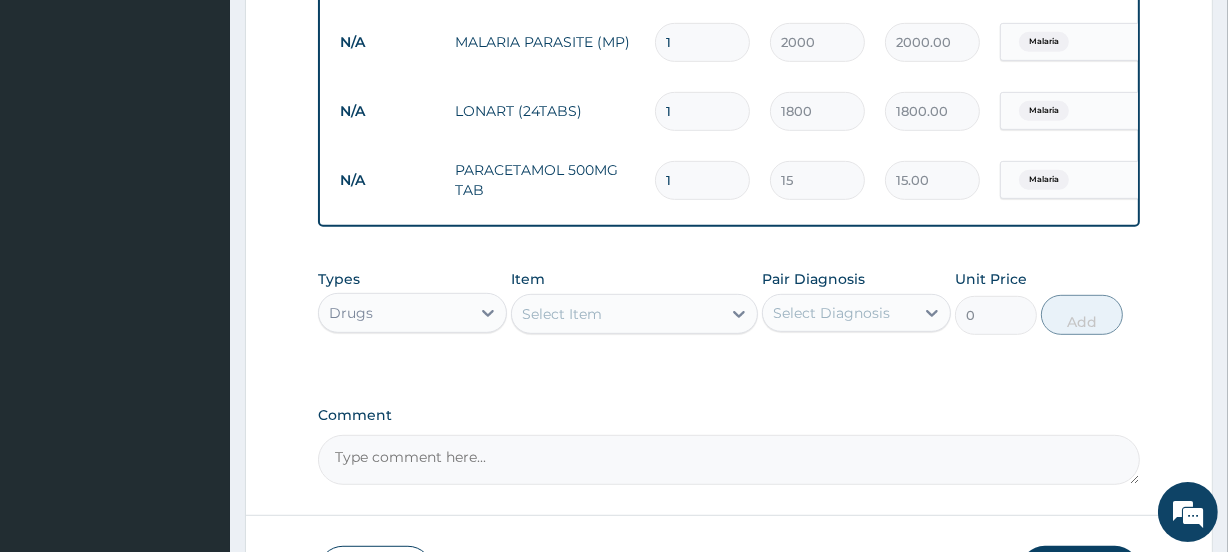 type on "18" 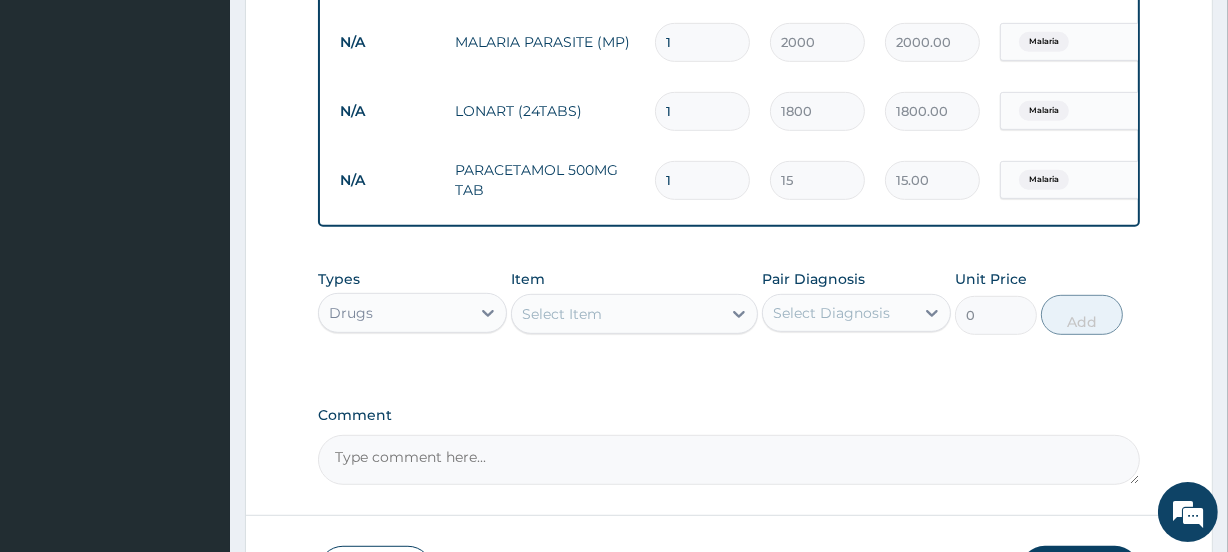 type on "270.00" 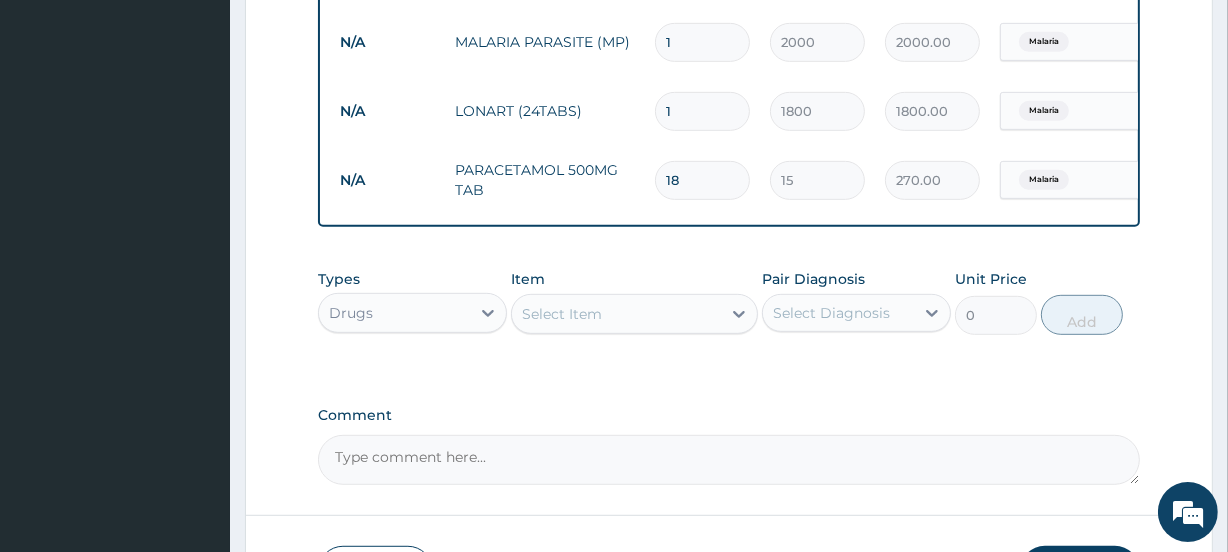 type on "18" 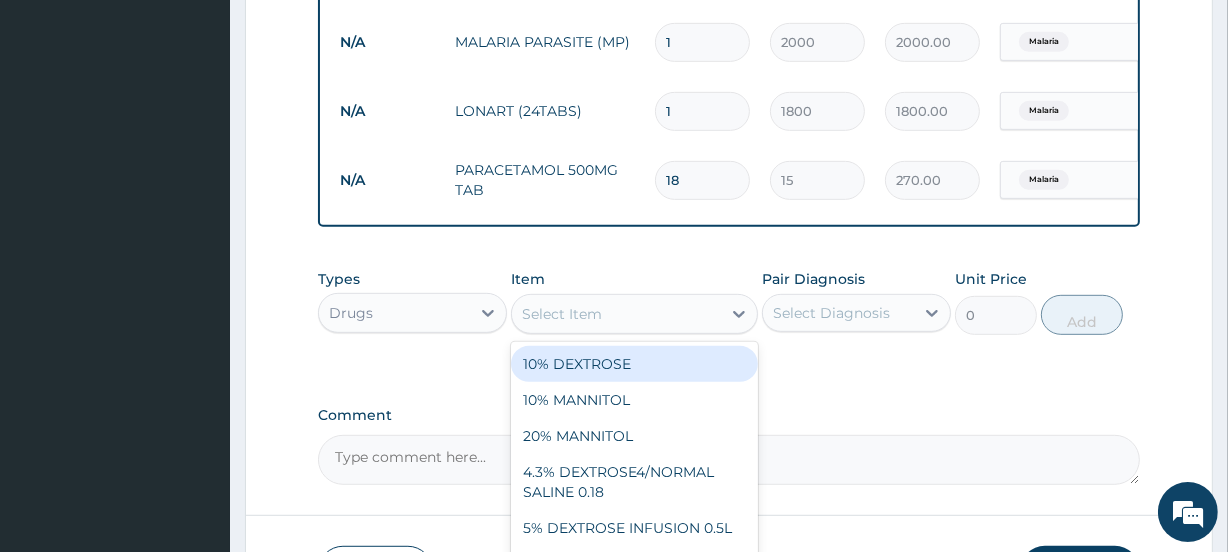 click on "Select Item" at bounding box center (616, 314) 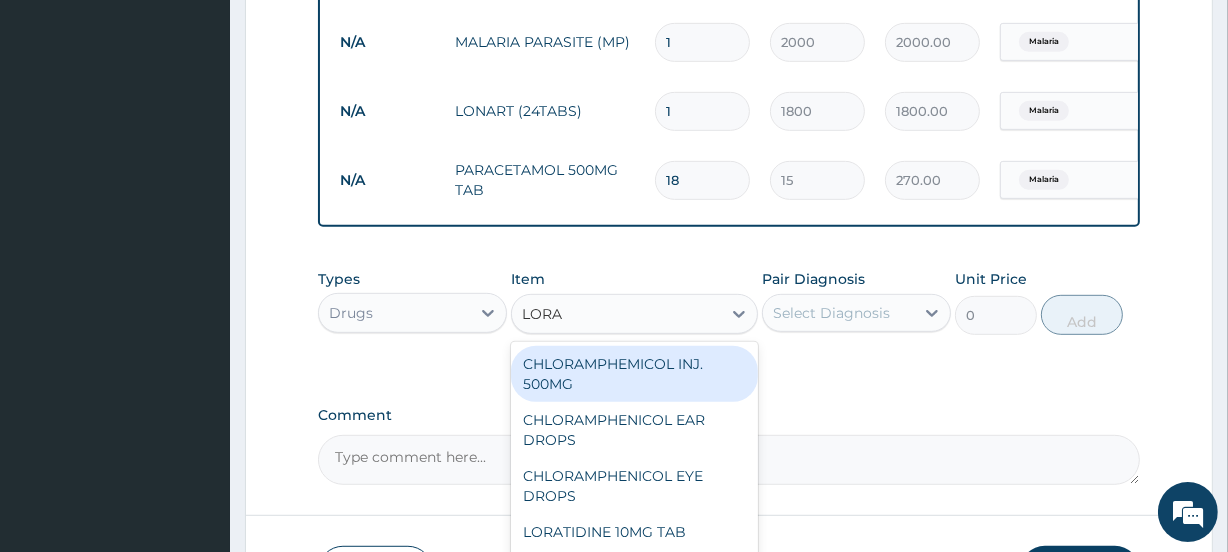 type on "LORAT" 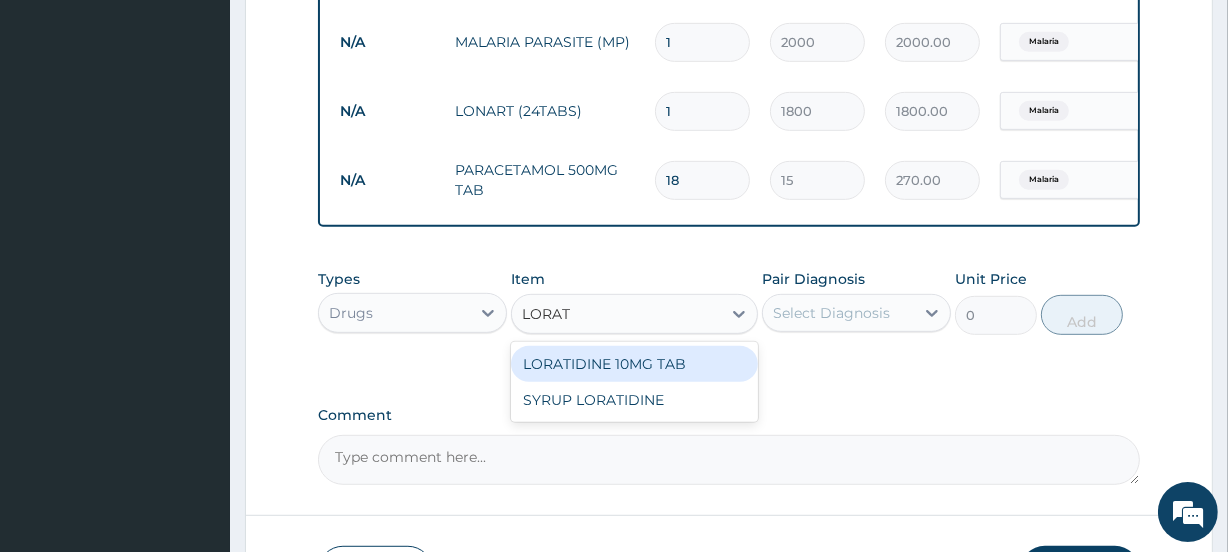 click on "LORATIDINE 10MG TAB" at bounding box center [634, 364] 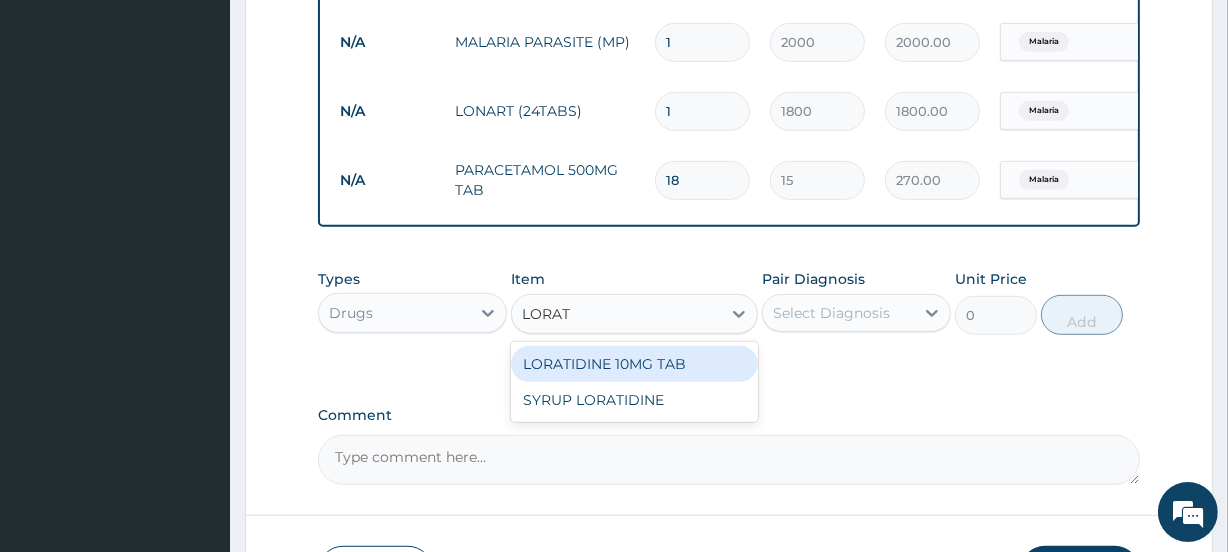 type 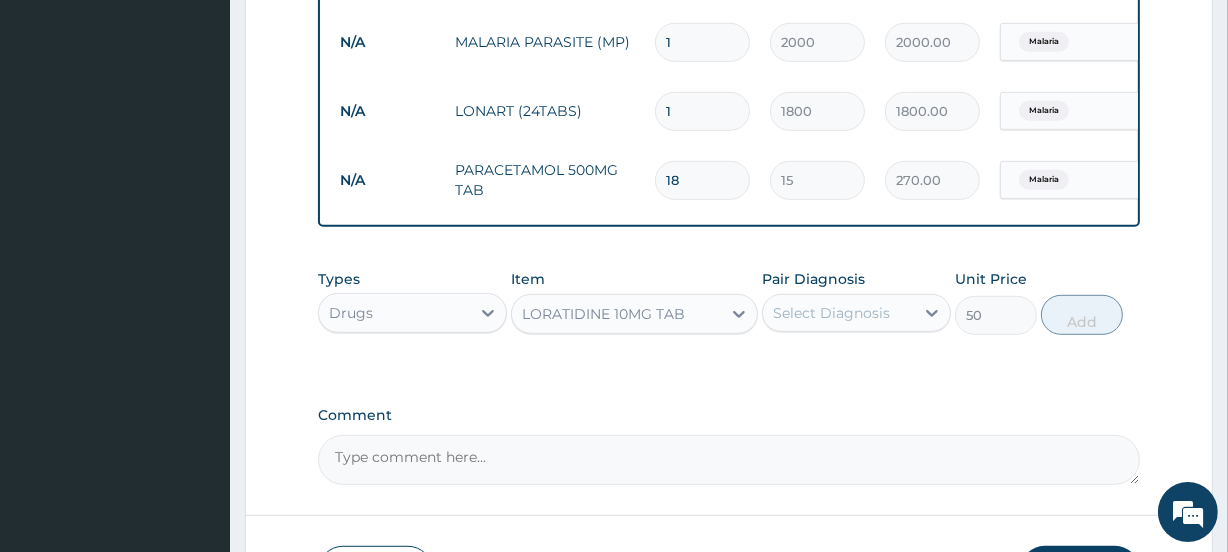 click on "Select Diagnosis" at bounding box center [831, 313] 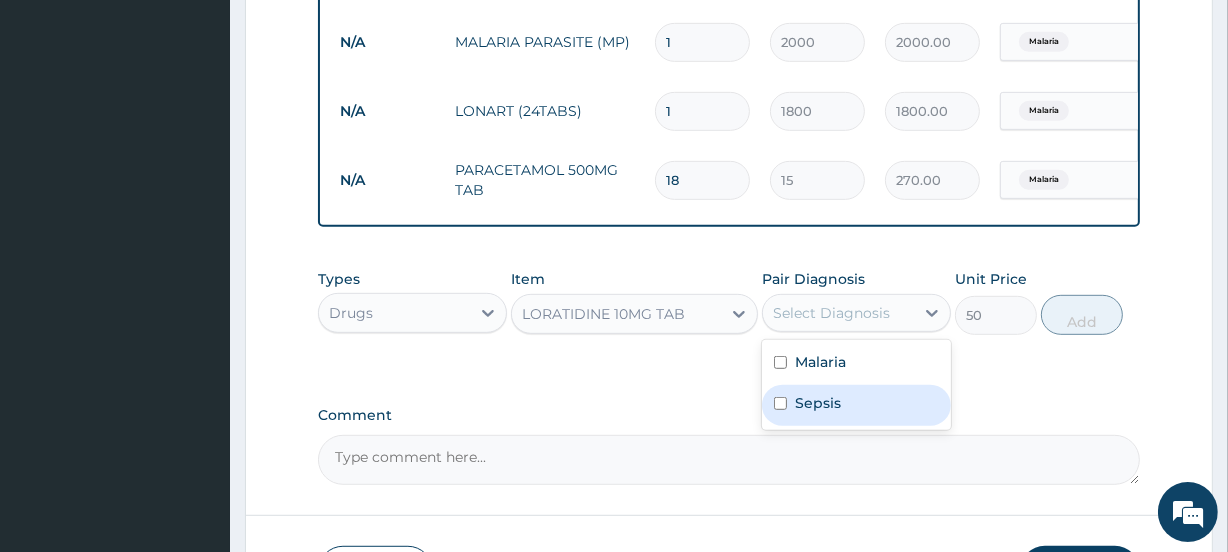 click on "Sepsis" at bounding box center (818, 403) 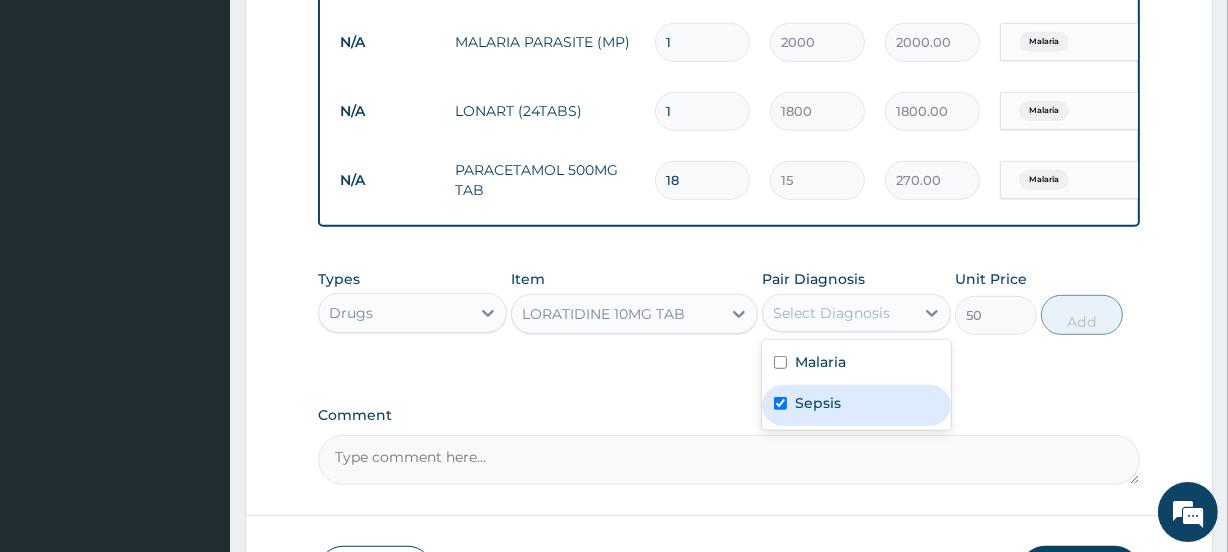 checkbox on "true" 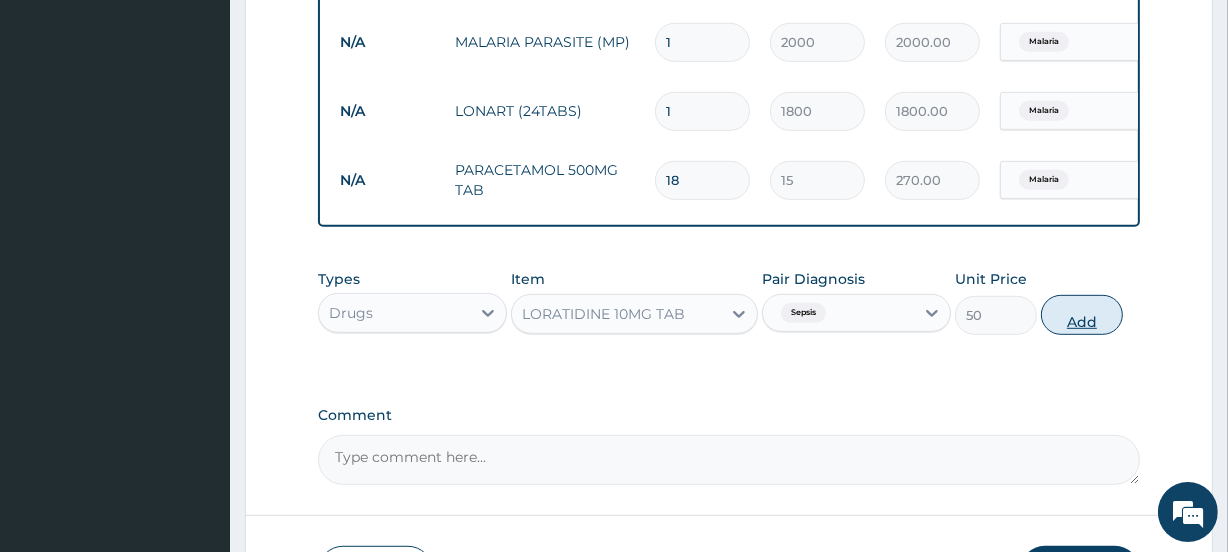 click on "Add" at bounding box center (1082, 315) 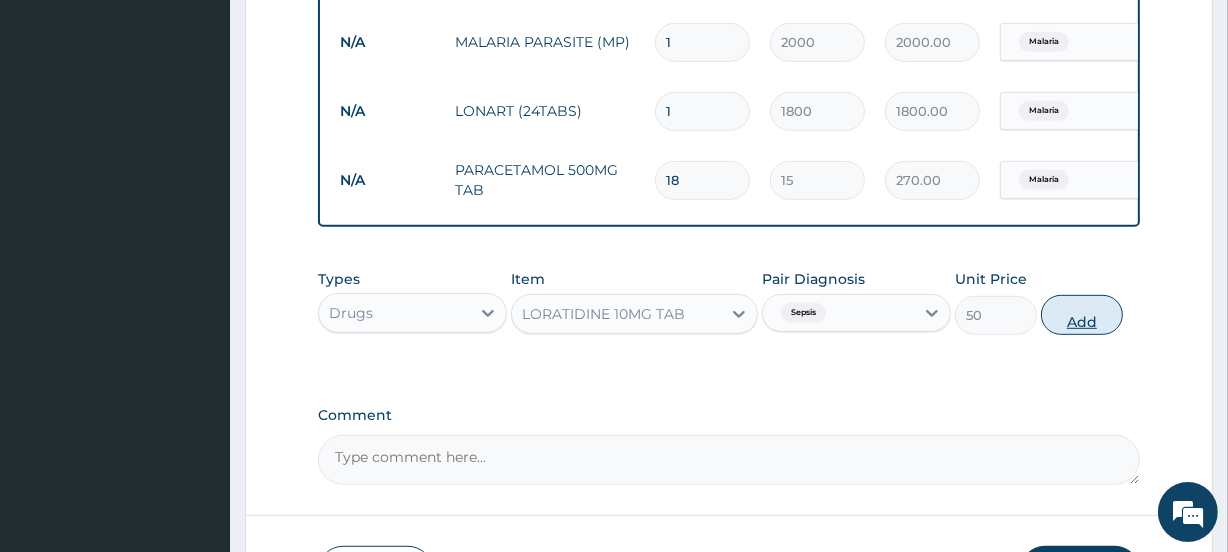 type on "0" 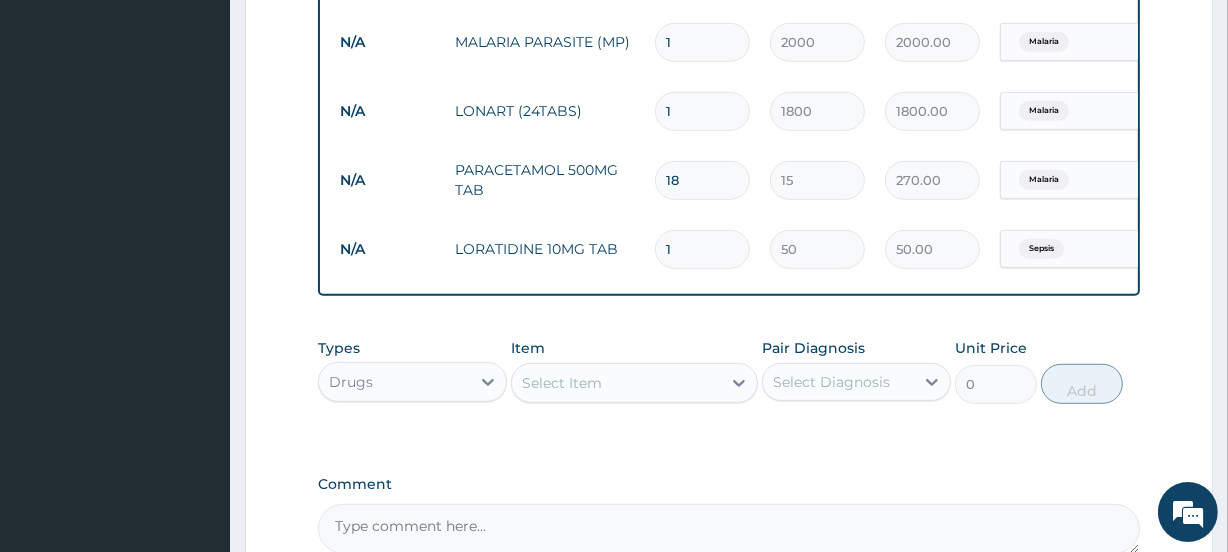 type 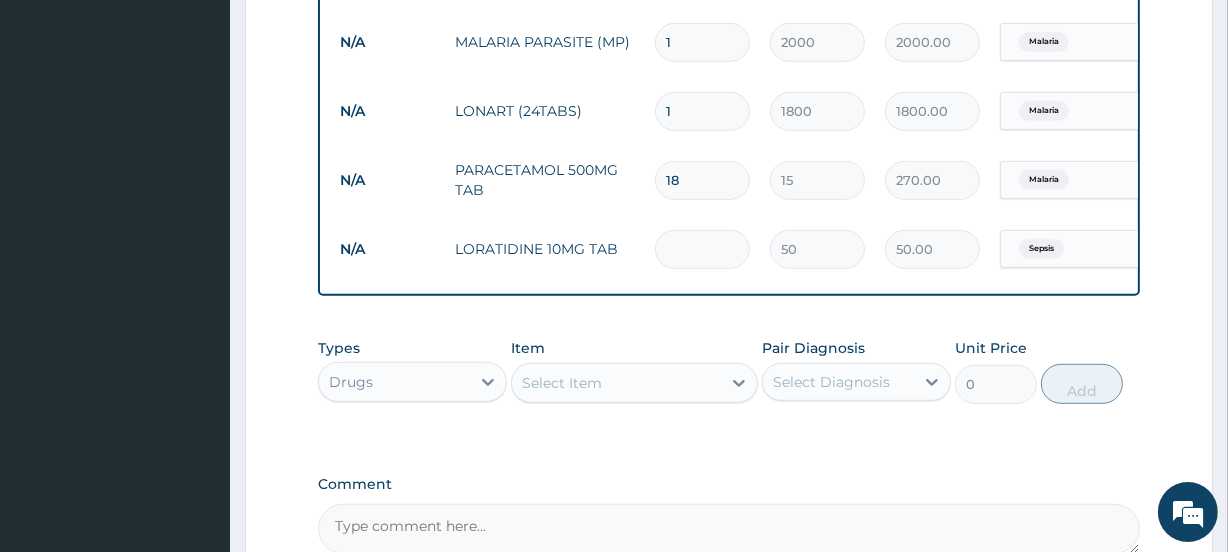 type on "0.00" 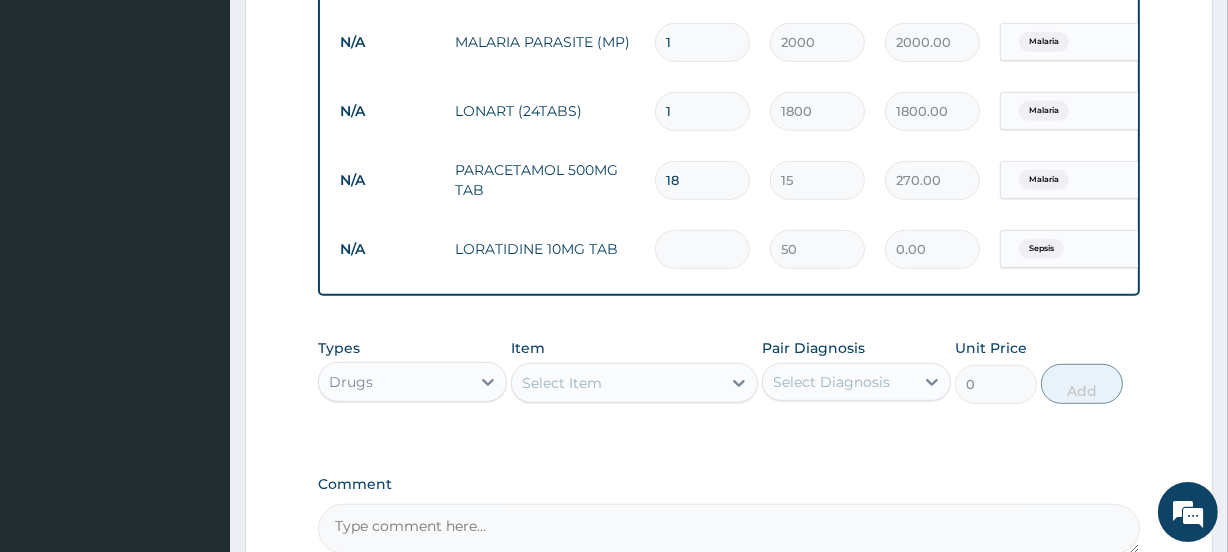 type on "5" 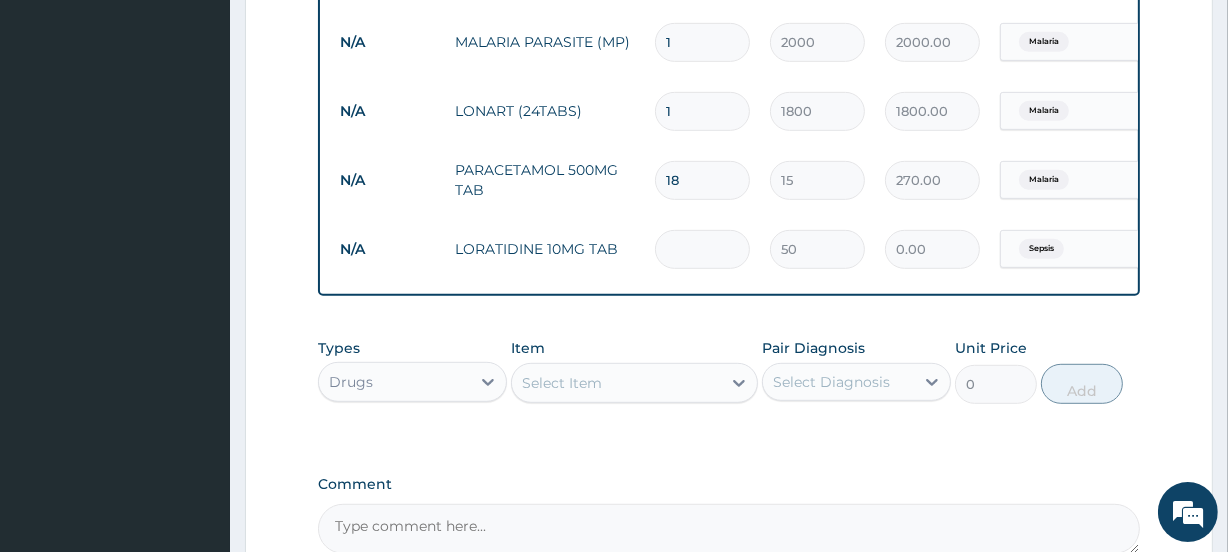 type on "250.00" 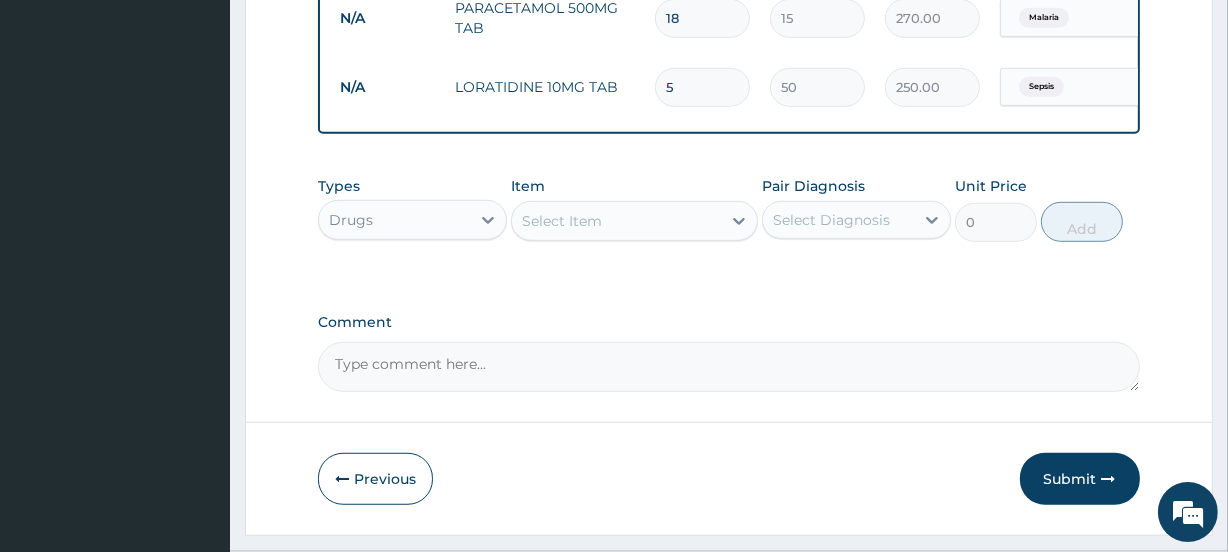 scroll, scrollTop: 1154, scrollLeft: 0, axis: vertical 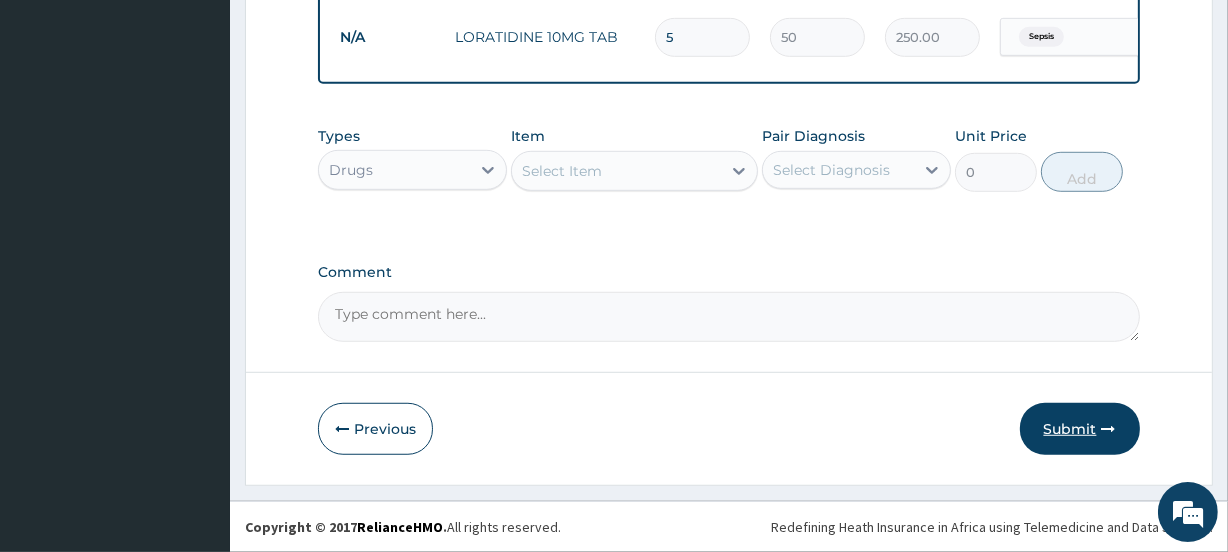 type on "5" 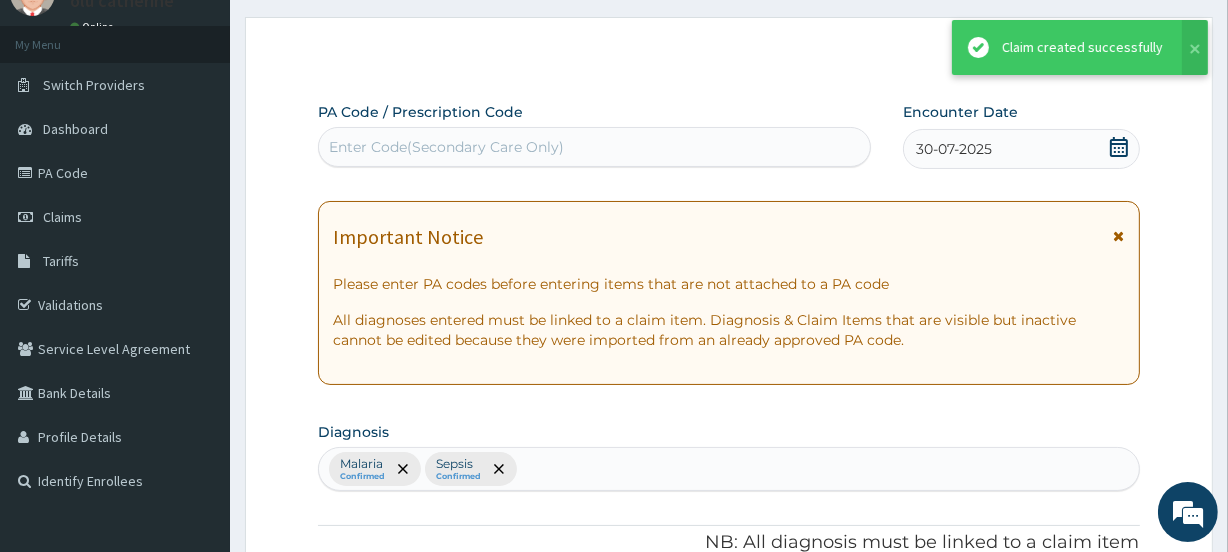 scroll, scrollTop: 1154, scrollLeft: 0, axis: vertical 